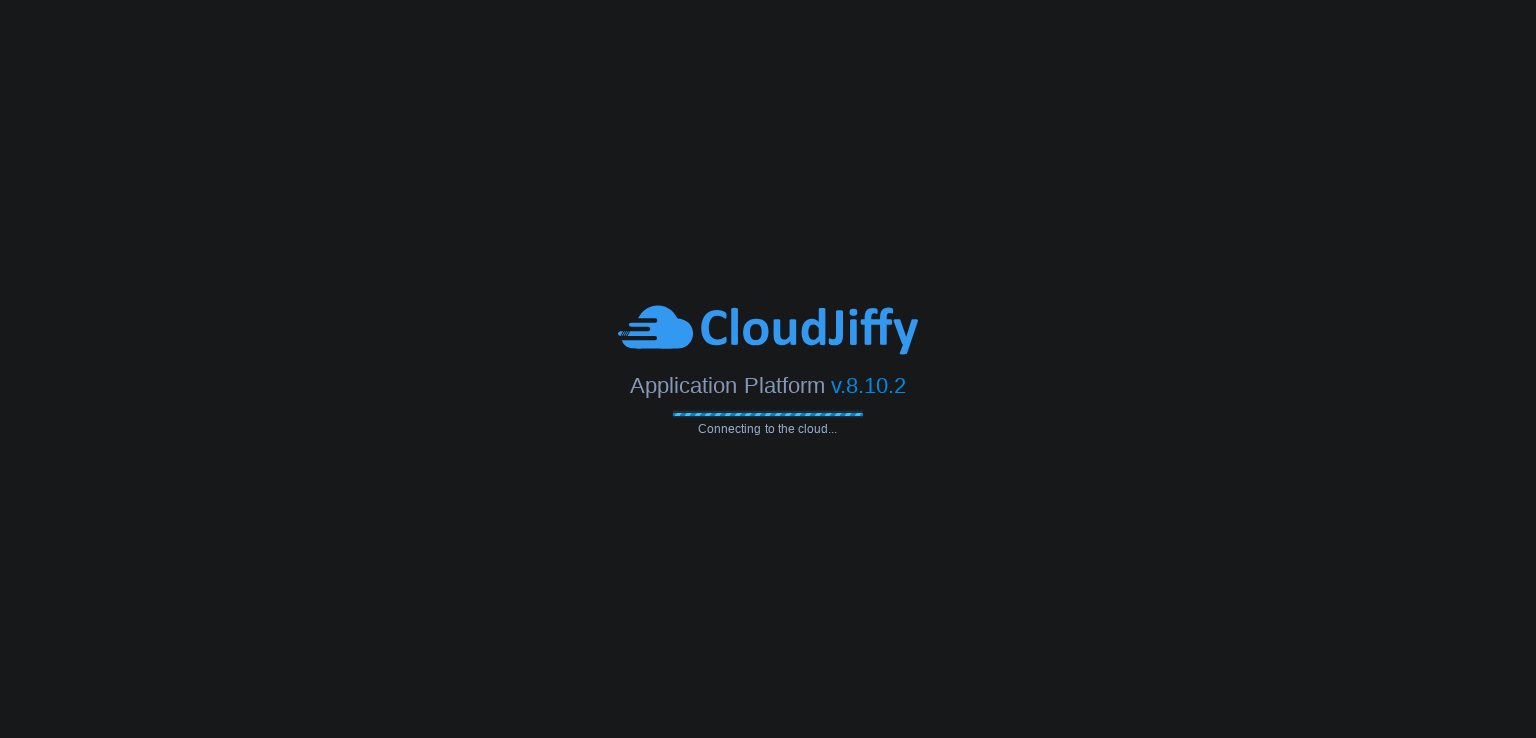 scroll, scrollTop: 0, scrollLeft: 0, axis: both 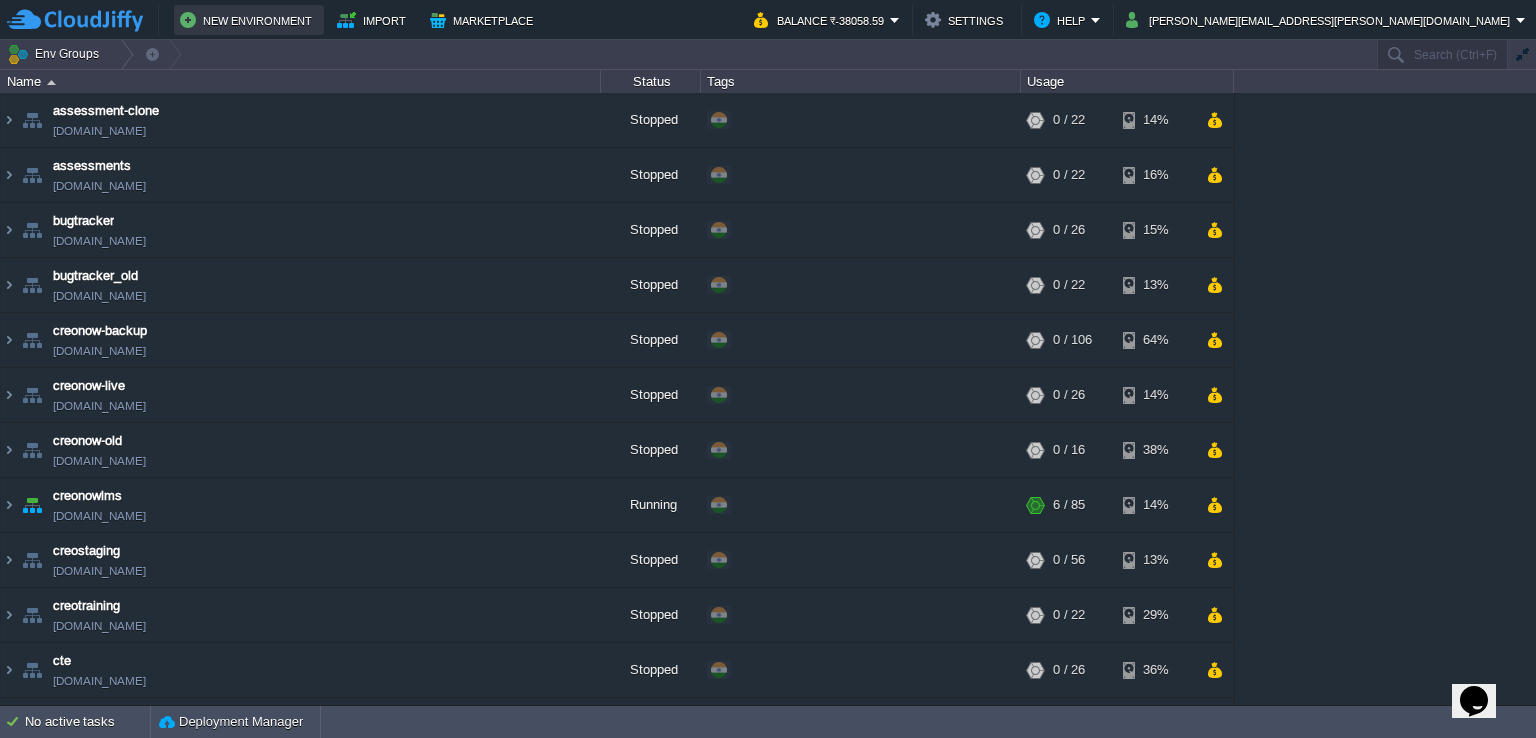 click on "New Environment" at bounding box center (249, 20) 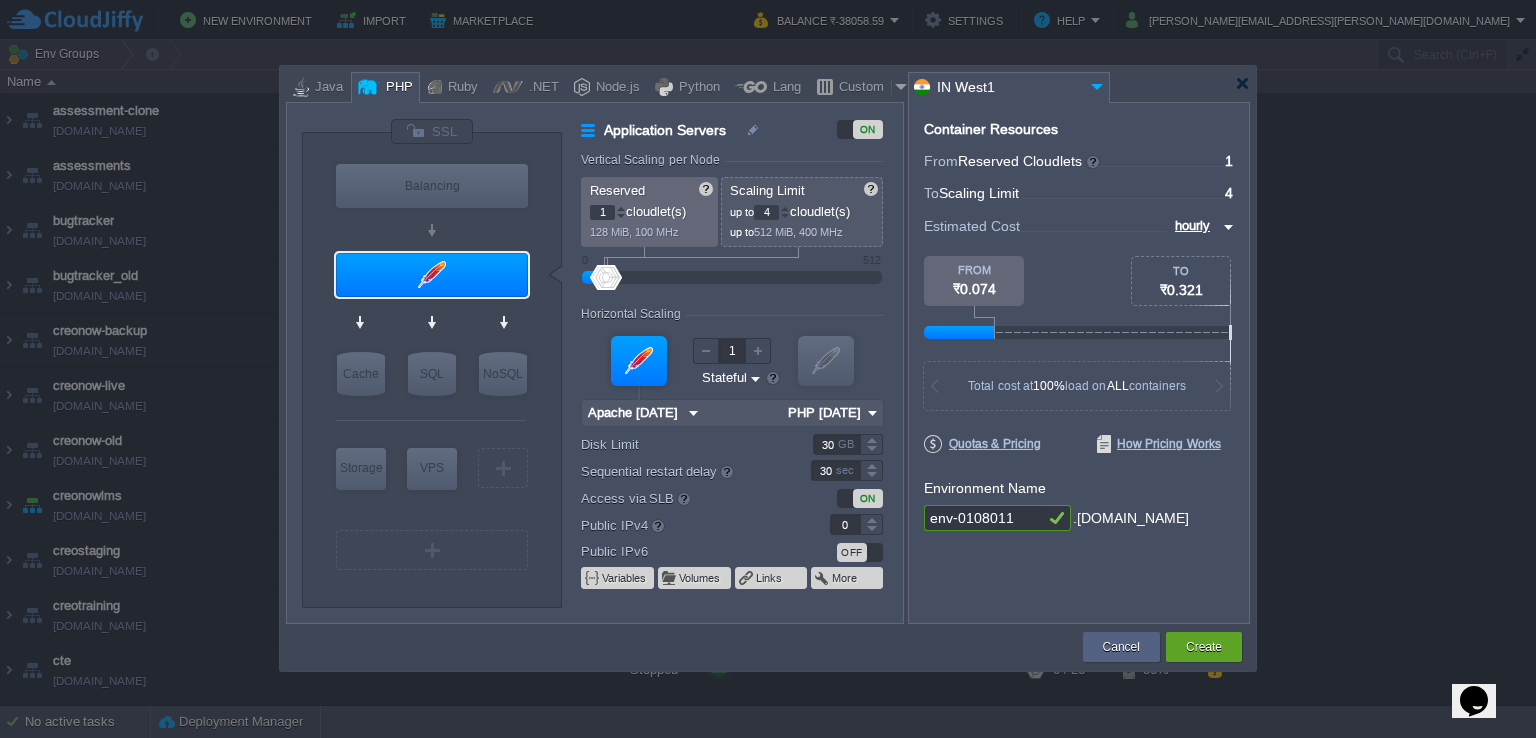 click at bounding box center [872, 413] 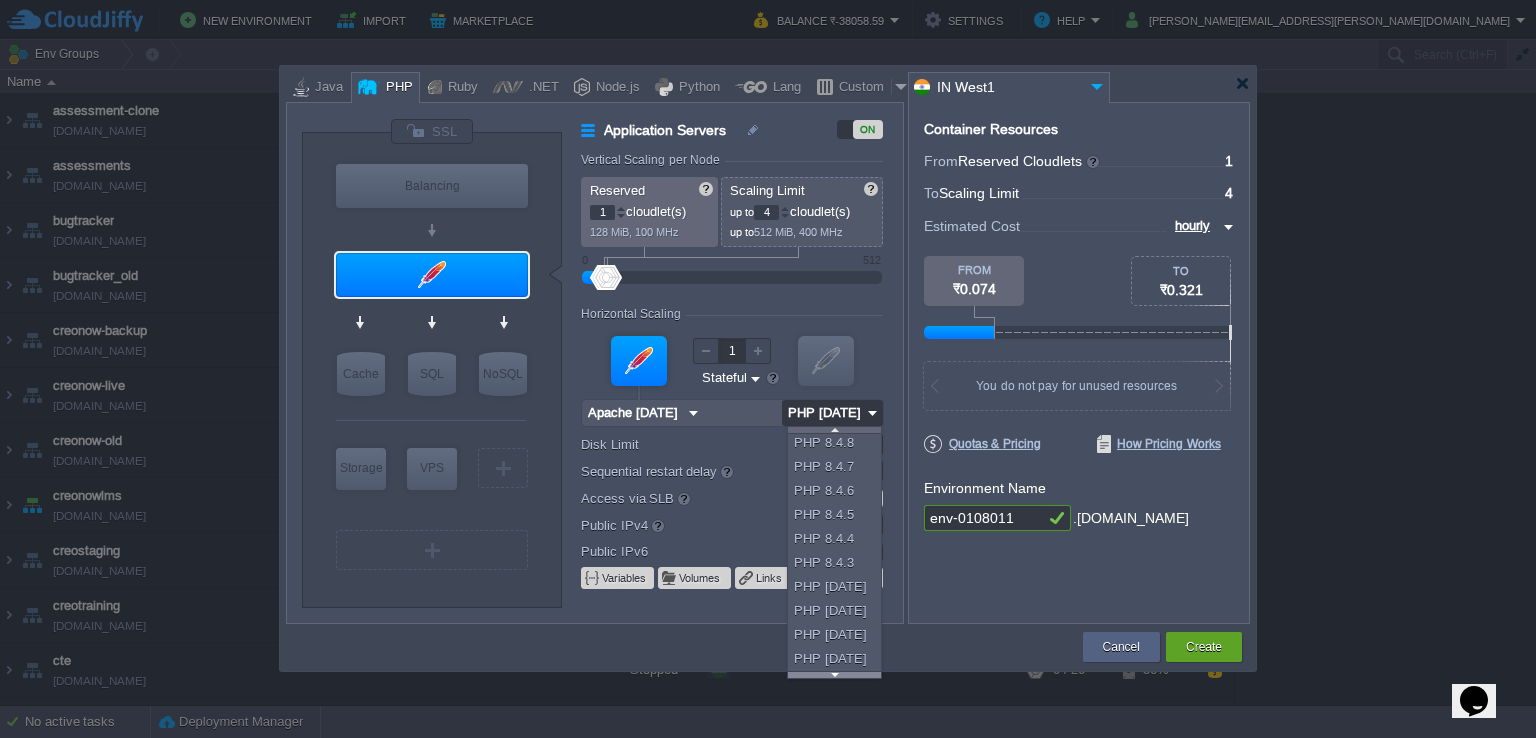 scroll, scrollTop: 20, scrollLeft: 0, axis: vertical 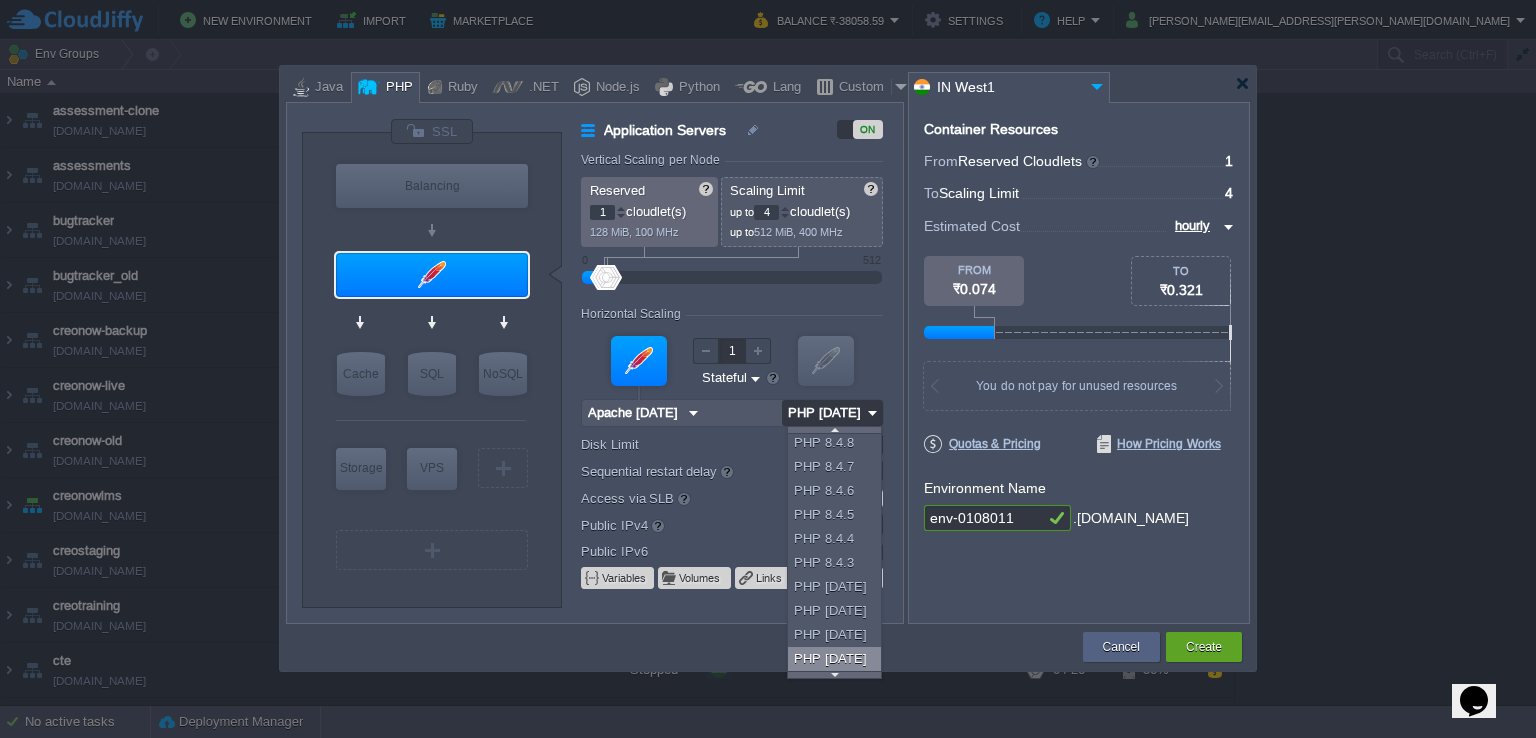 click on "PHP [DATE]" at bounding box center [837, 659] 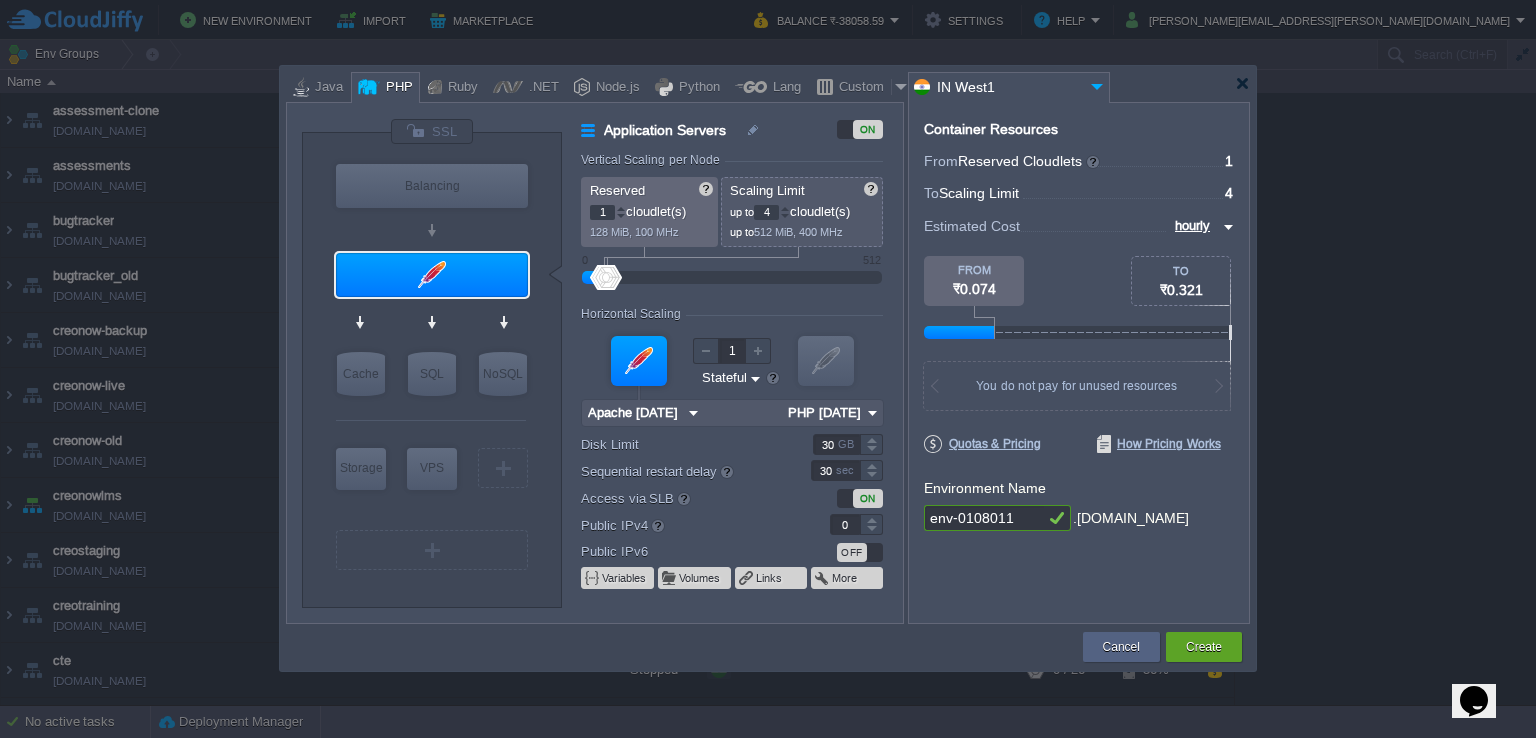 scroll, scrollTop: 0, scrollLeft: 0, axis: both 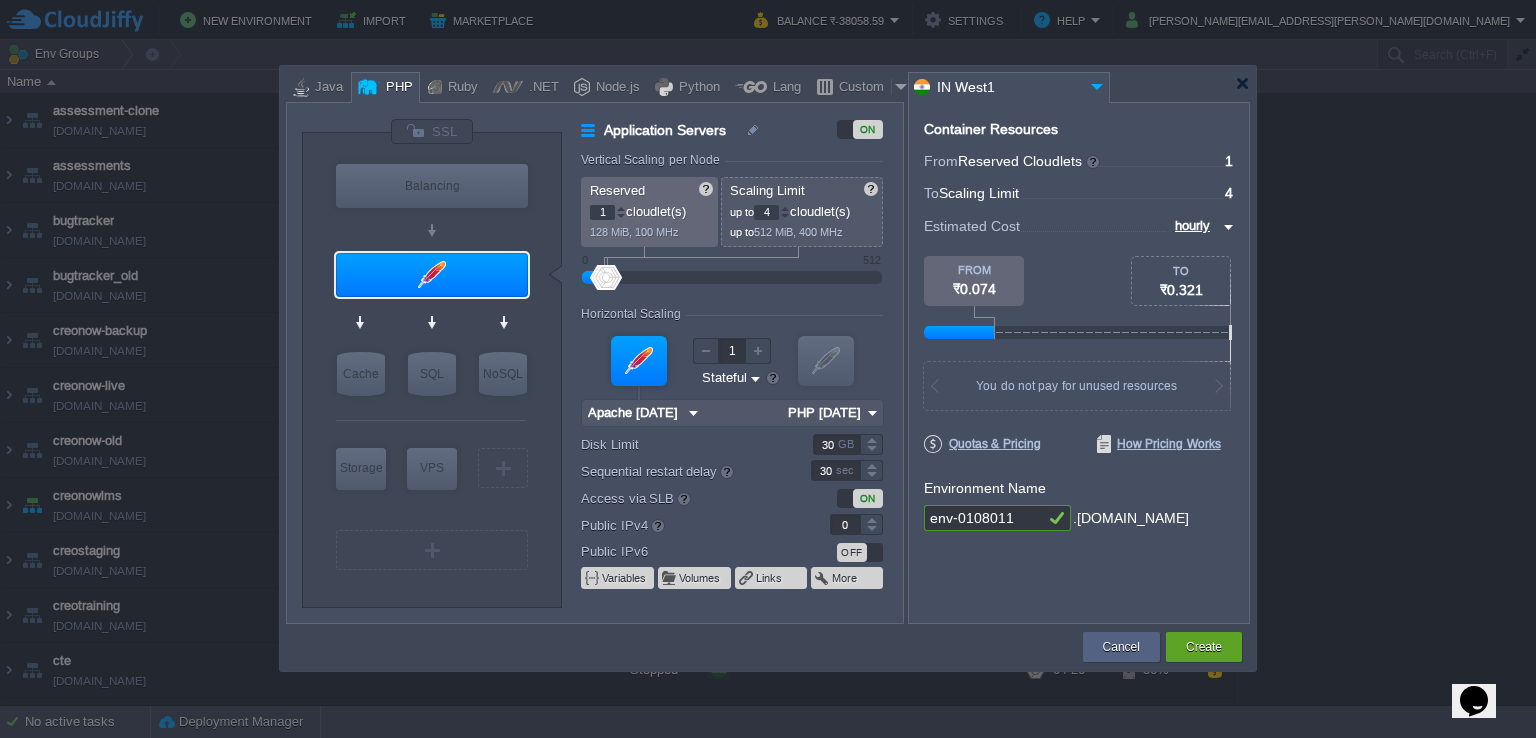 click at bounding box center [872, 413] 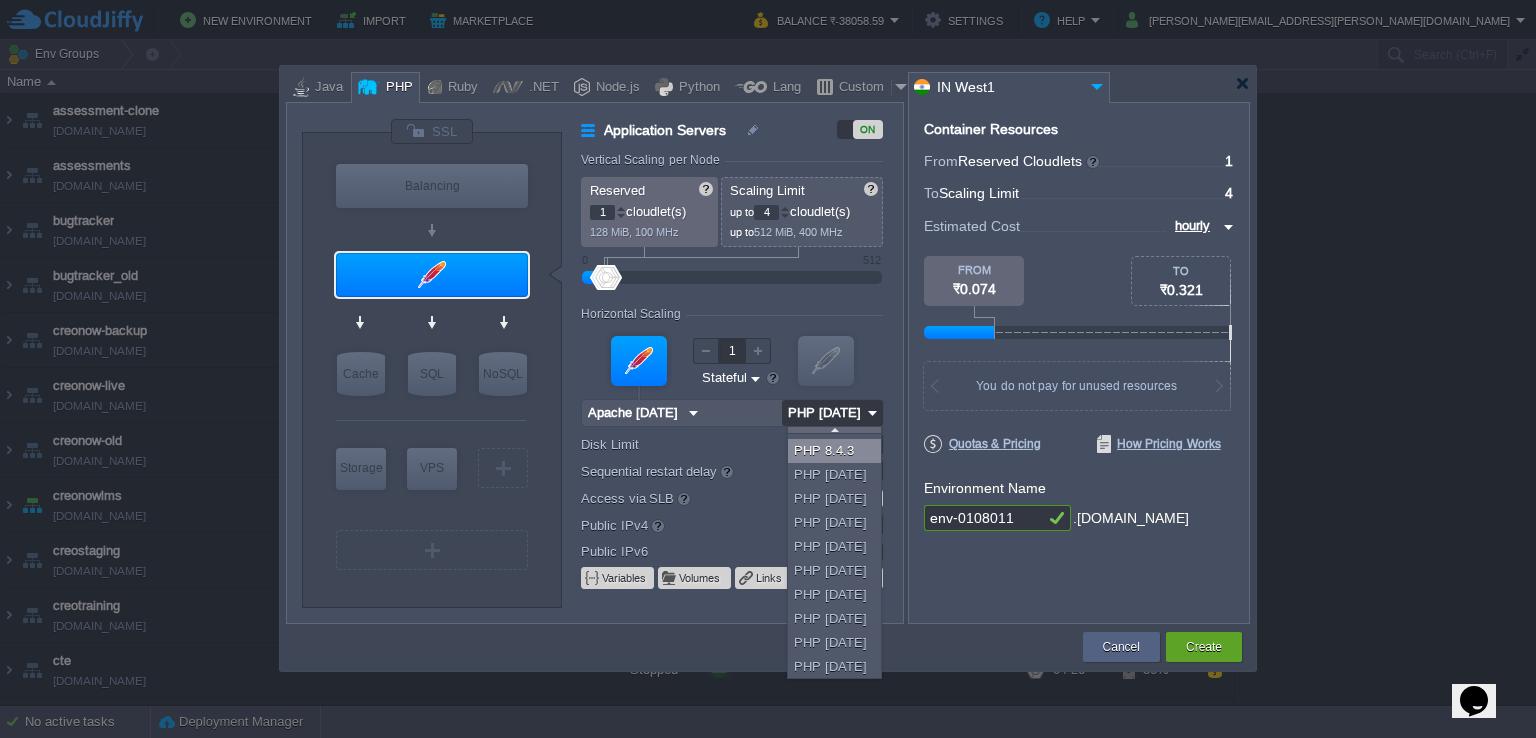 scroll, scrollTop: 180, scrollLeft: 0, axis: vertical 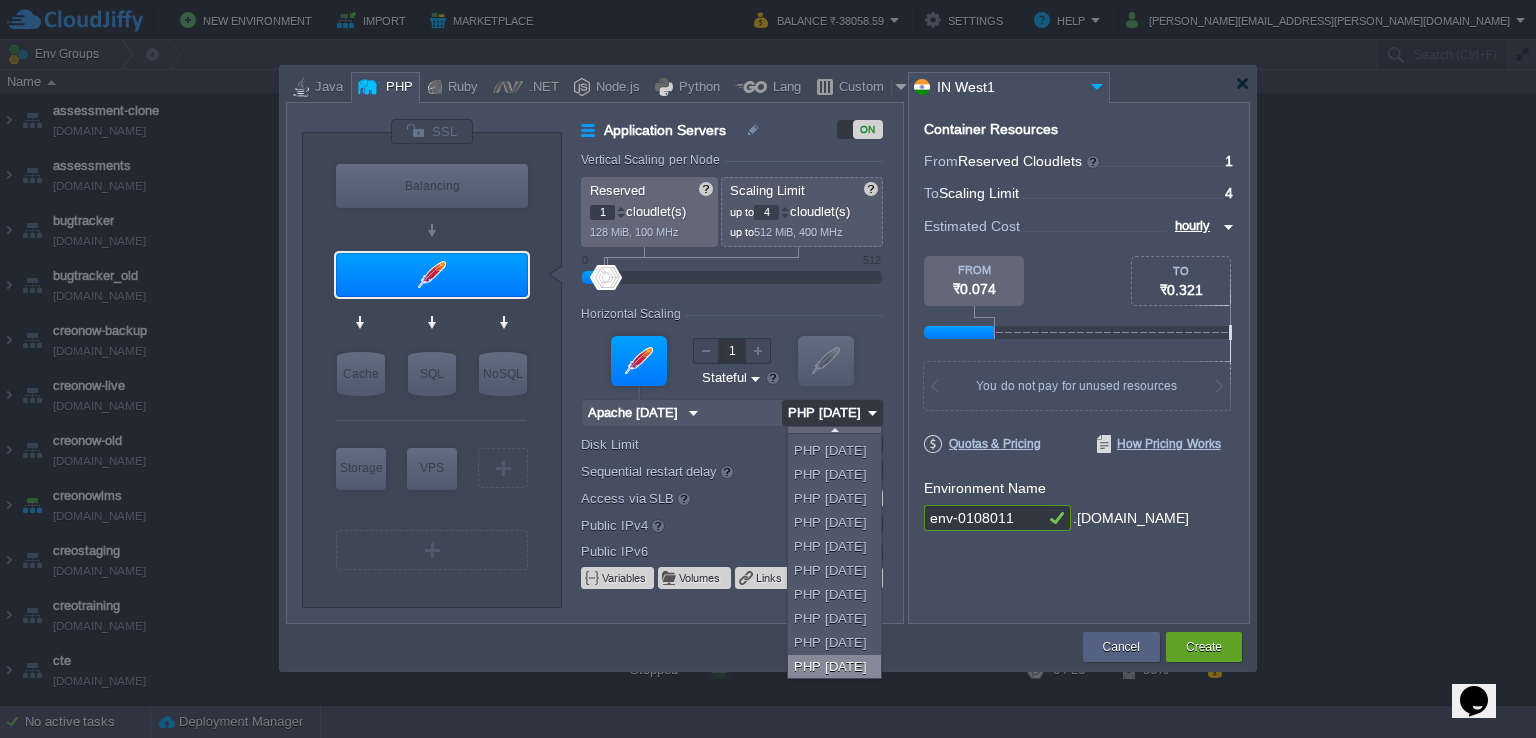 click on "PHP [DATE]" at bounding box center (837, 667) 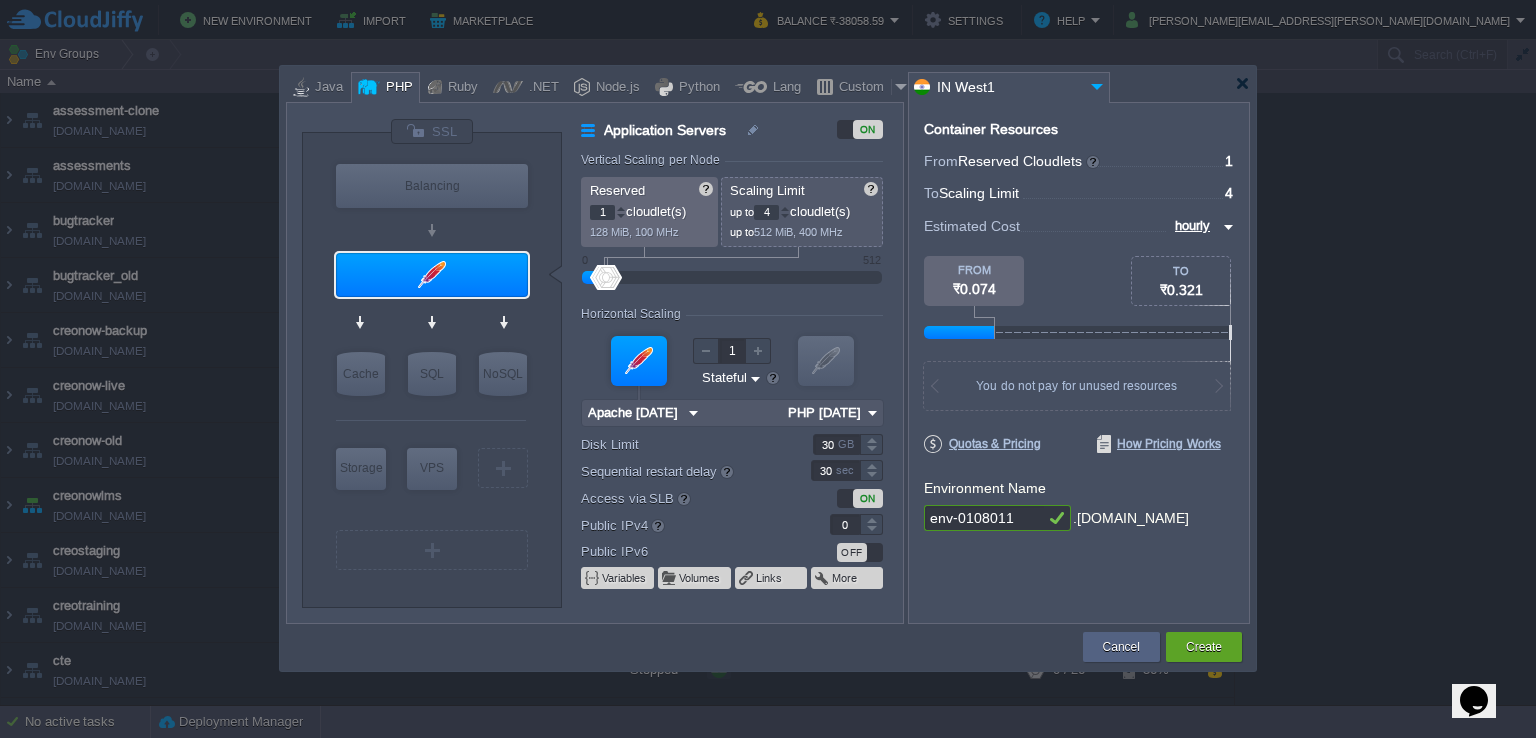 click at bounding box center [693, 413] 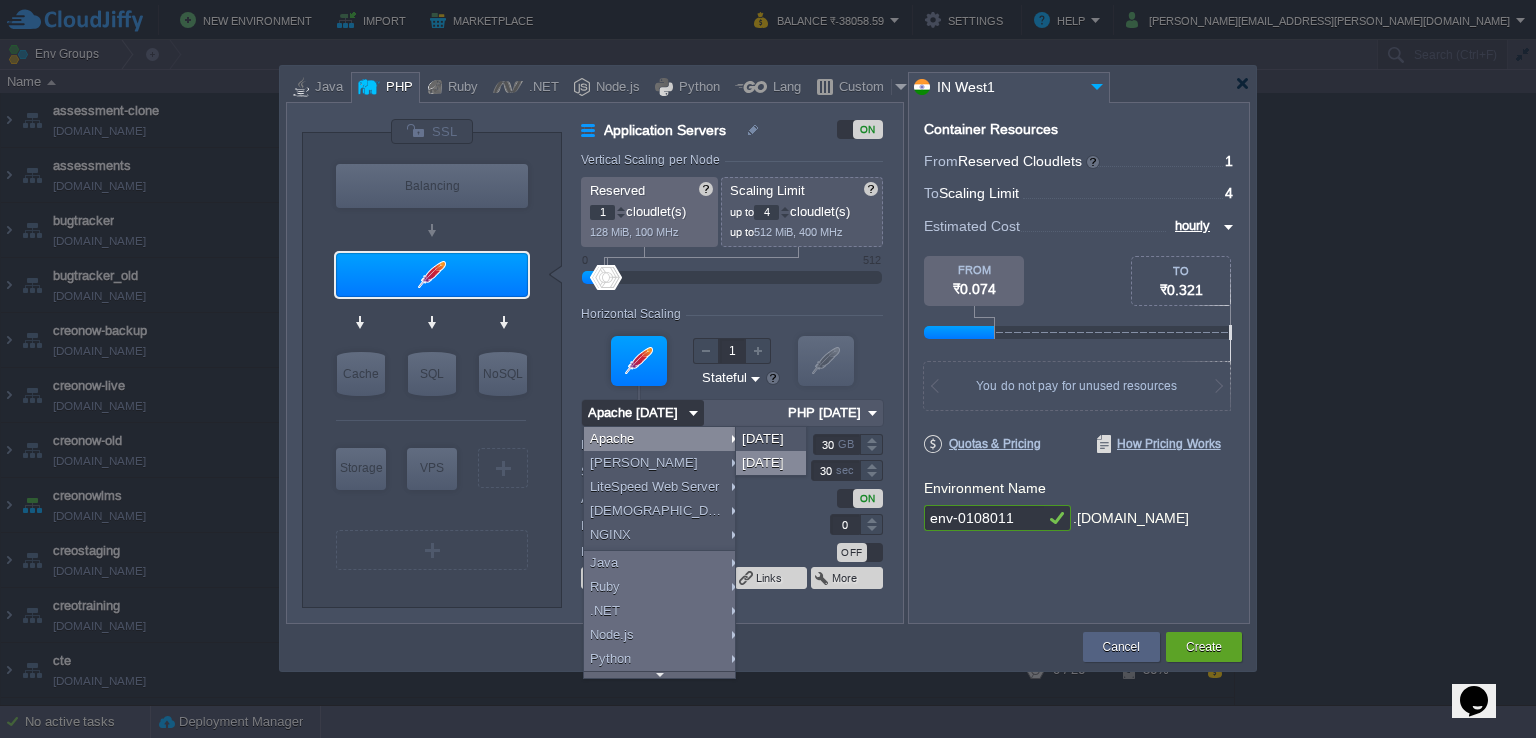 click on "[DATE]" at bounding box center [771, 463] 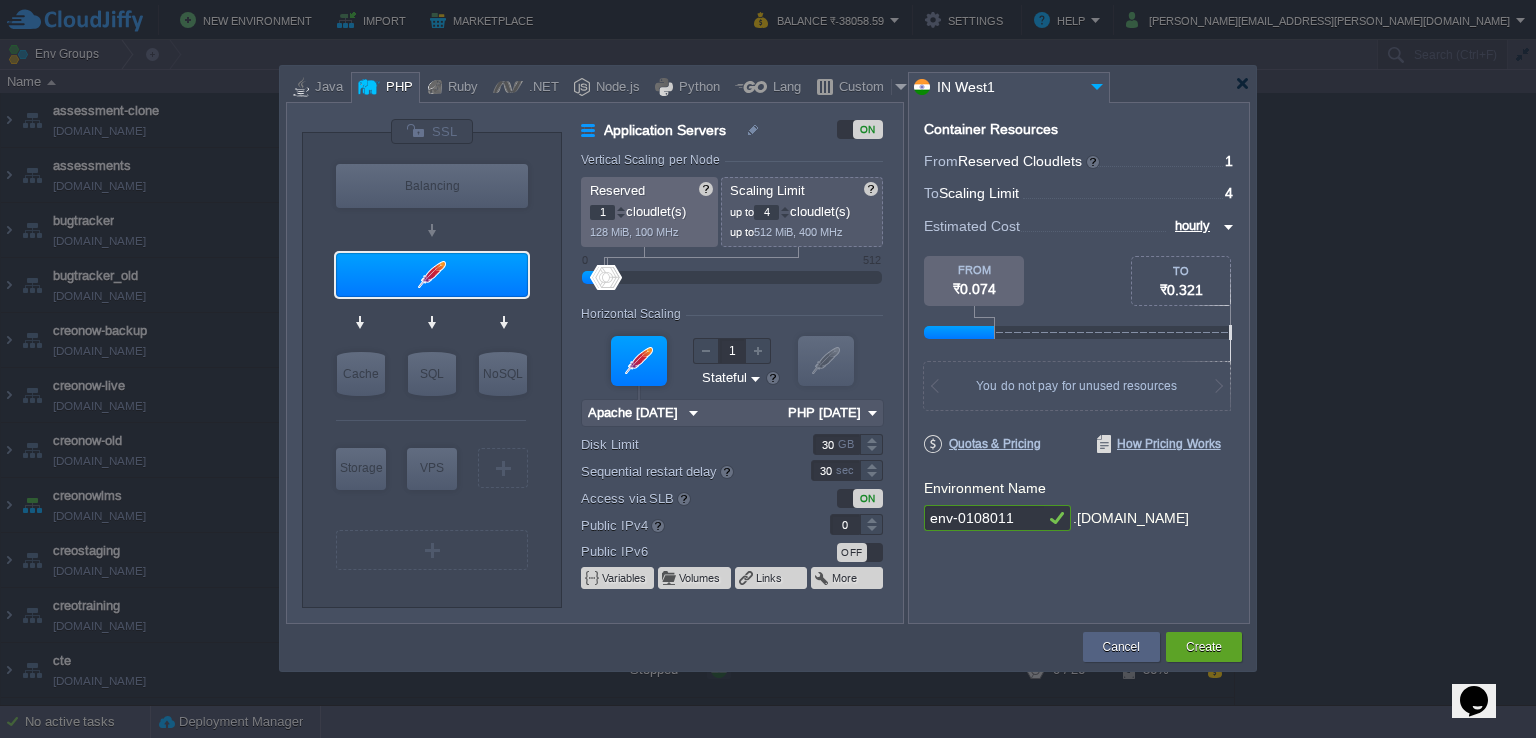 click at bounding box center [693, 413] 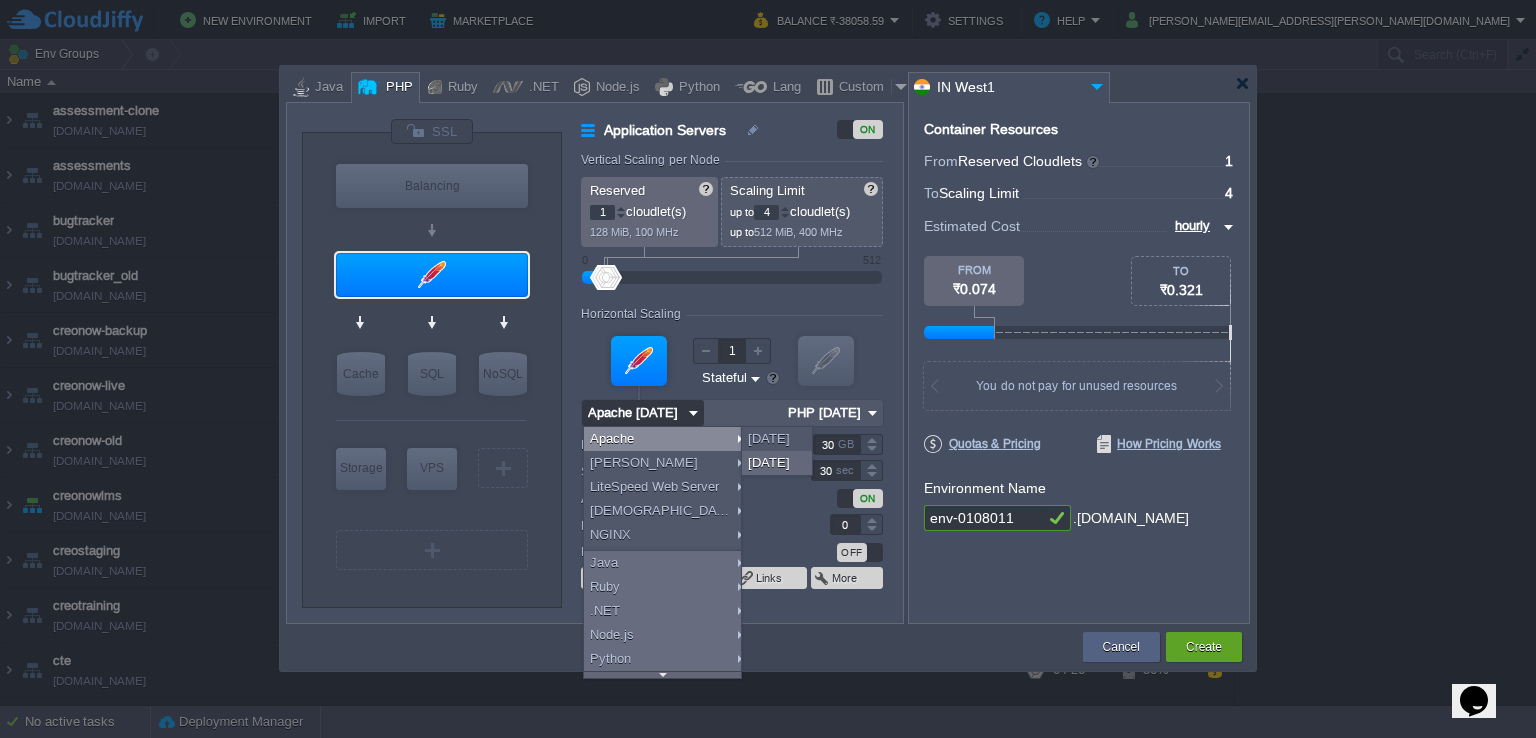 click on "Apache" at bounding box center [665, 439] 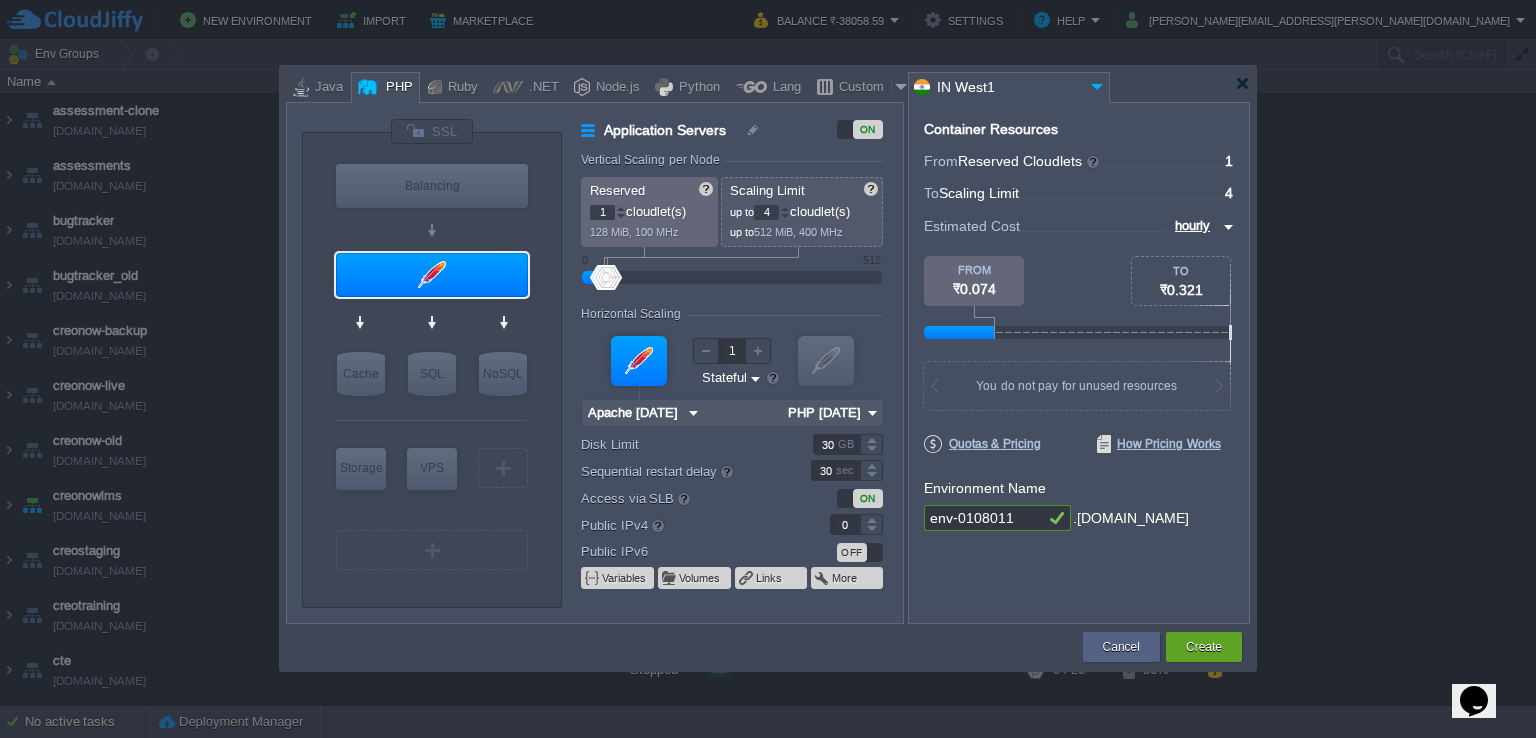 click at bounding box center [693, 413] 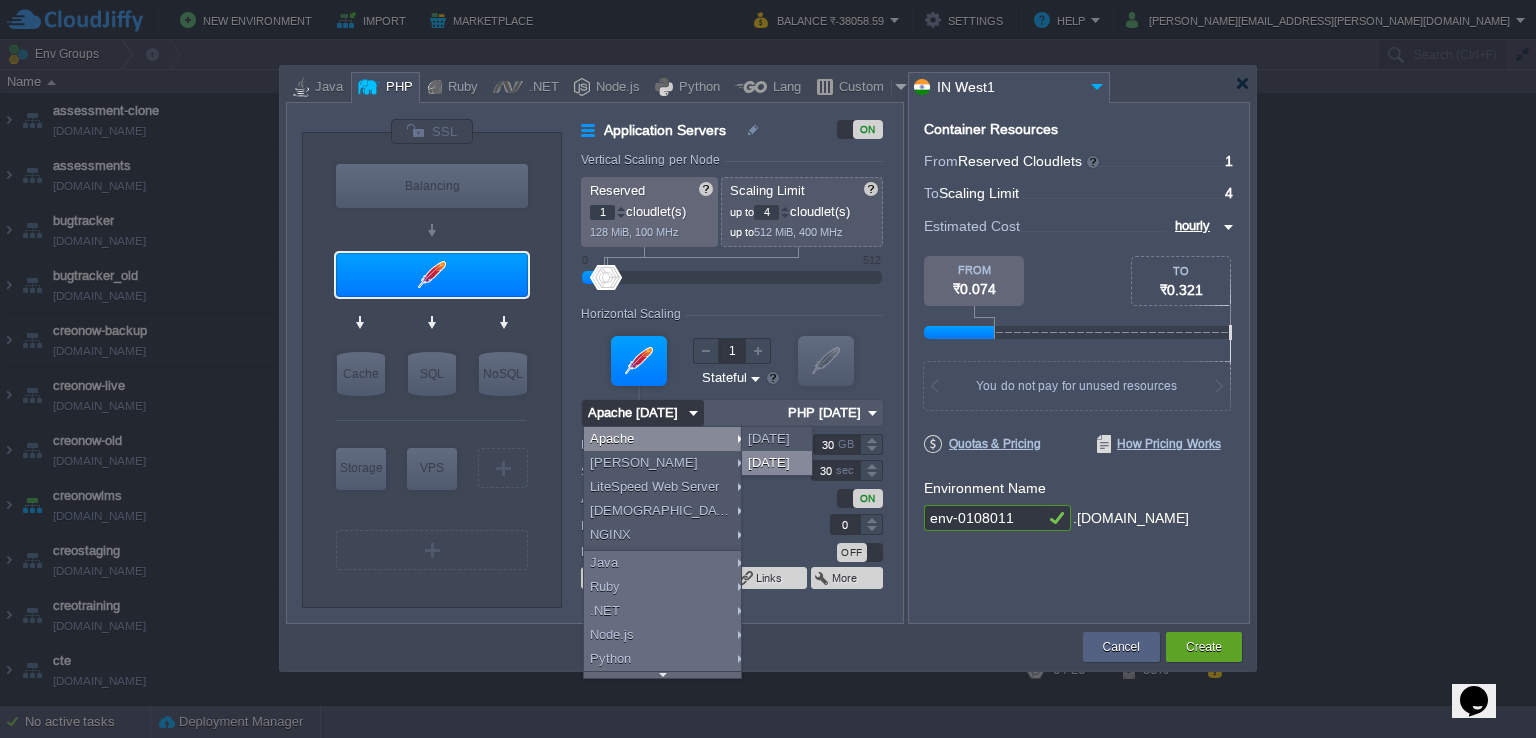 click on "[DATE]" at bounding box center (777, 463) 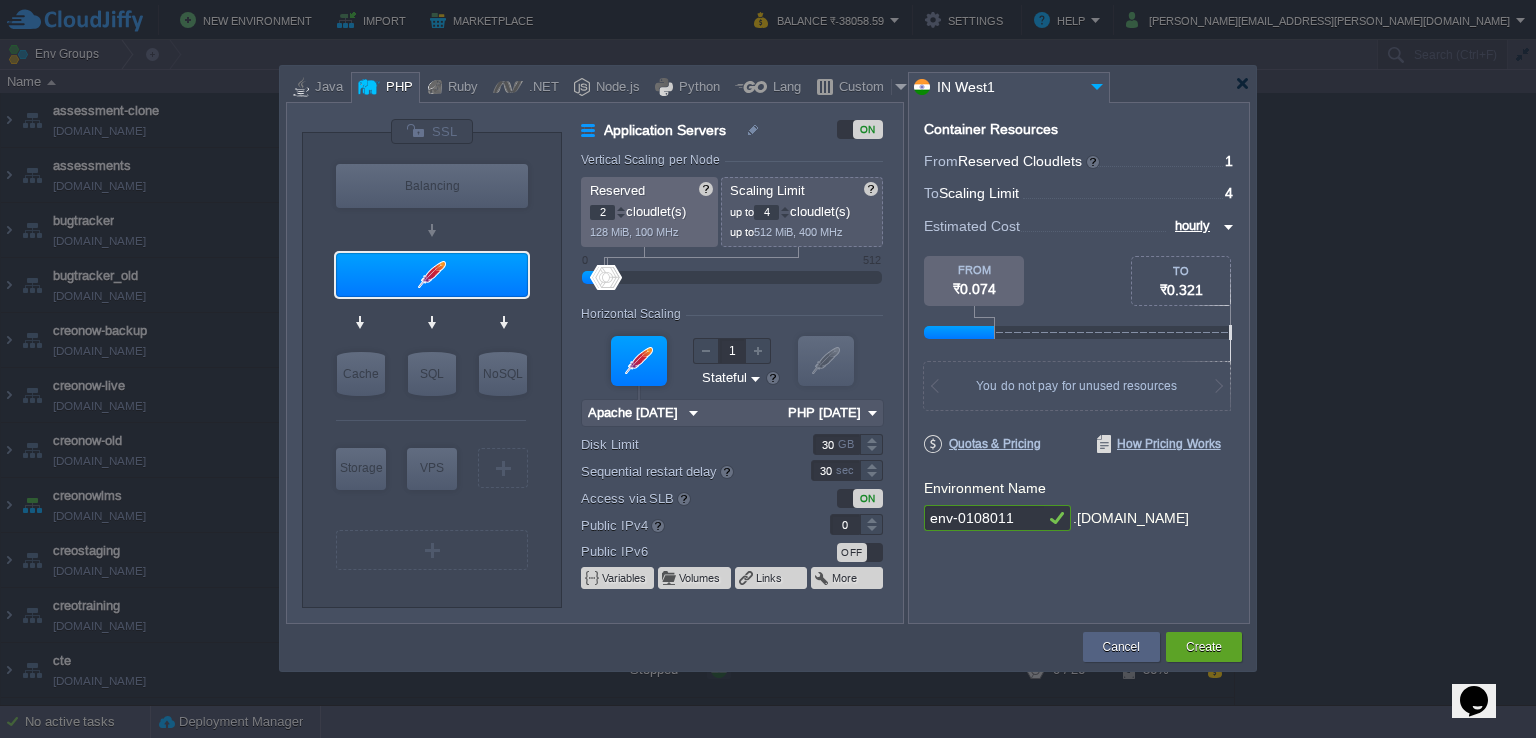 click at bounding box center (621, 208) 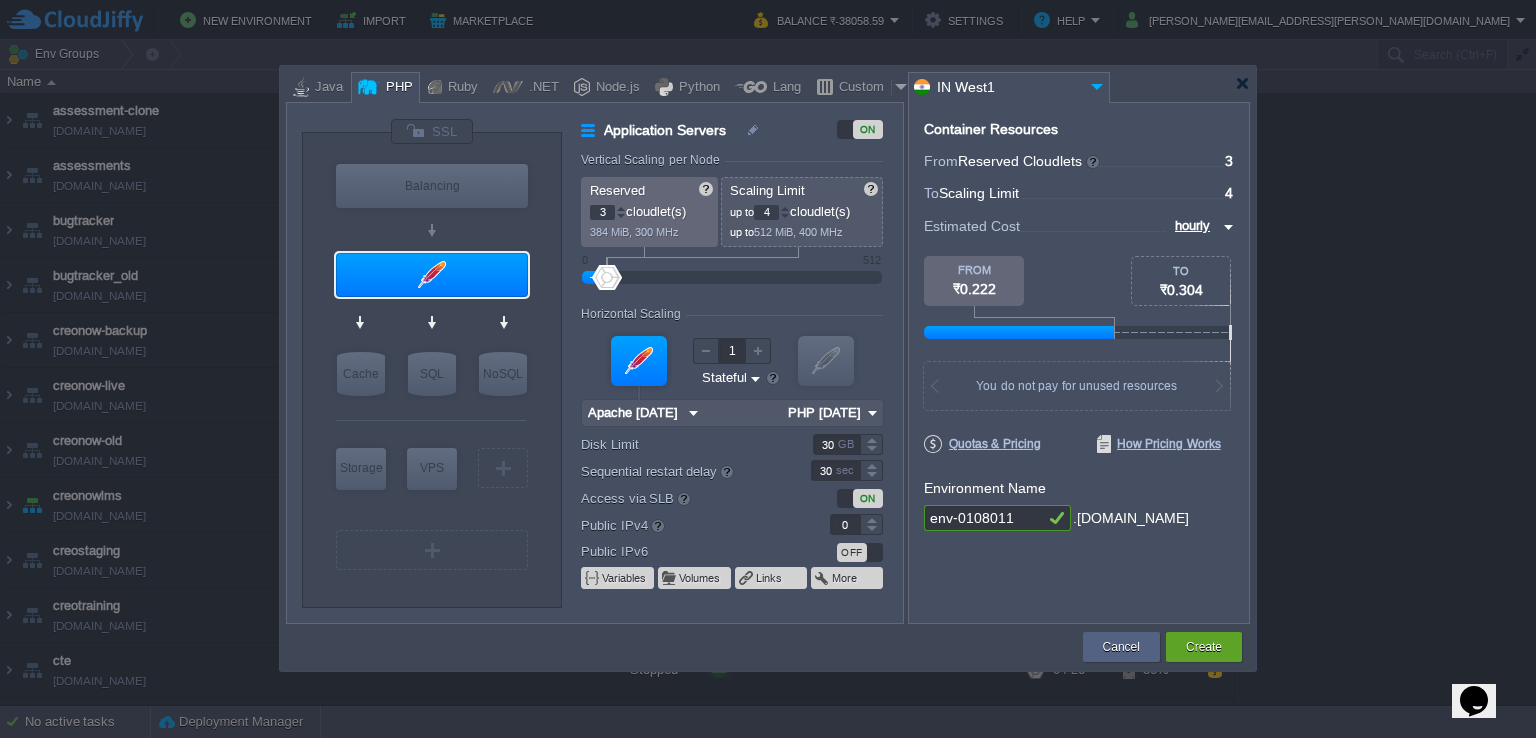 click at bounding box center [621, 208] 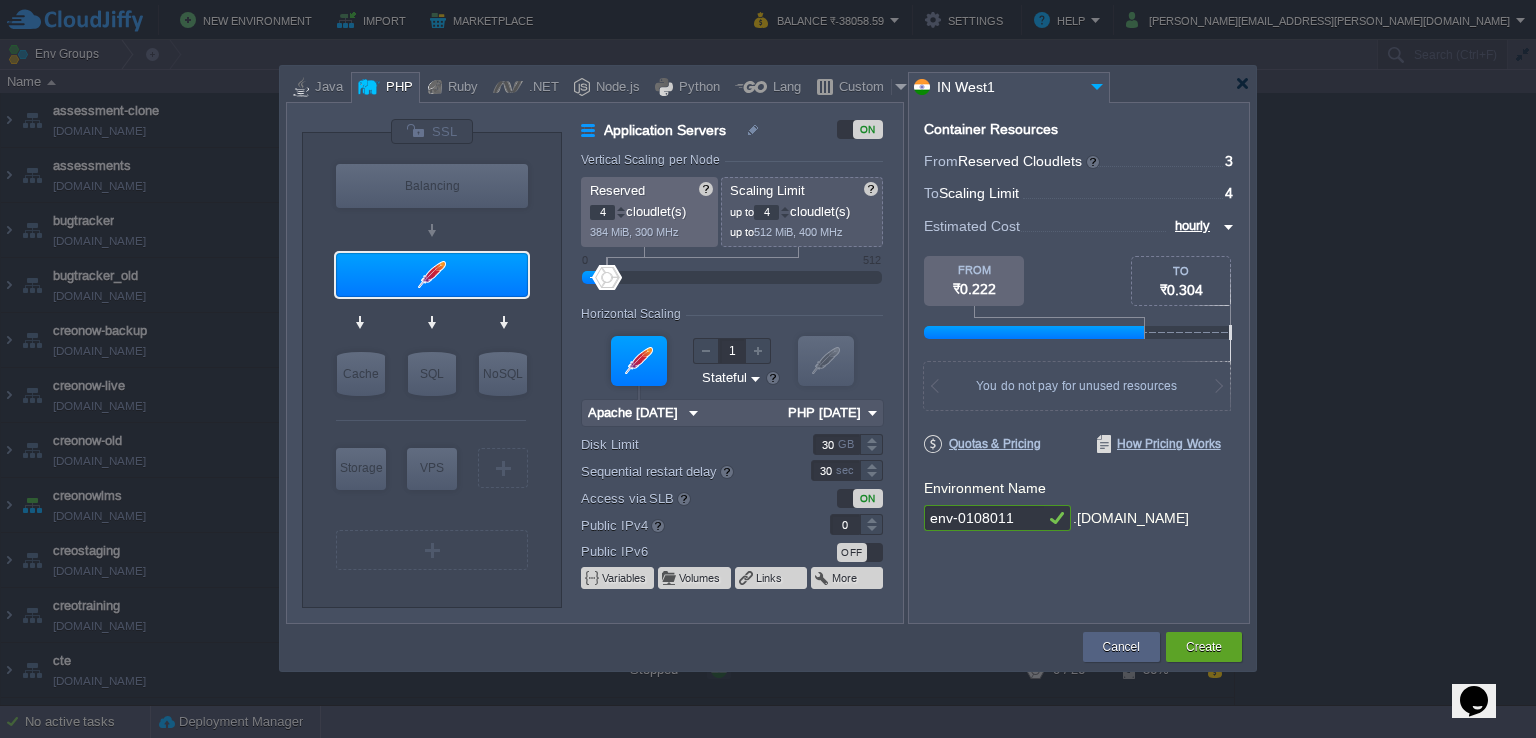 click at bounding box center [621, 208] 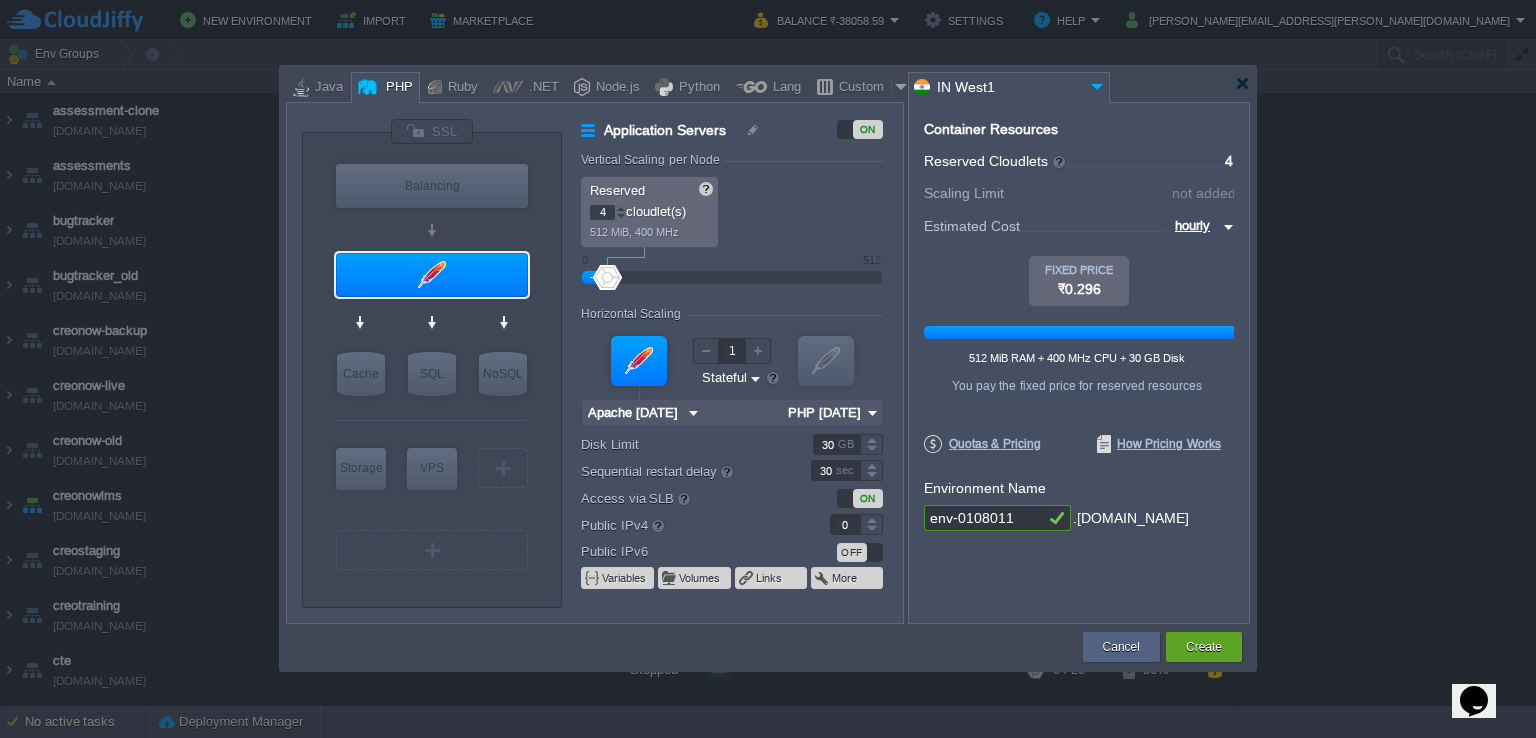 type on "5" 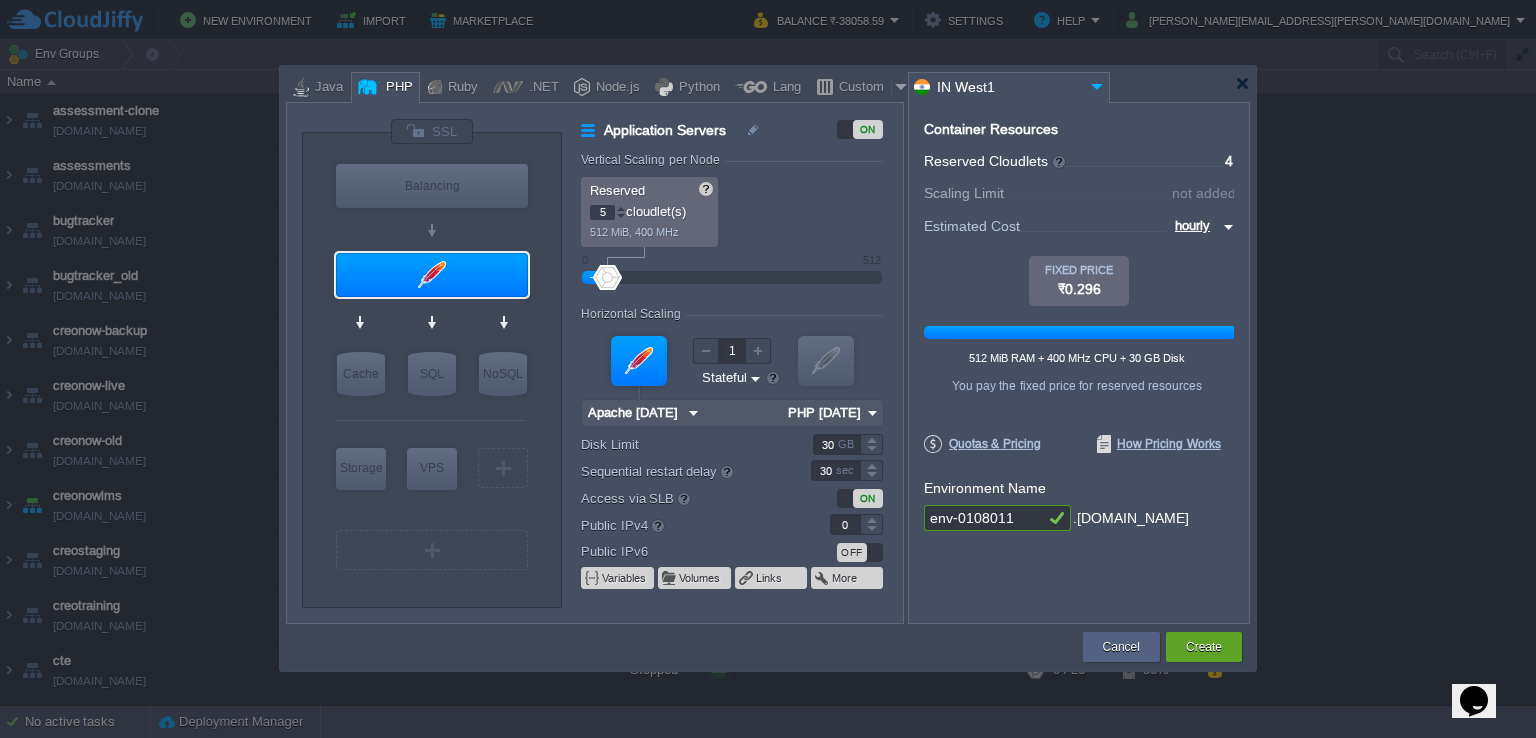 click at bounding box center (621, 208) 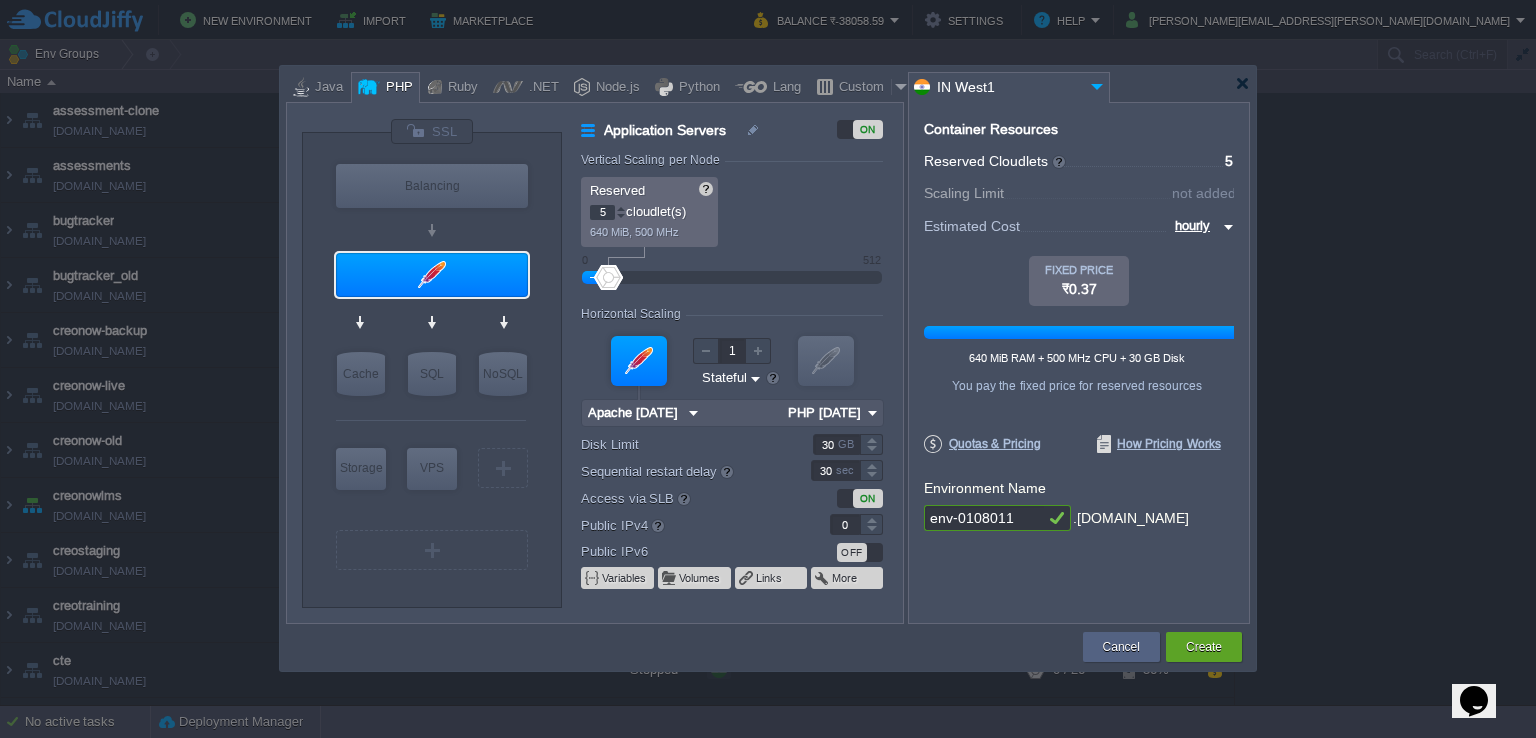 type on "6" 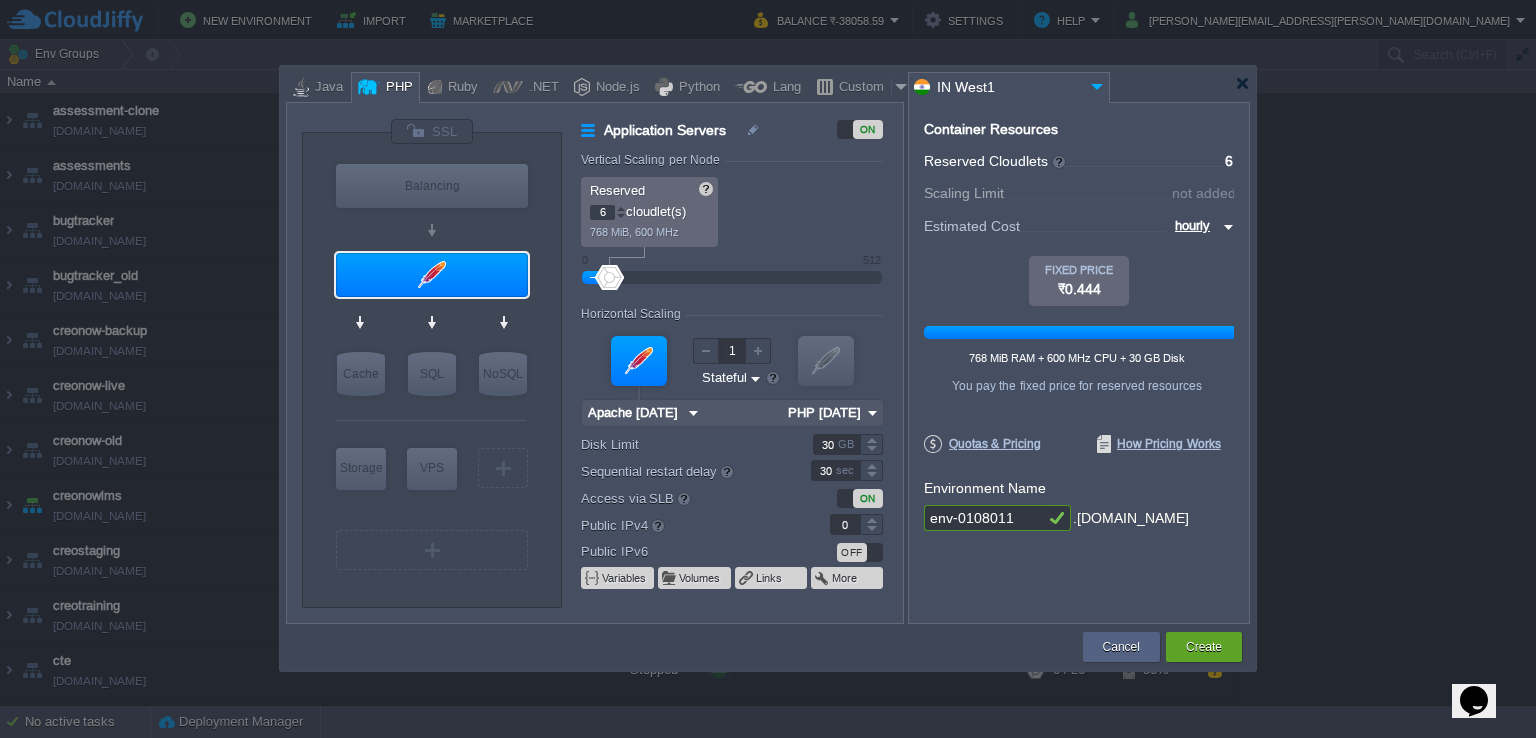 click at bounding box center [621, 208] 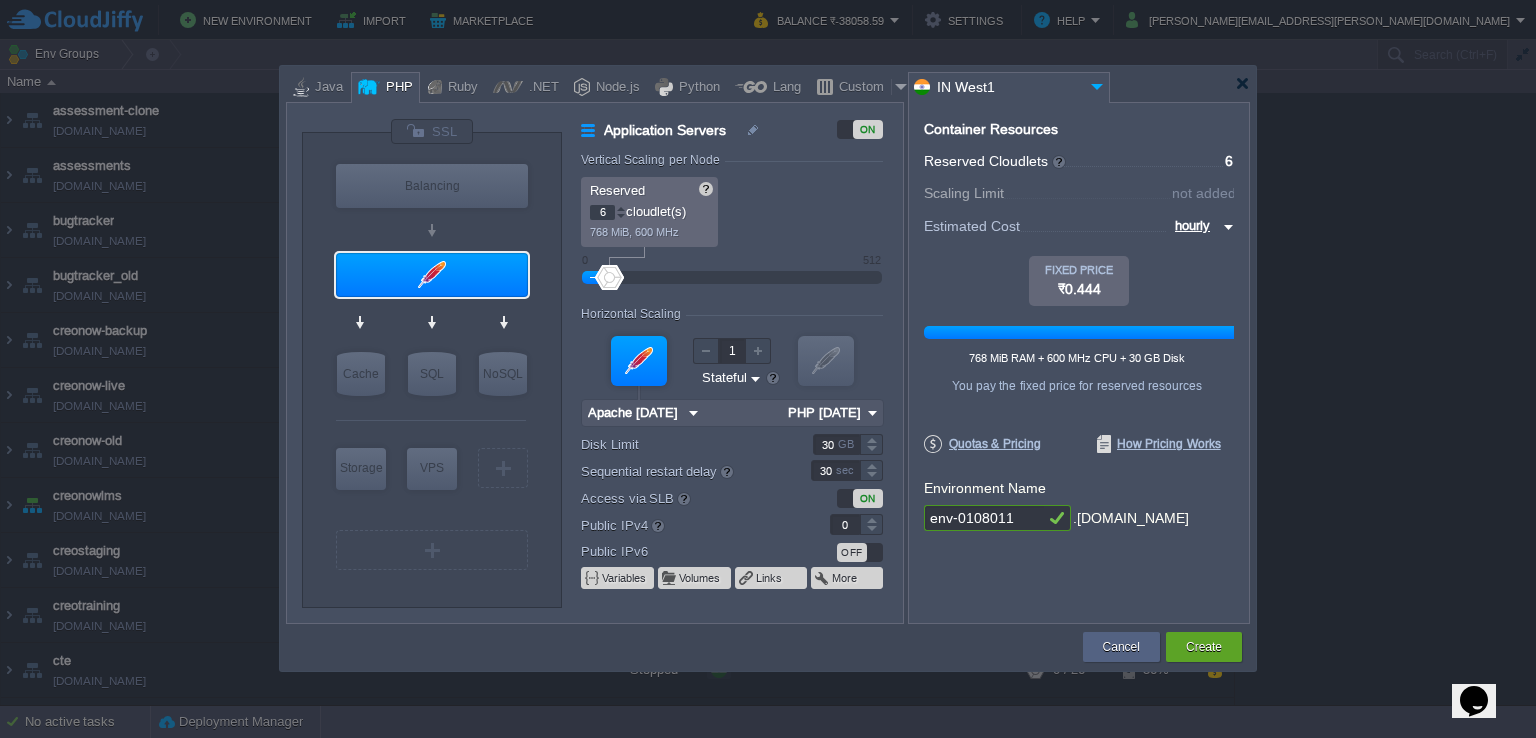 type on "7" 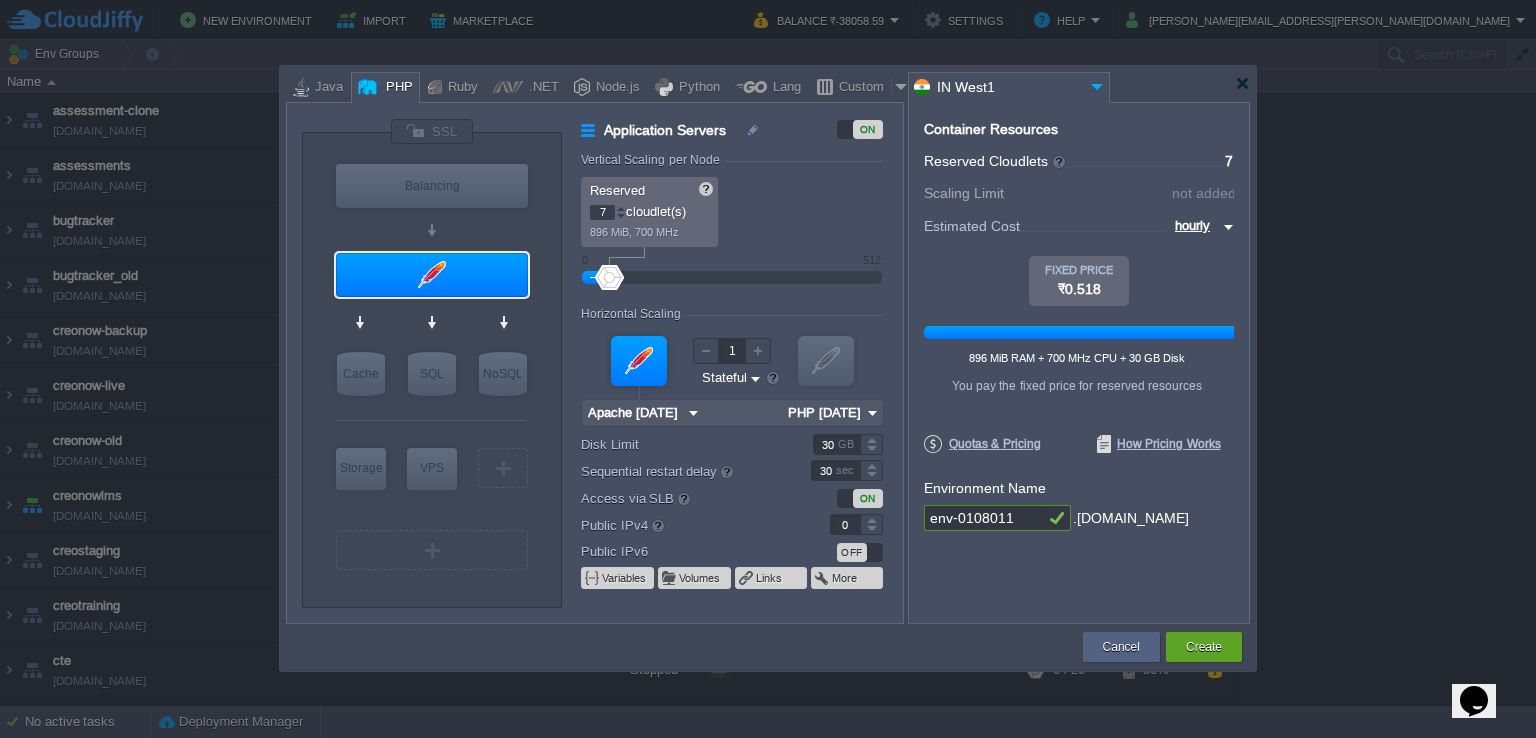 click at bounding box center [621, 208] 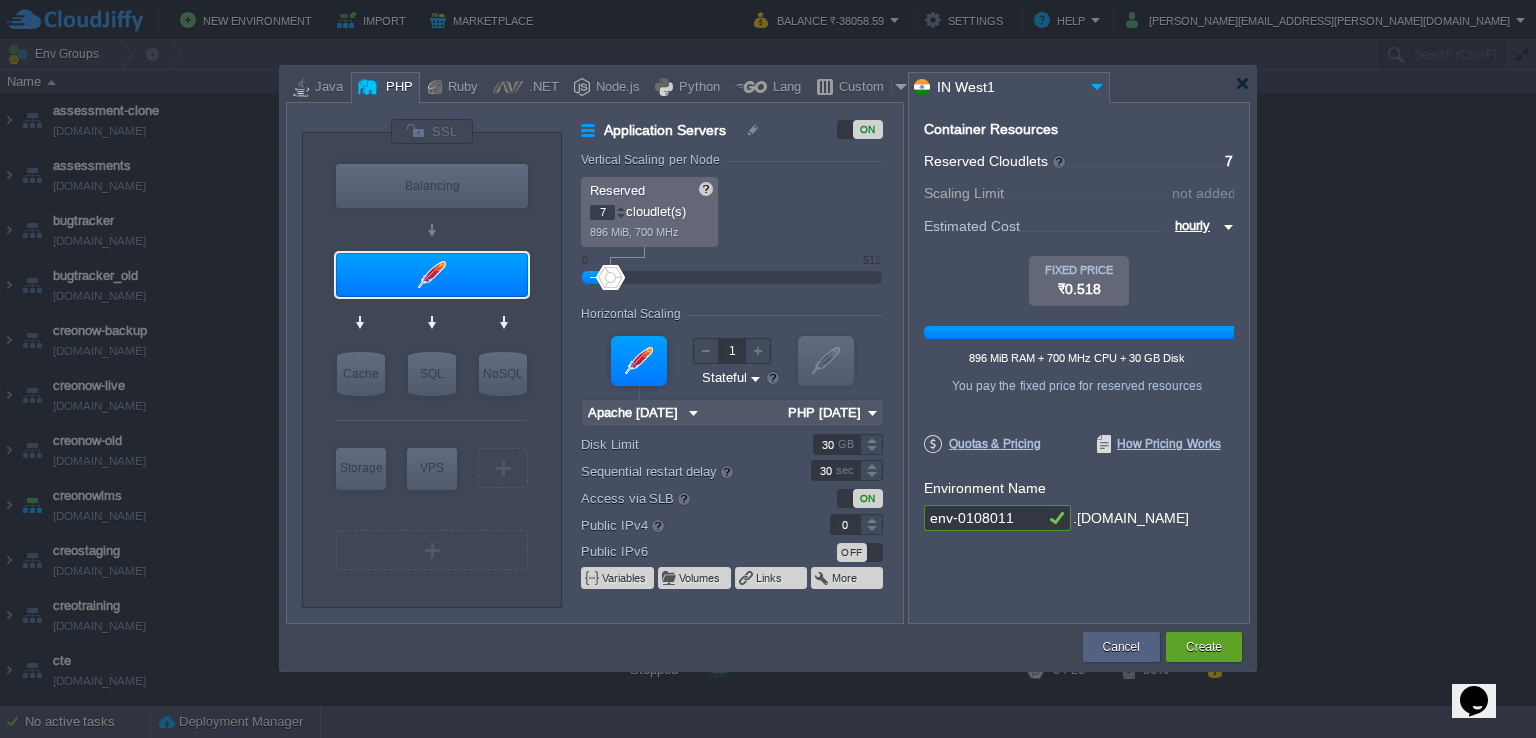 type on "8" 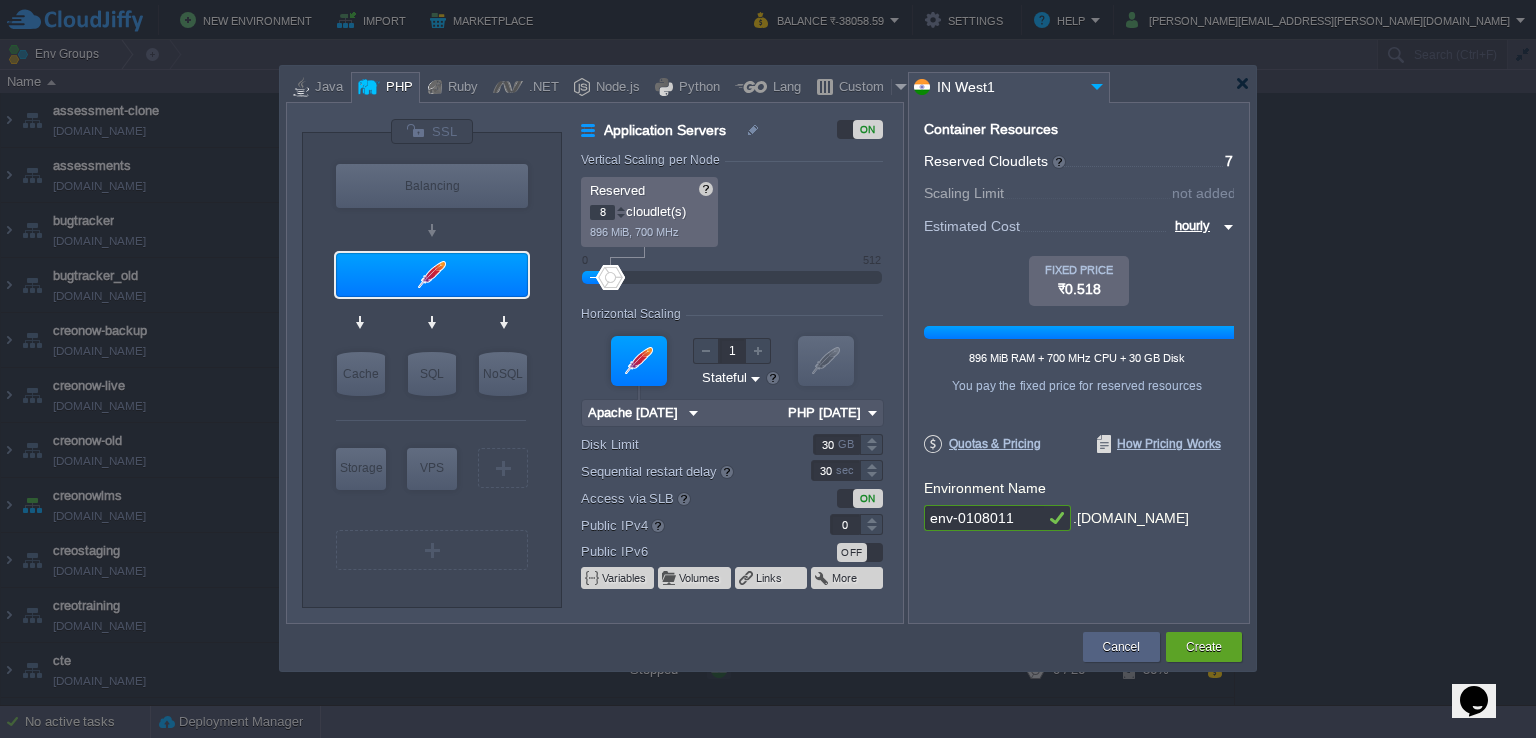 click at bounding box center (621, 208) 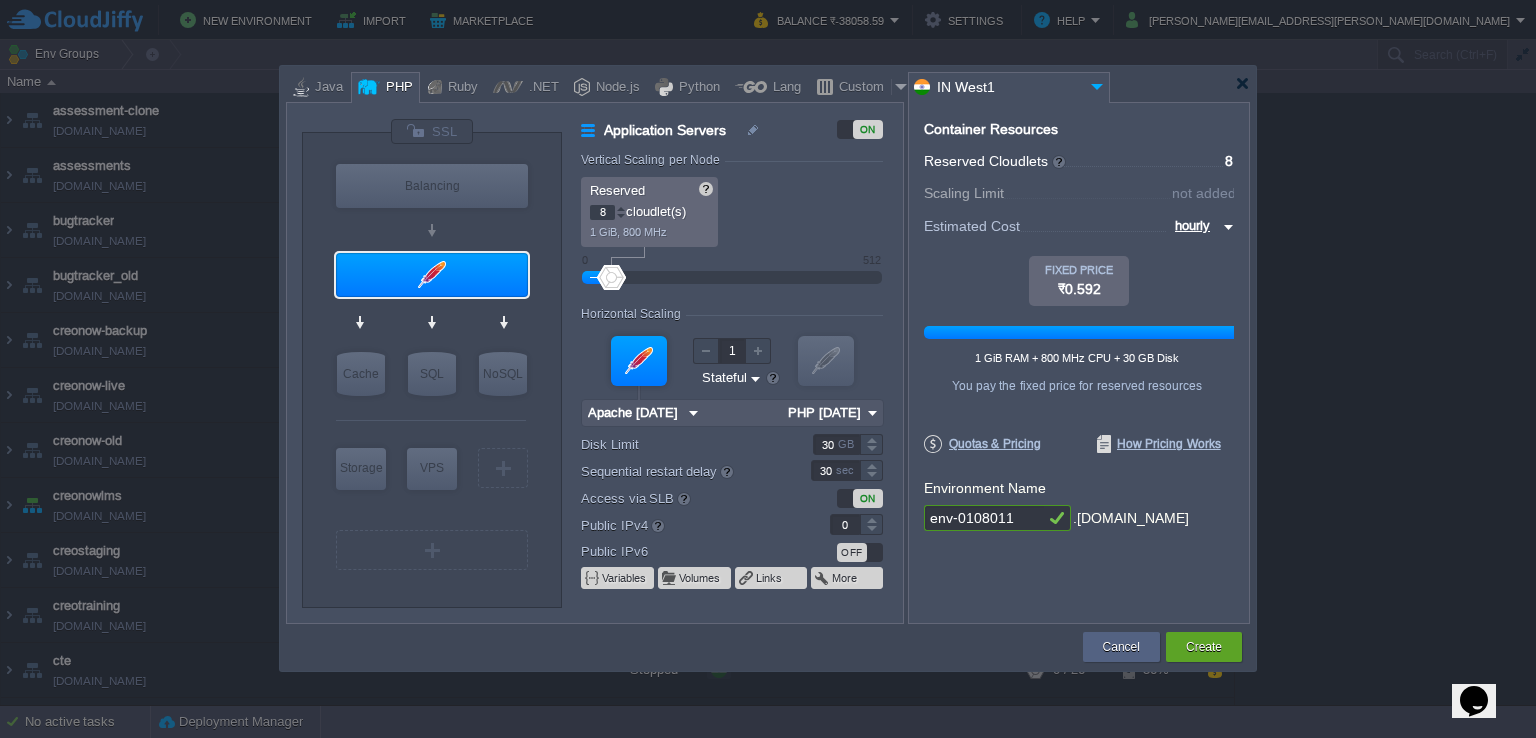 type on "9" 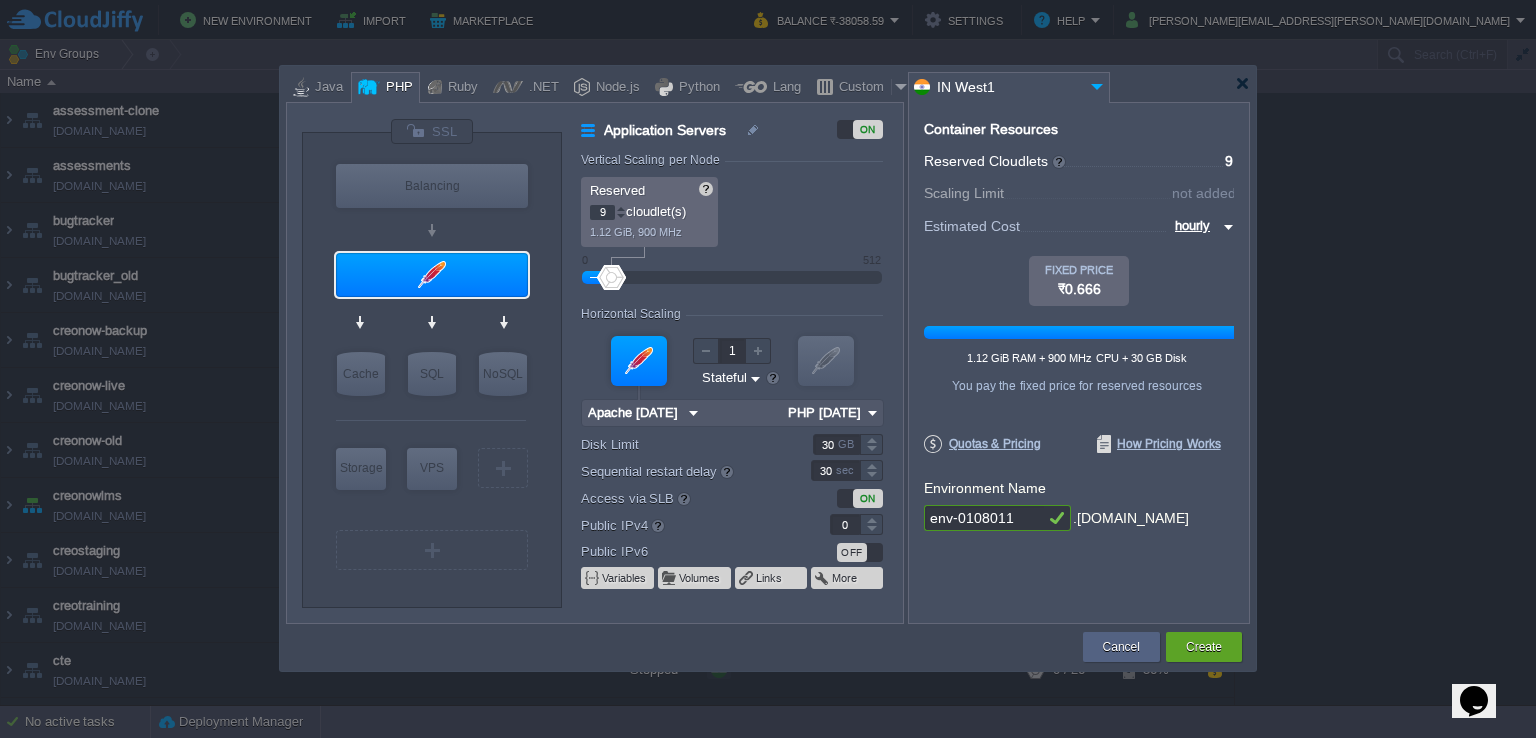 click at bounding box center (621, 208) 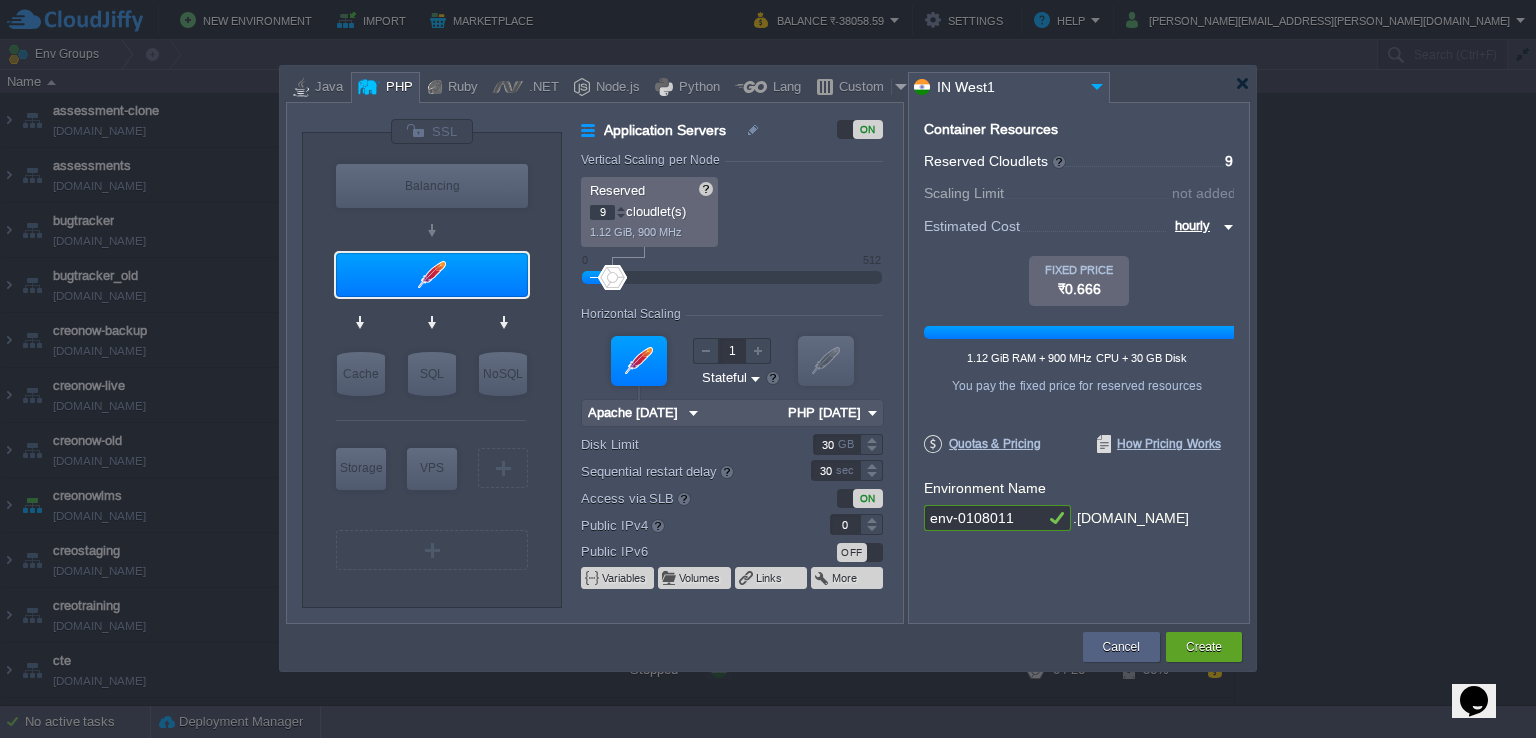 type on "10" 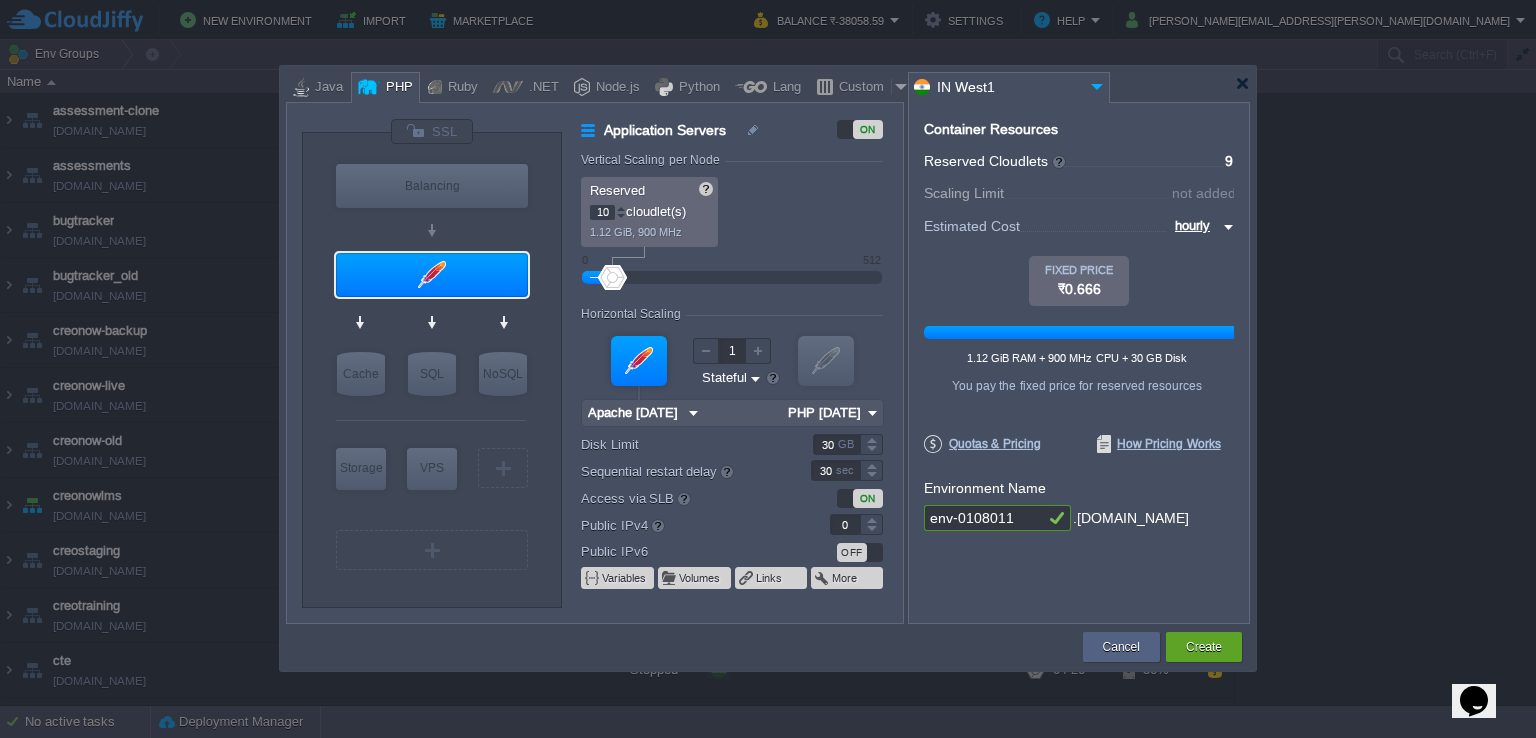 click at bounding box center [621, 208] 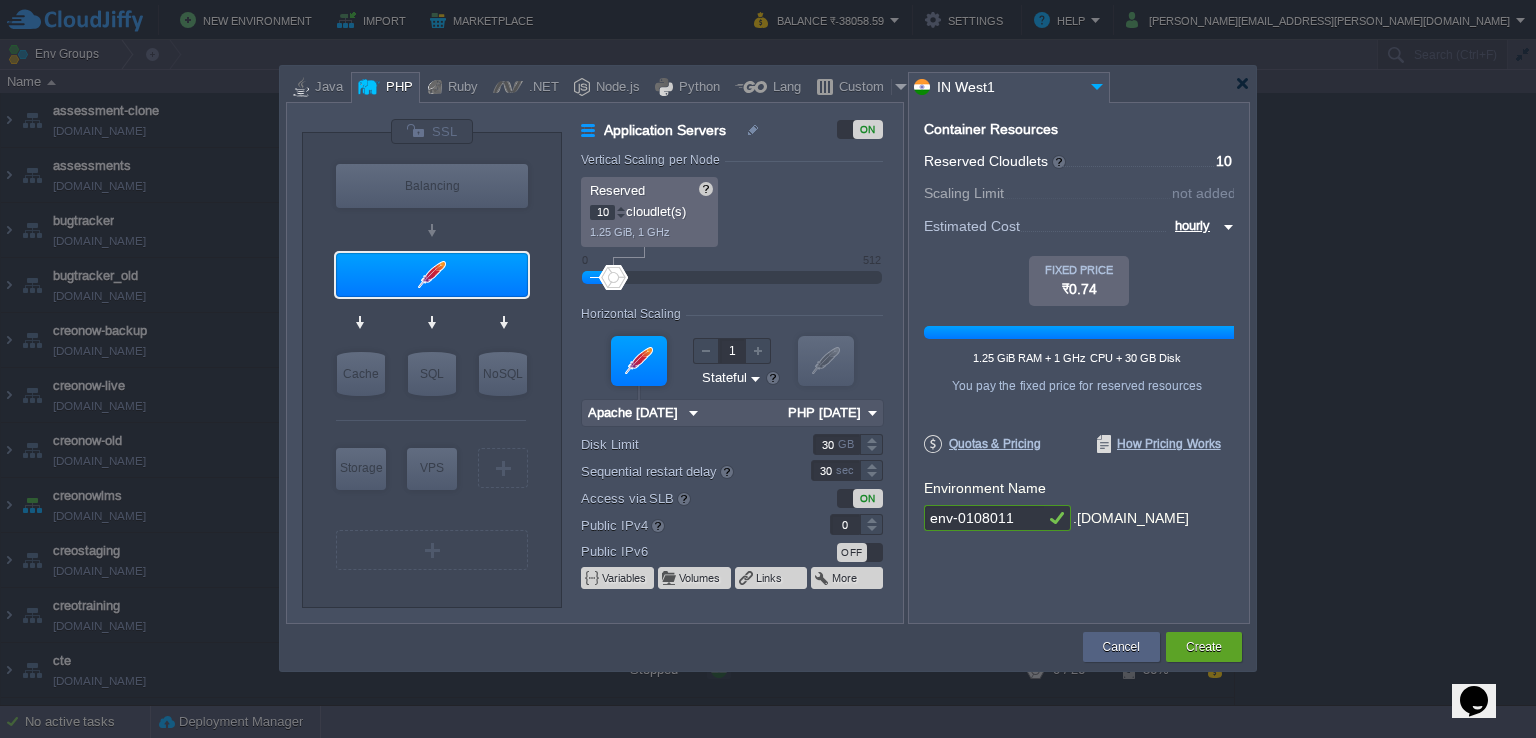 type on "11" 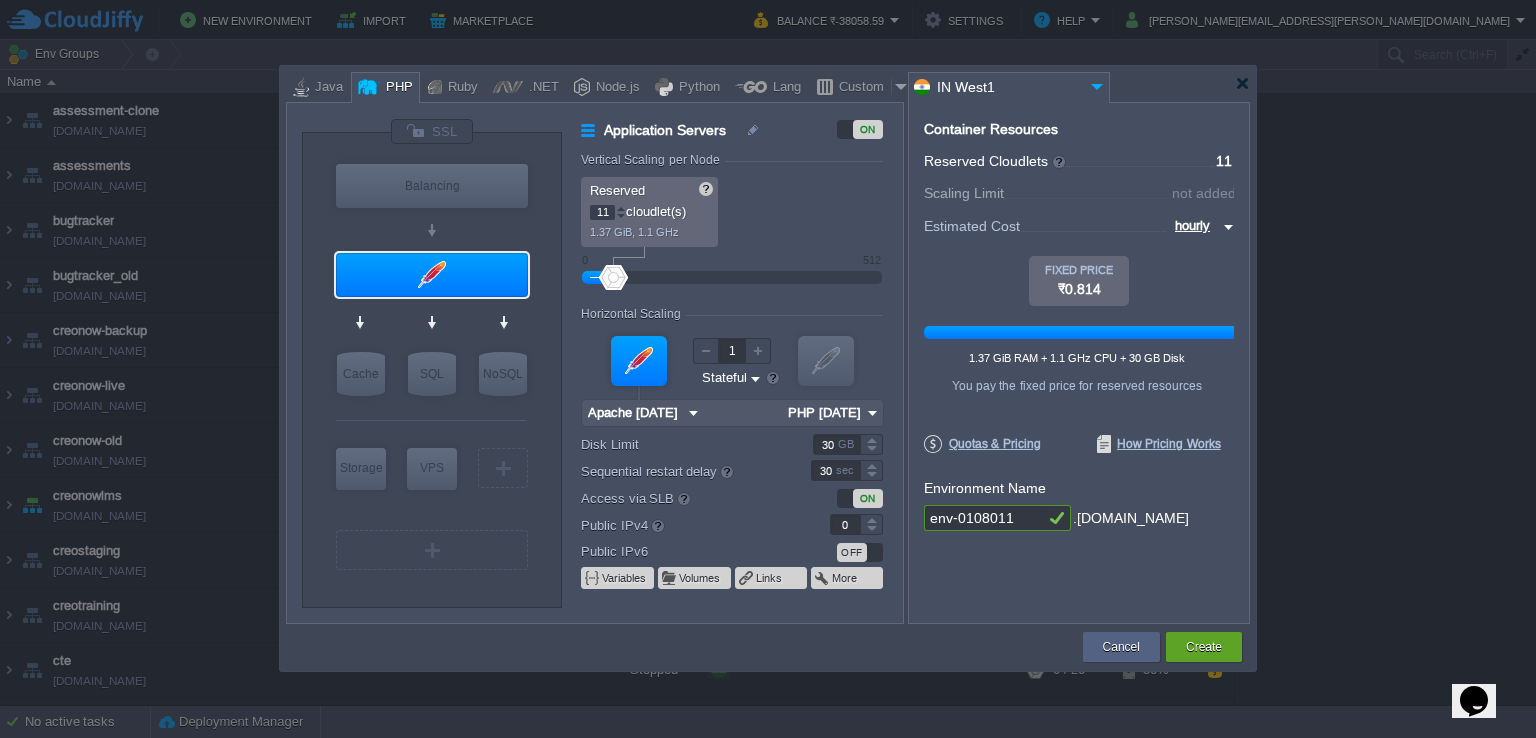 click at bounding box center [621, 208] 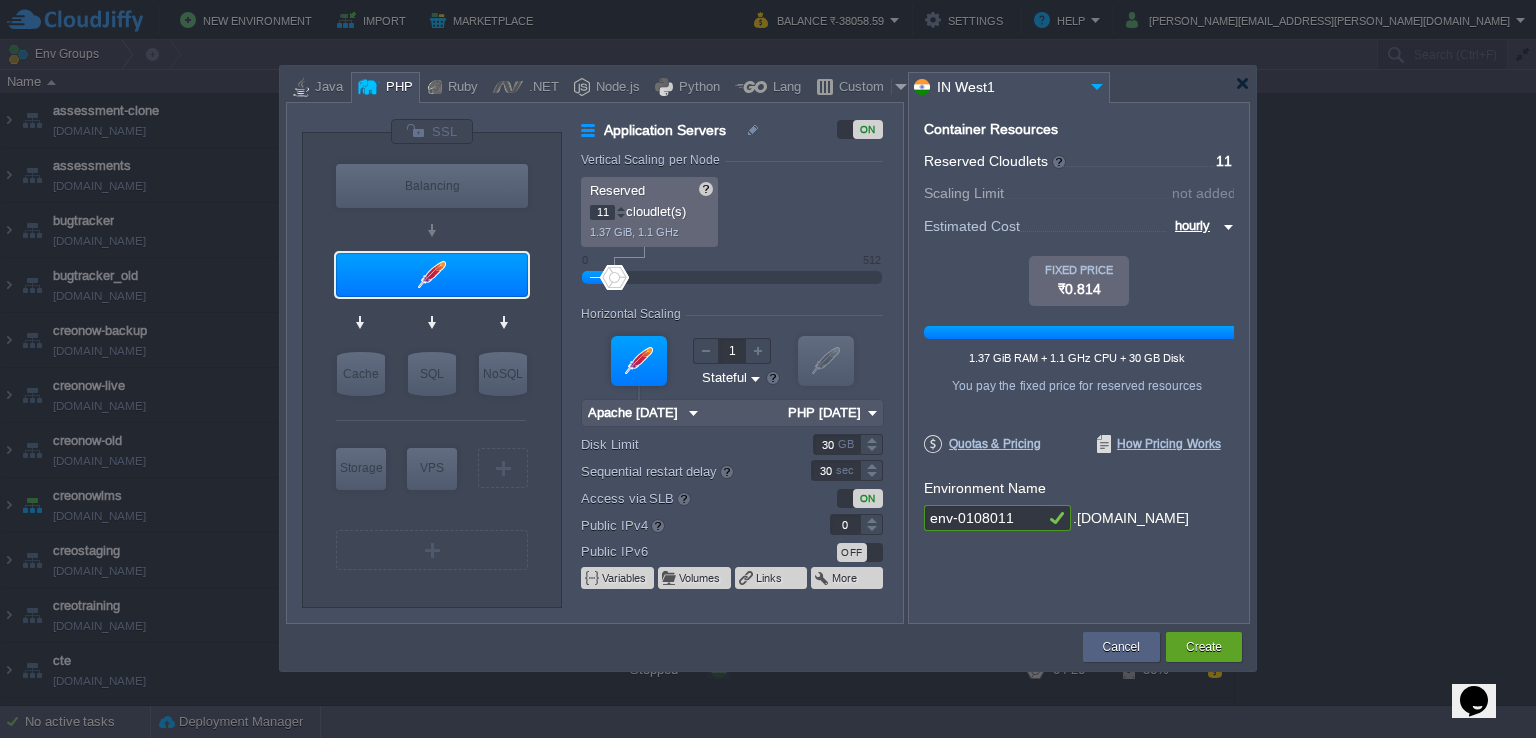 type on "12" 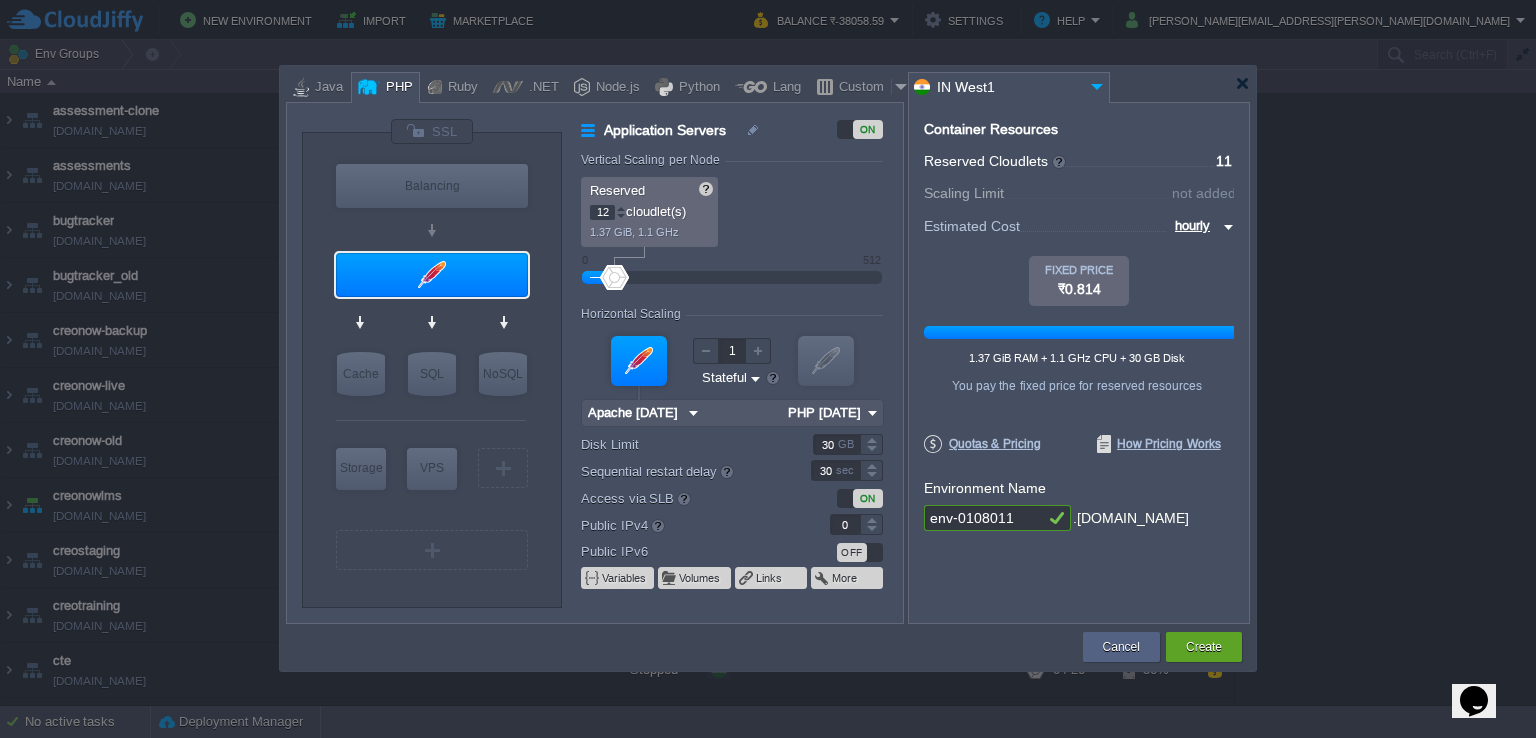 click at bounding box center [621, 208] 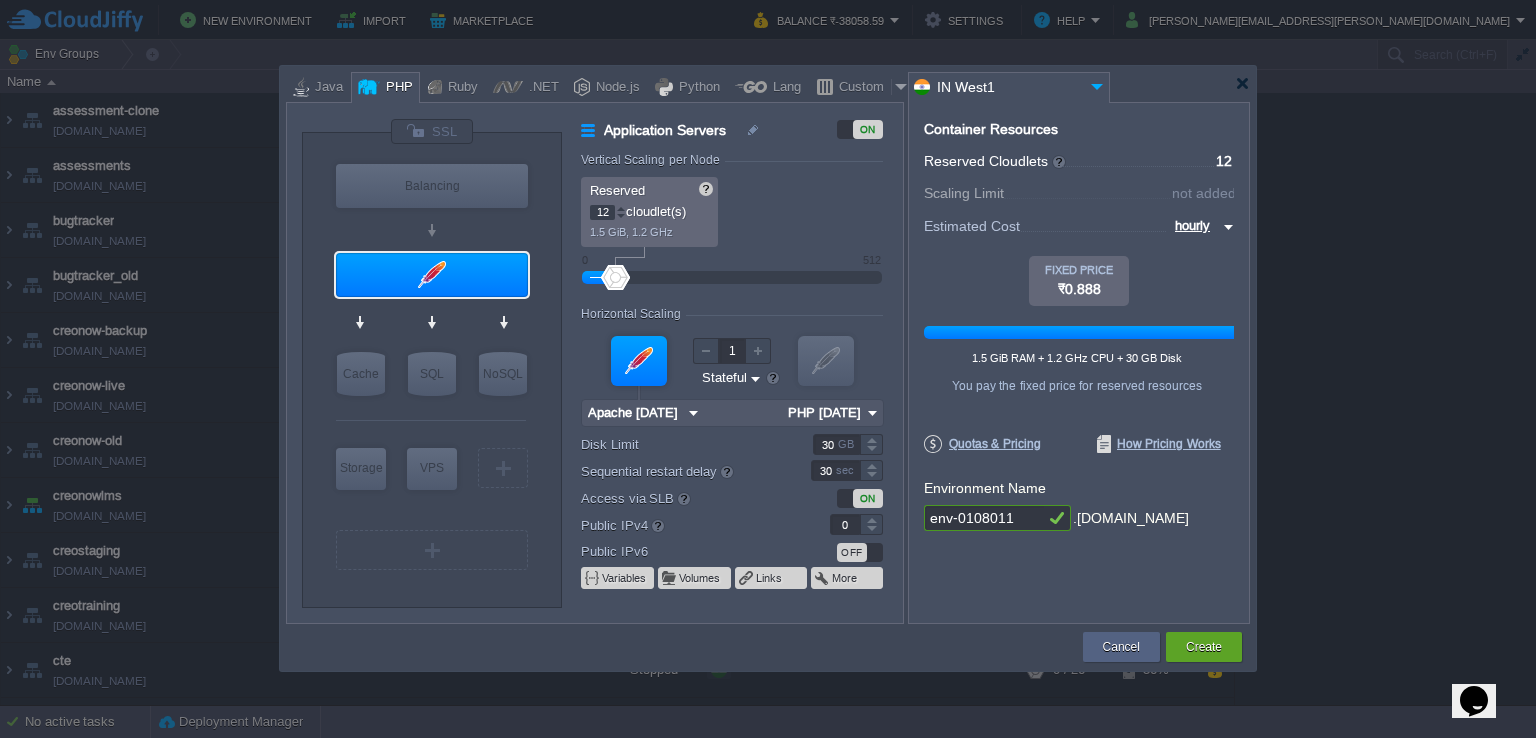 type on "13" 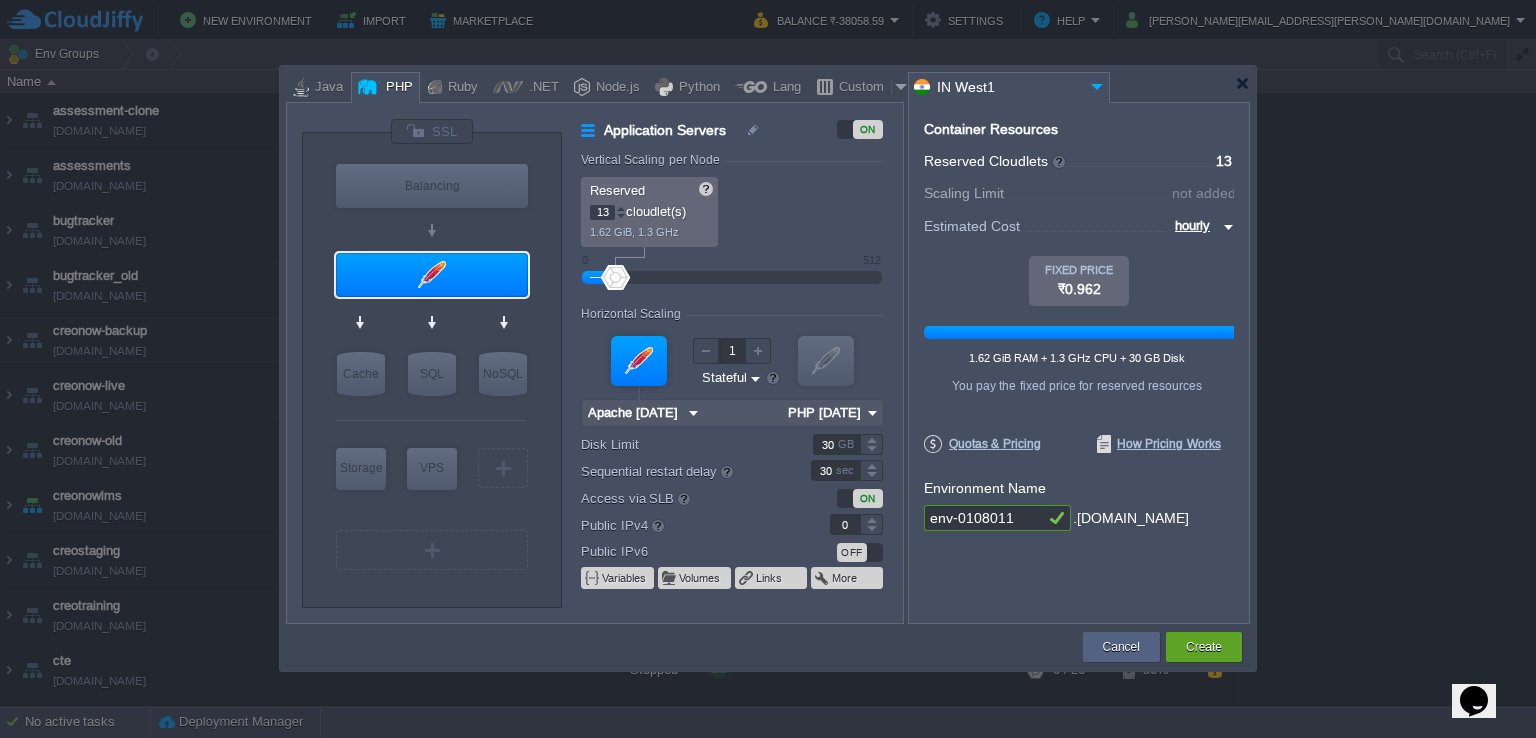 click at bounding box center [621, 208] 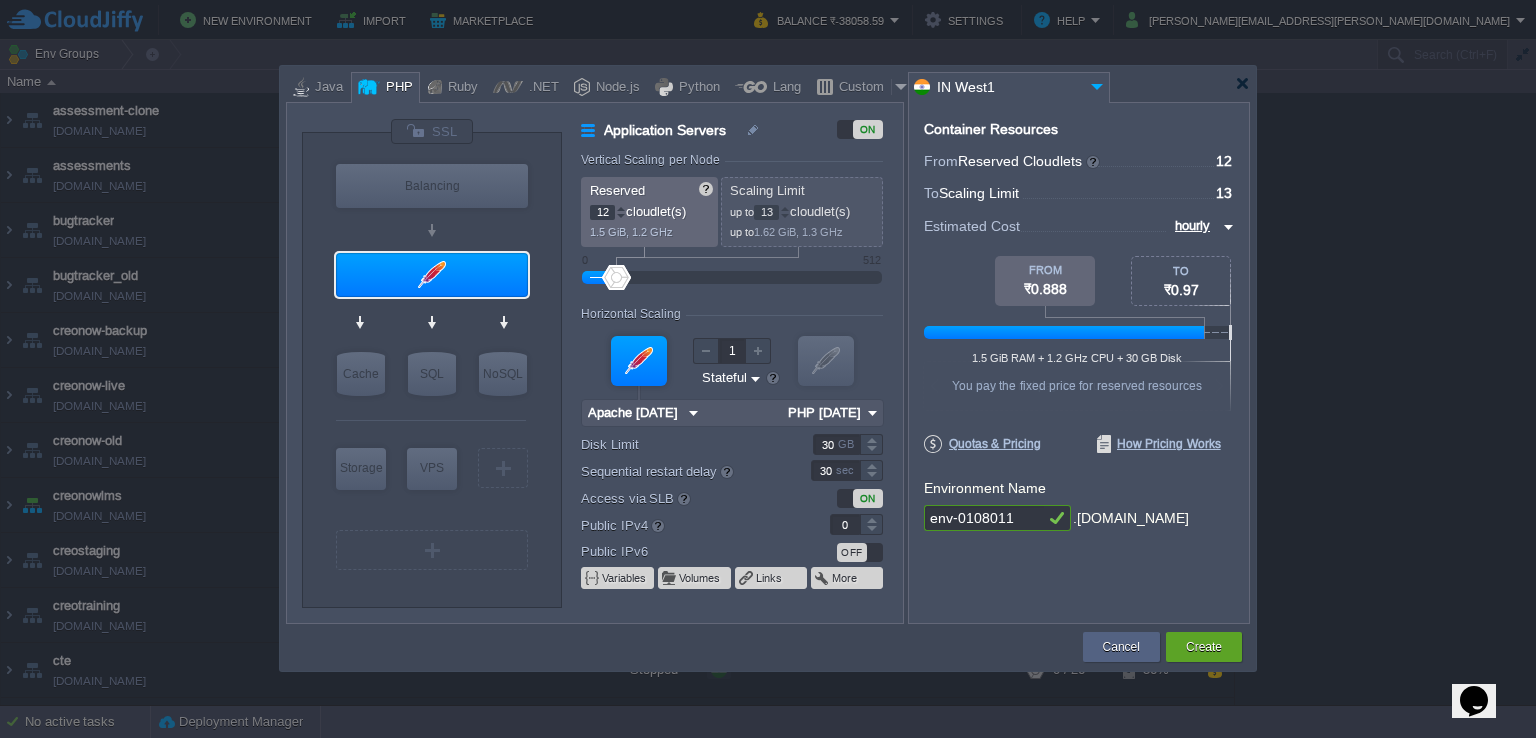 click at bounding box center (621, 216) 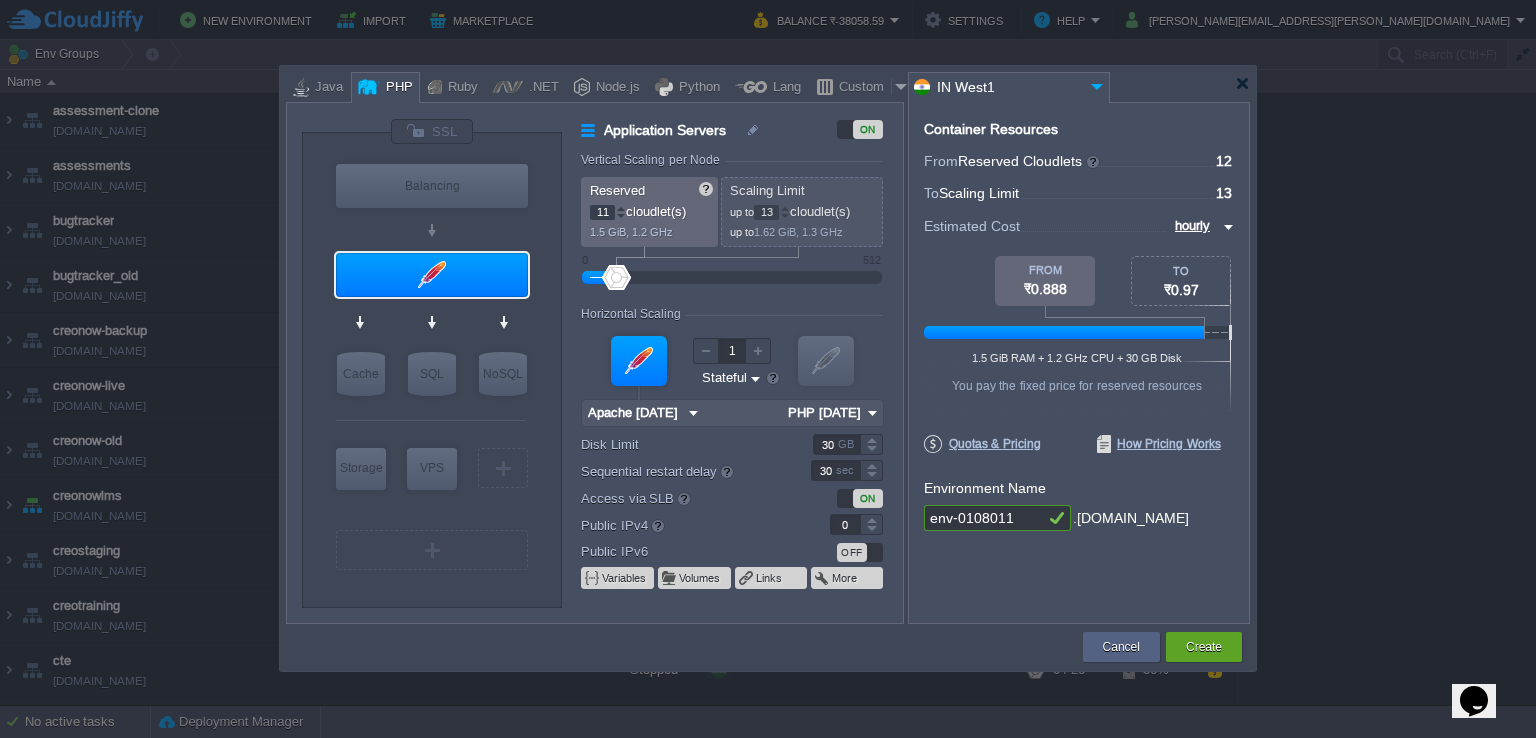 click at bounding box center (621, 216) 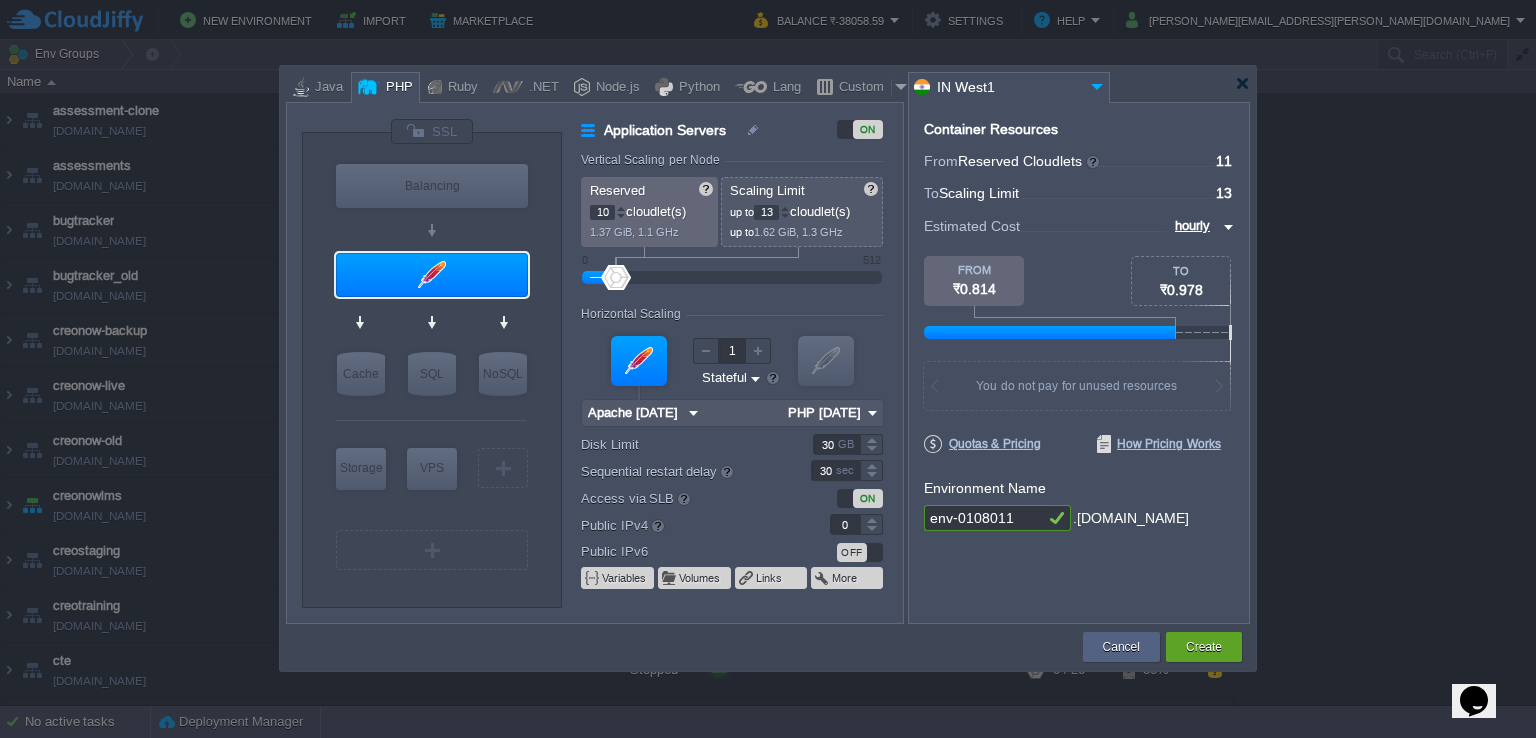 click at bounding box center (621, 216) 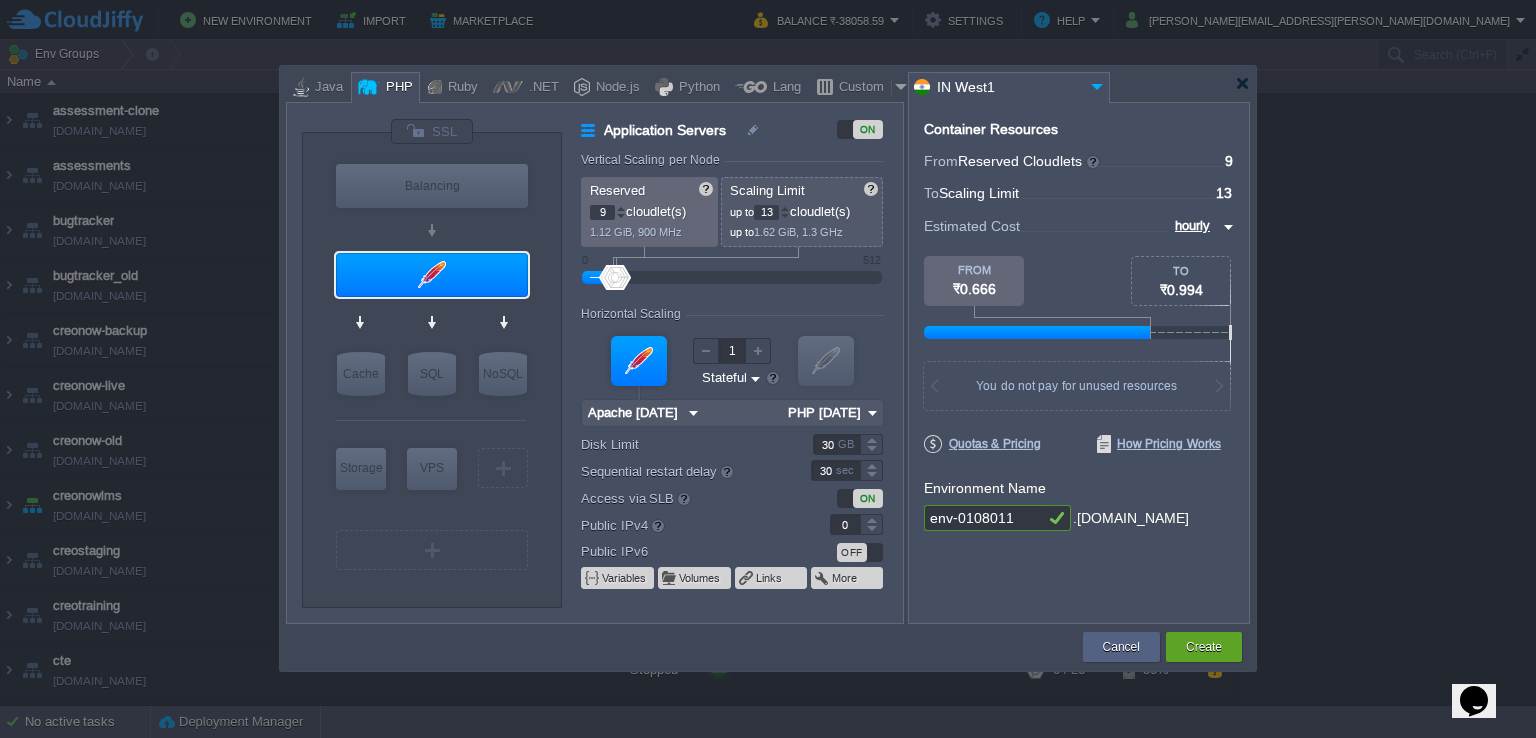 click at bounding box center (621, 216) 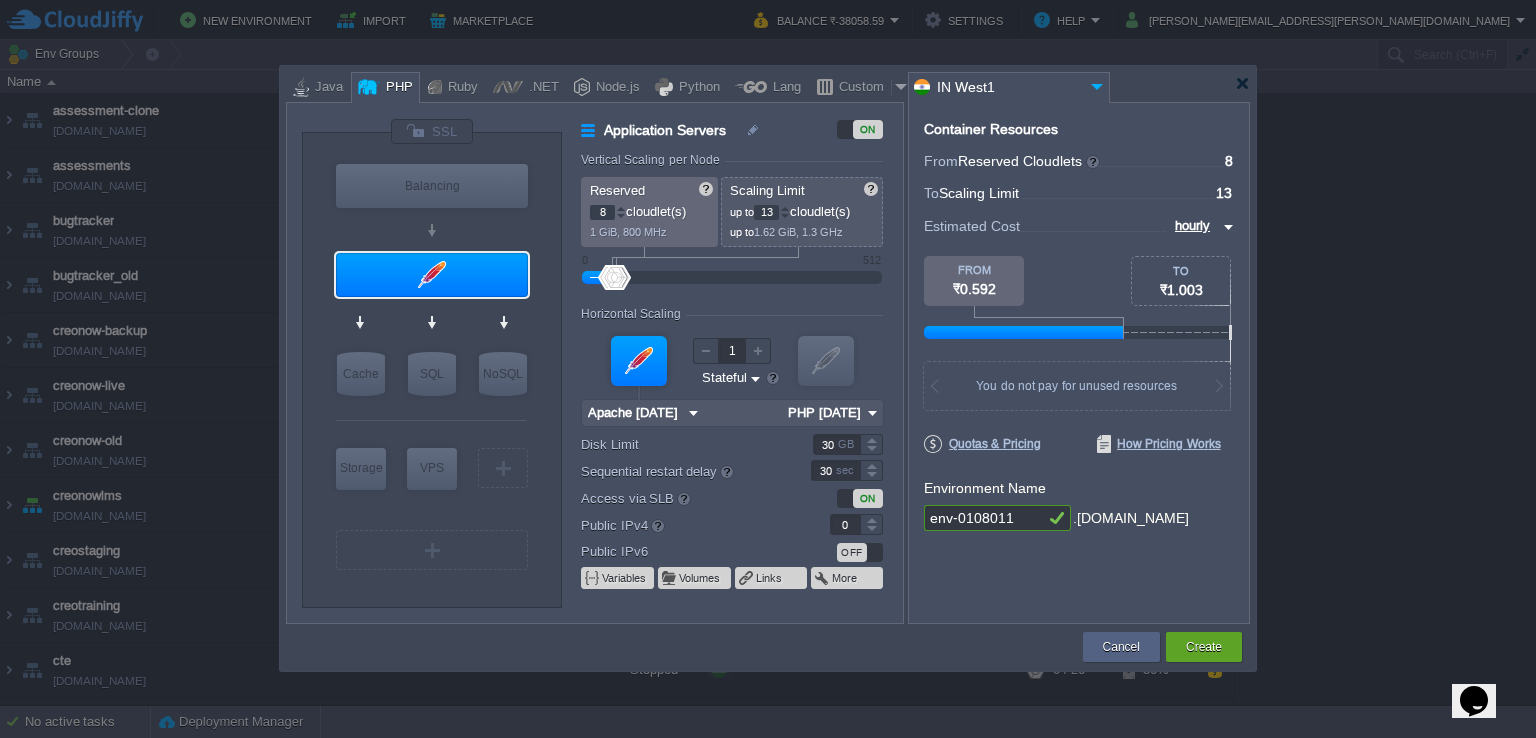 click at bounding box center (621, 216) 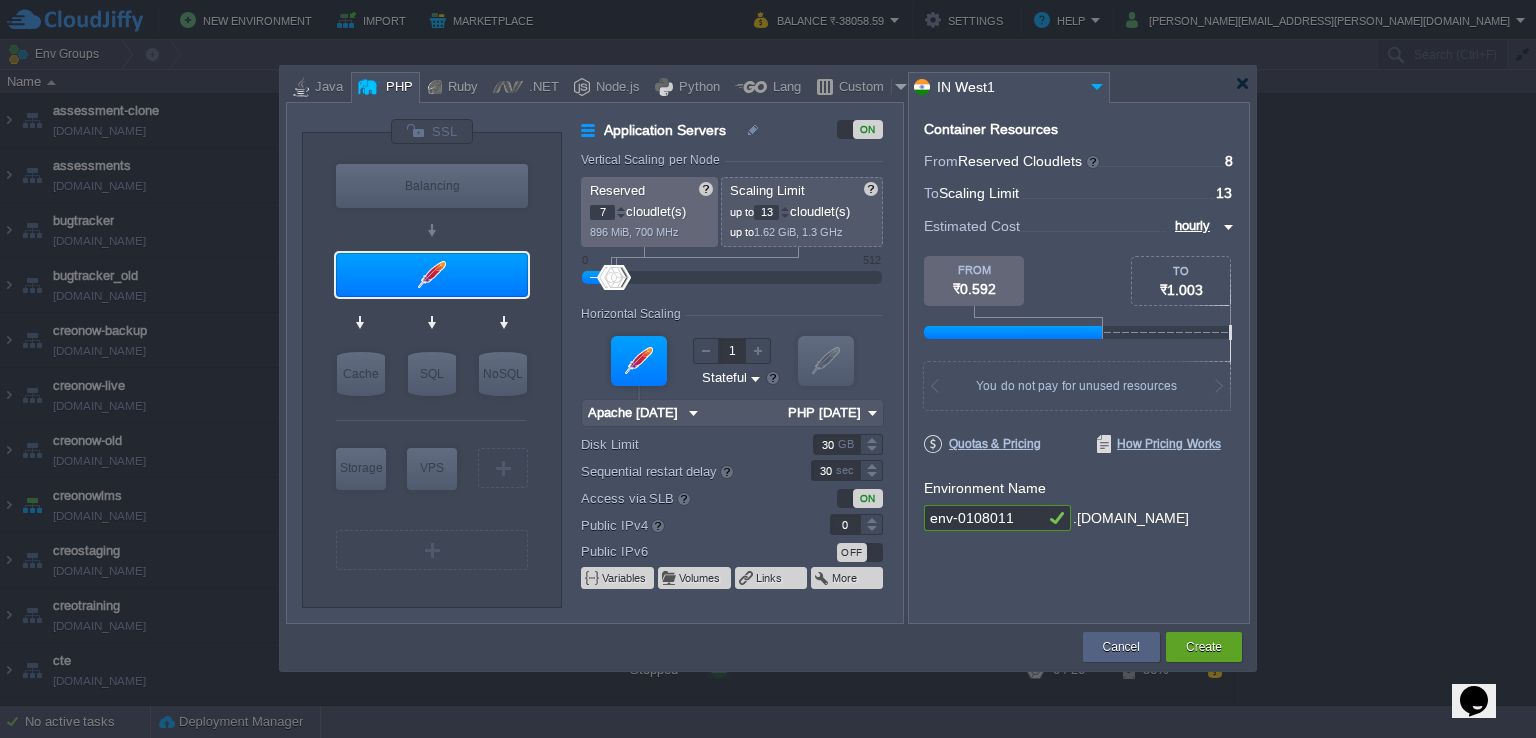click at bounding box center (621, 216) 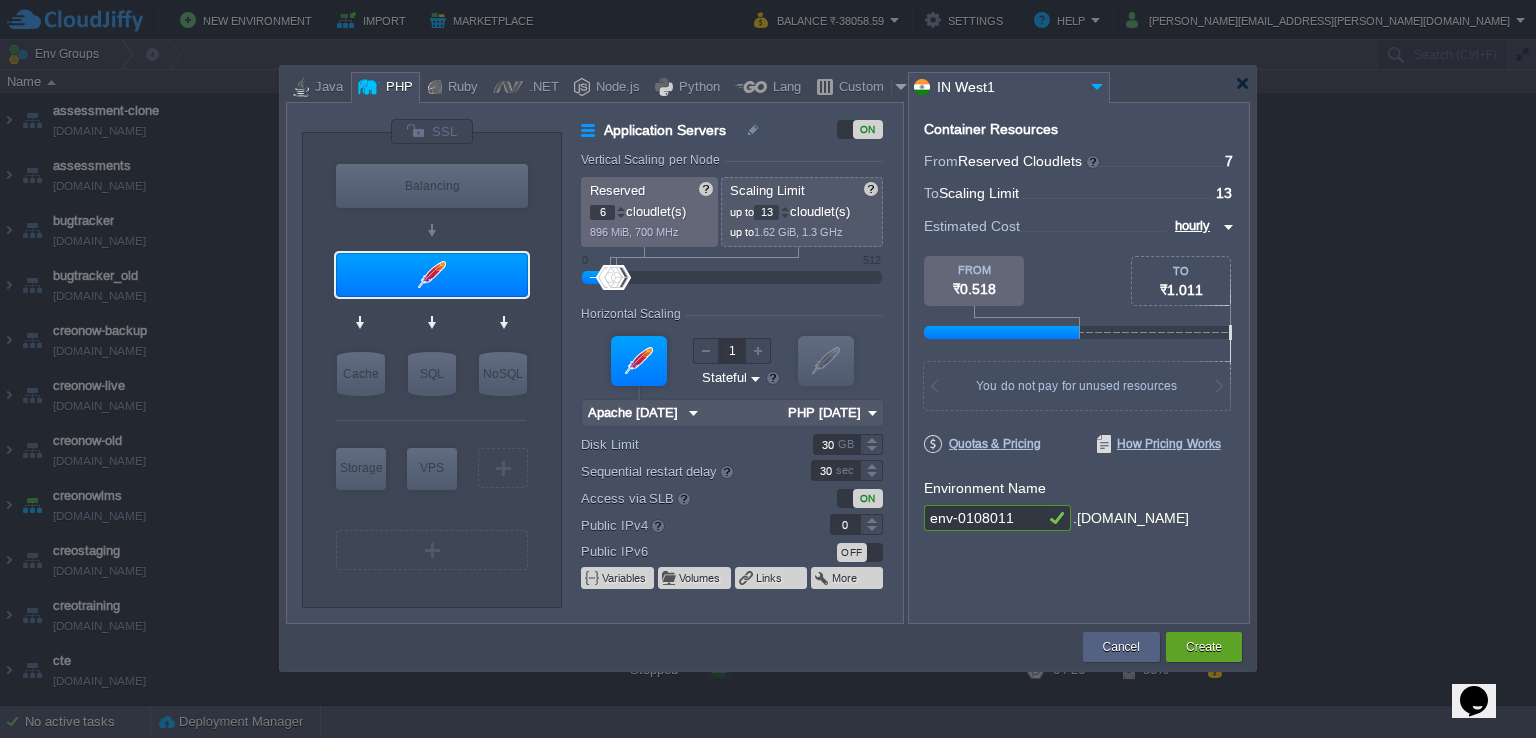 click at bounding box center (621, 216) 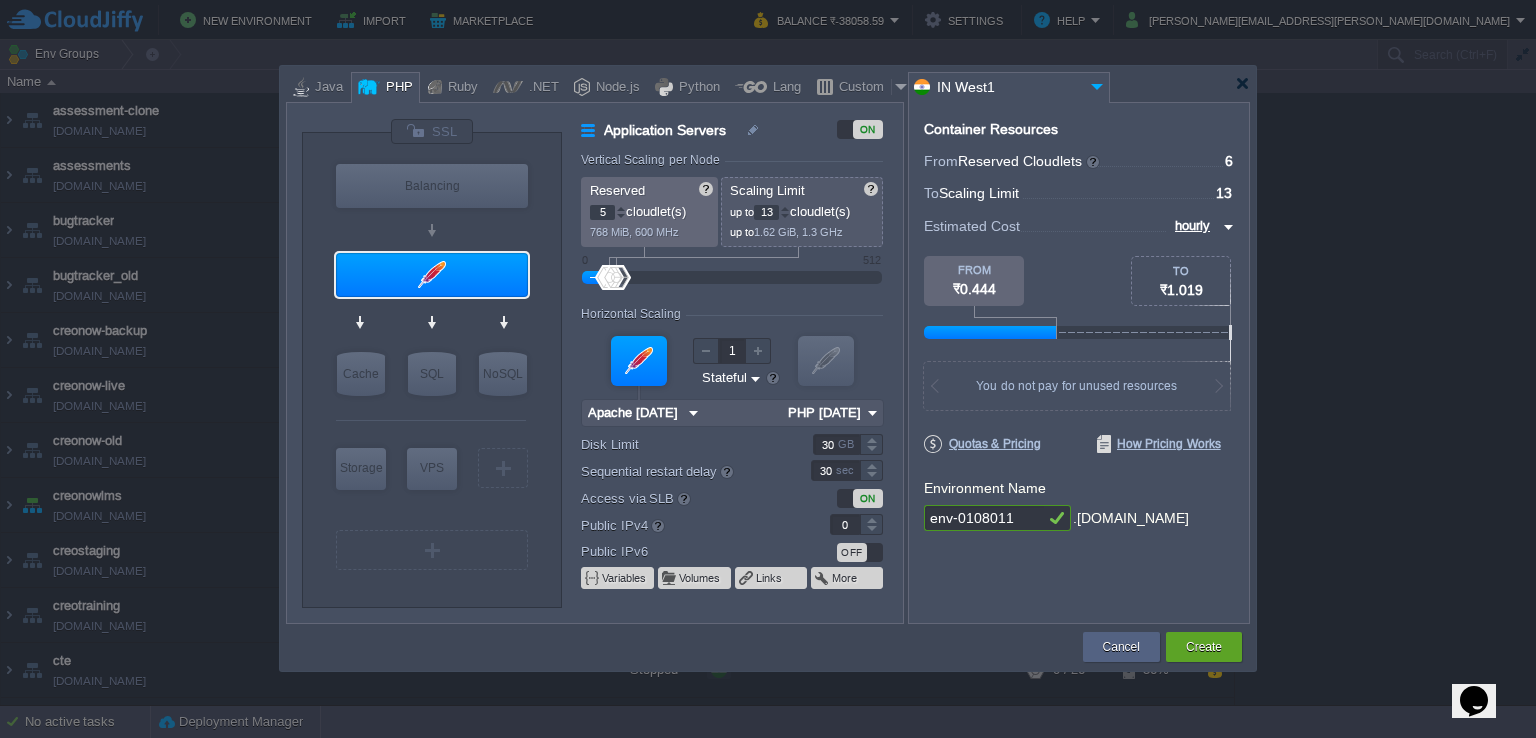 click at bounding box center [621, 216] 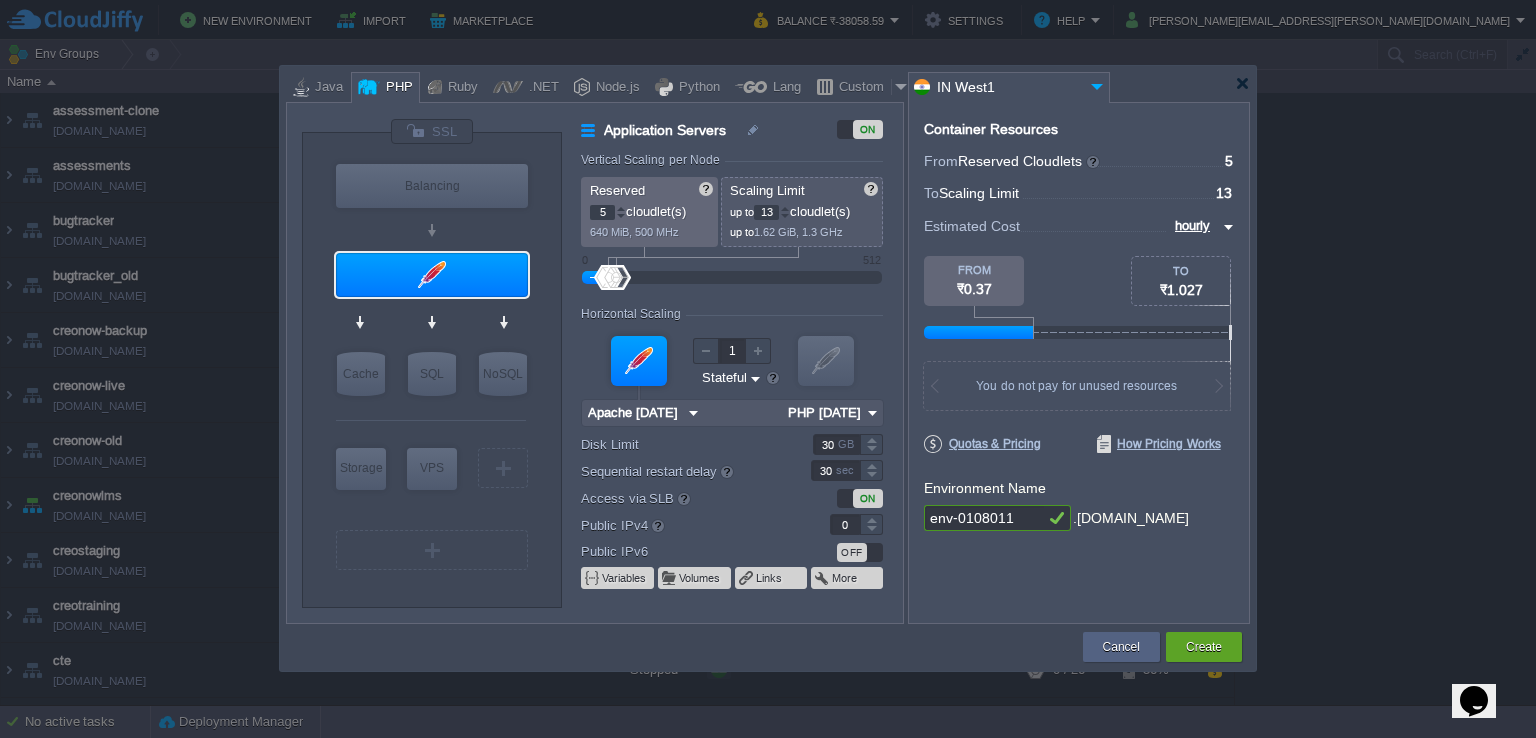 type on "4" 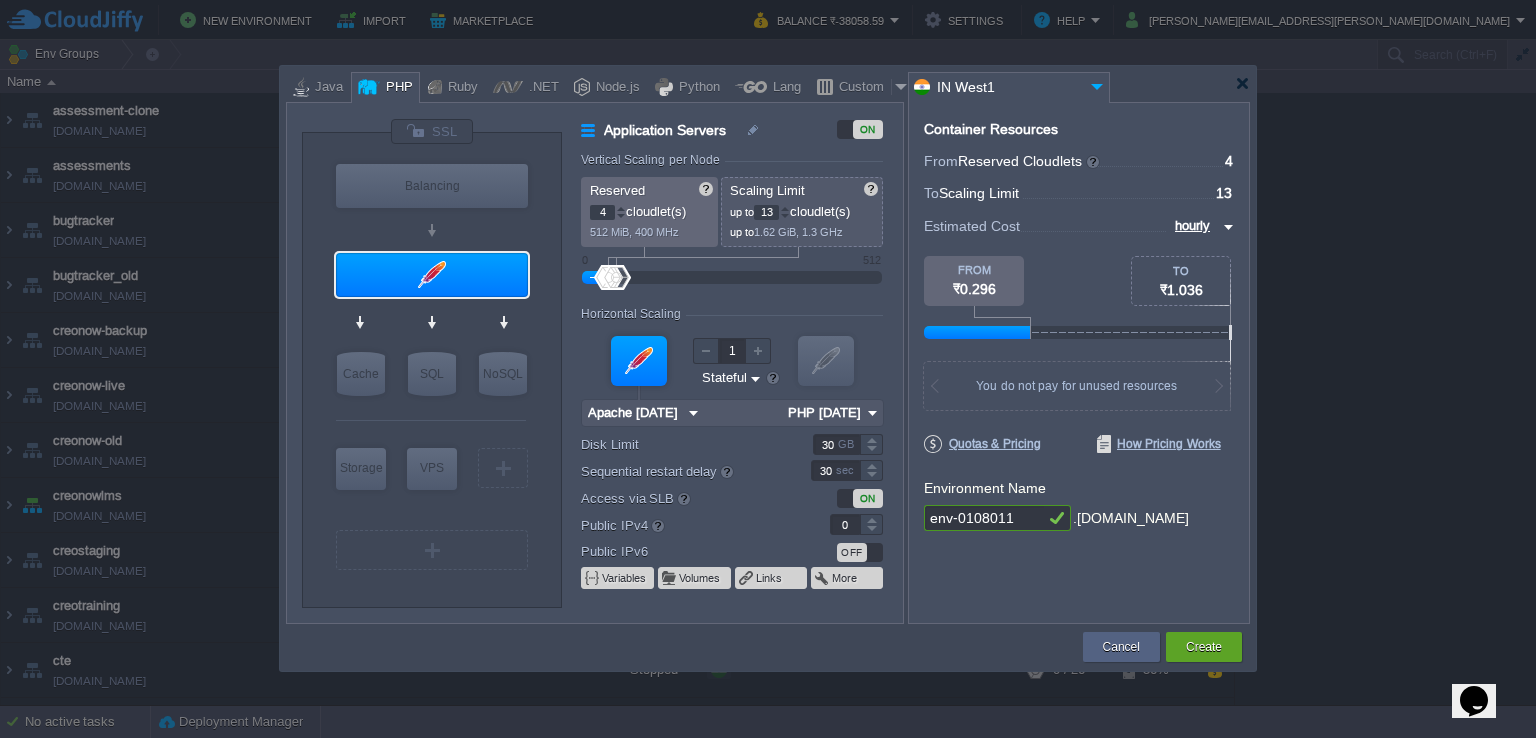 click at bounding box center (621, 216) 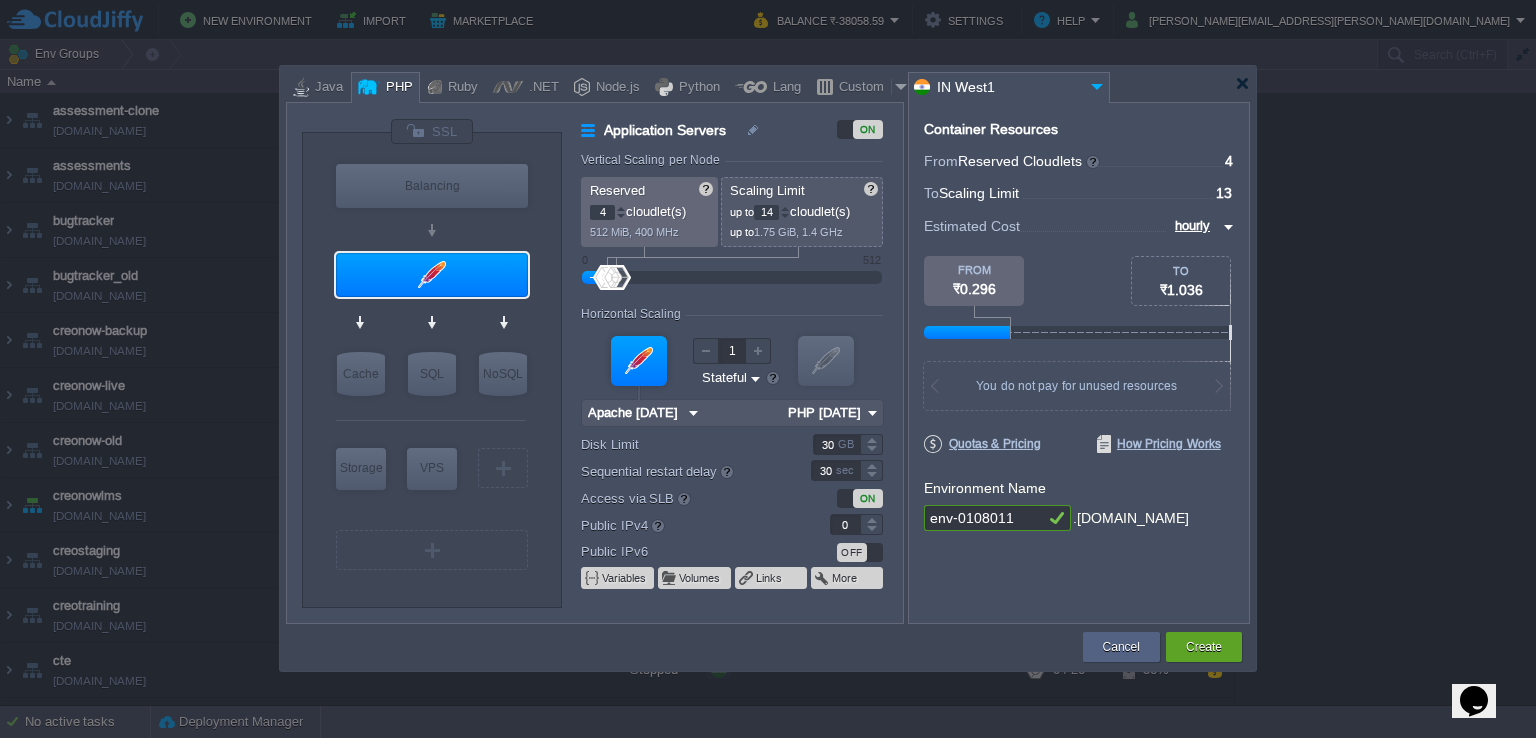 click at bounding box center [785, 208] 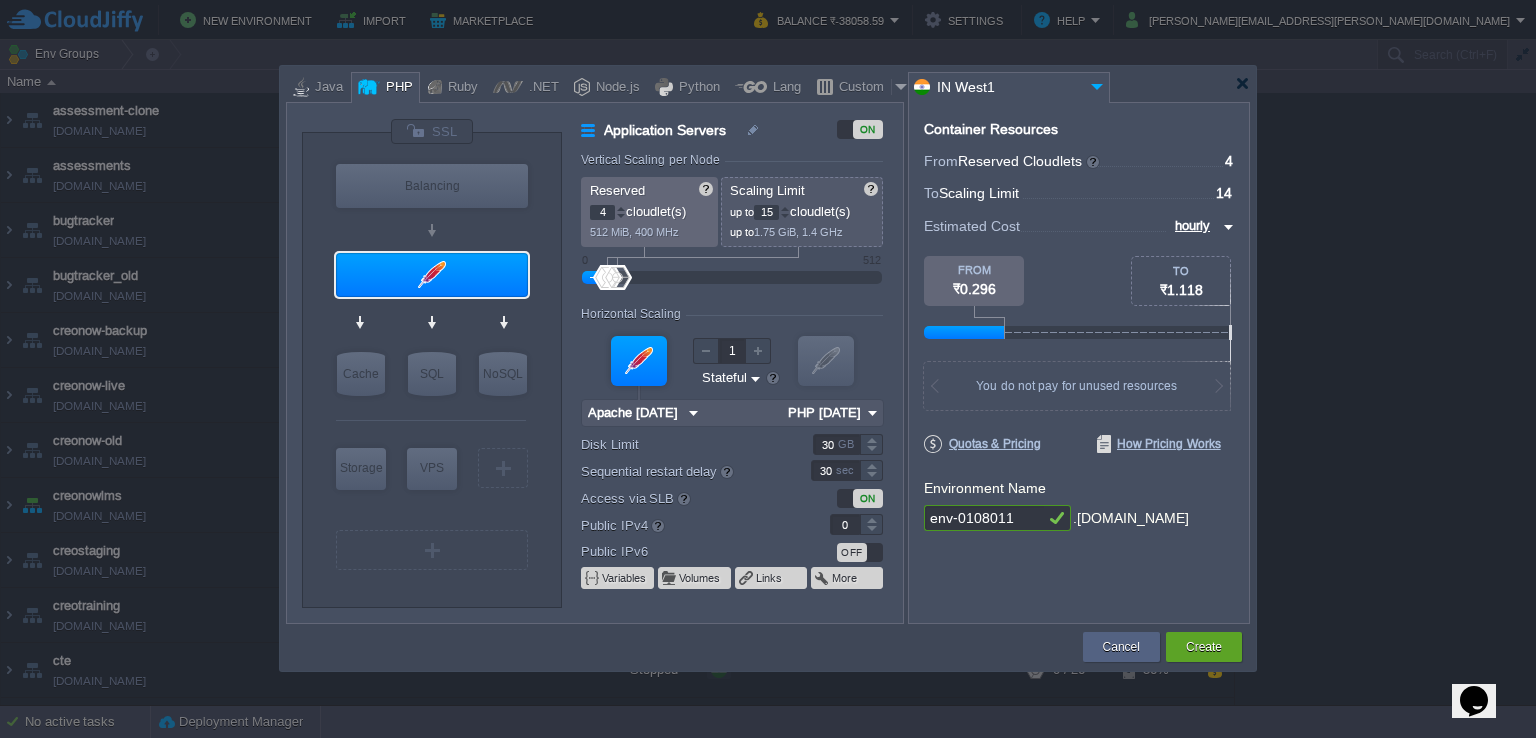 click at bounding box center [785, 208] 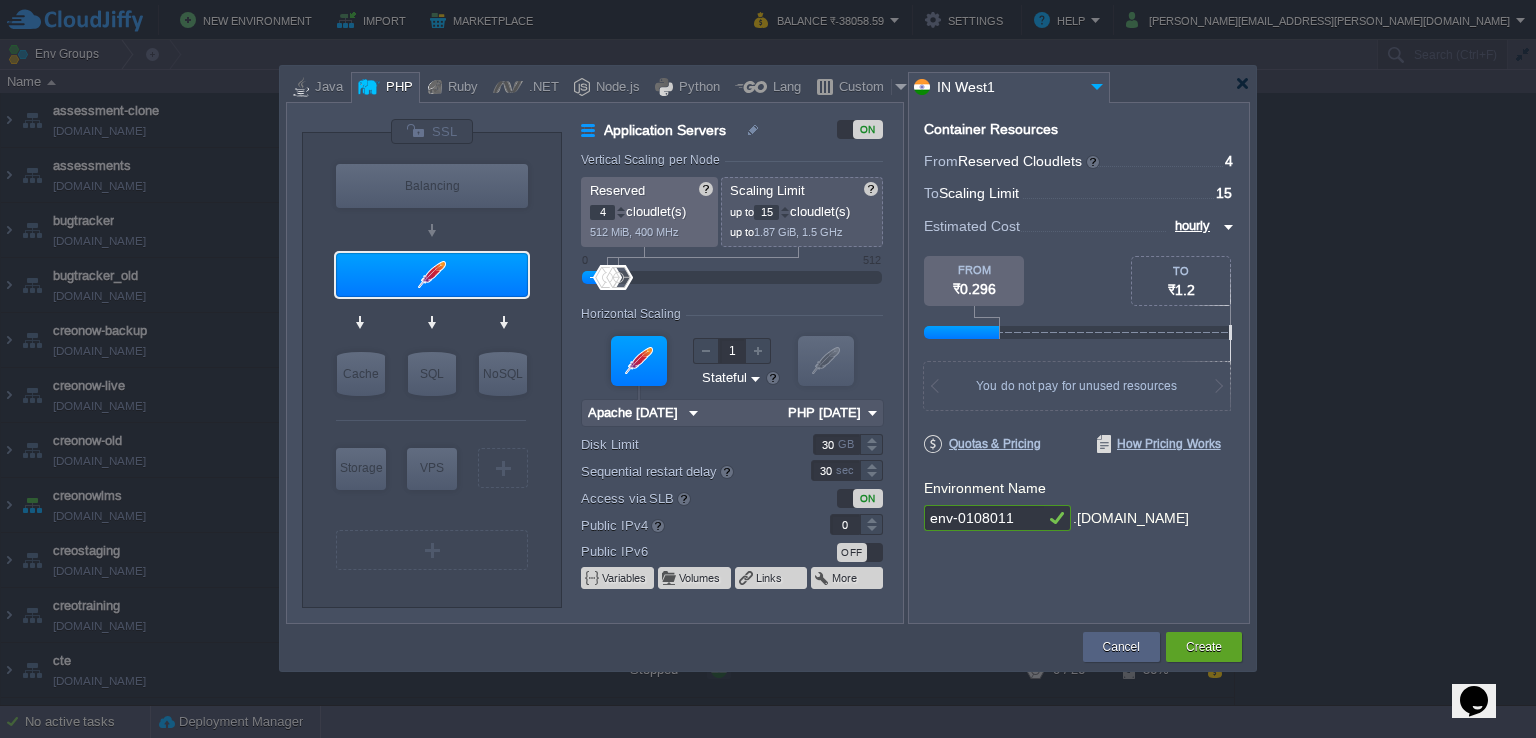 type on "16" 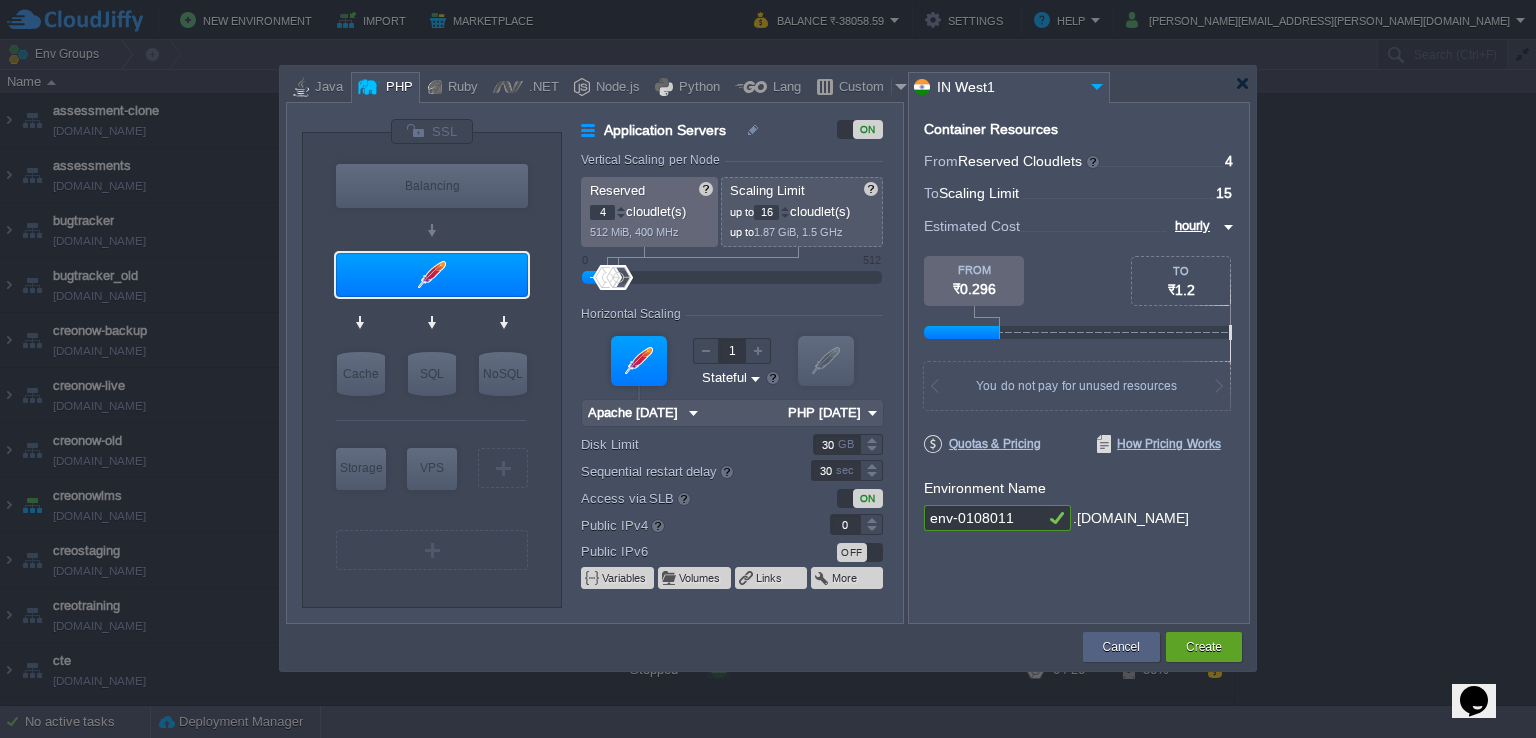 click at bounding box center [785, 208] 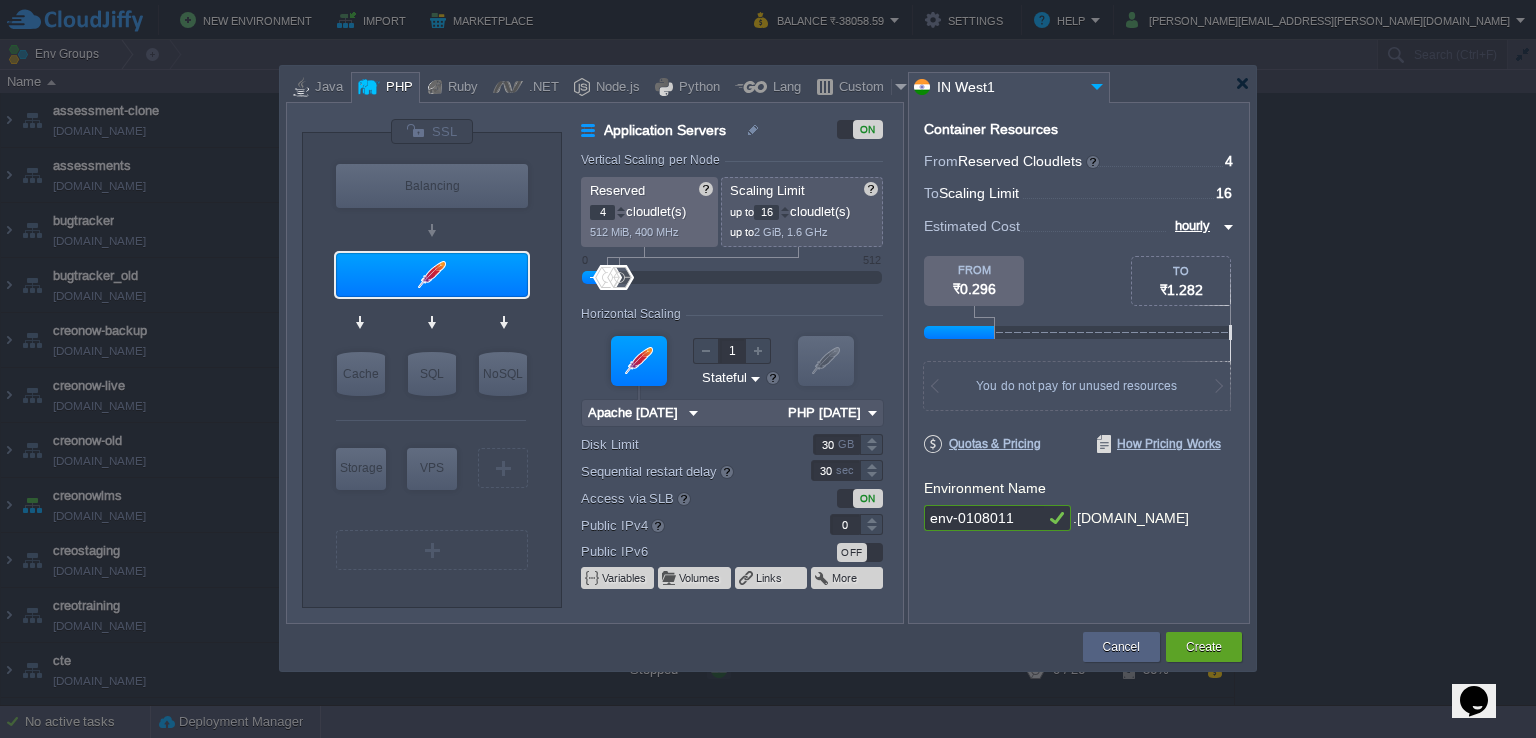 click on "env-0108011" at bounding box center (984, 518) 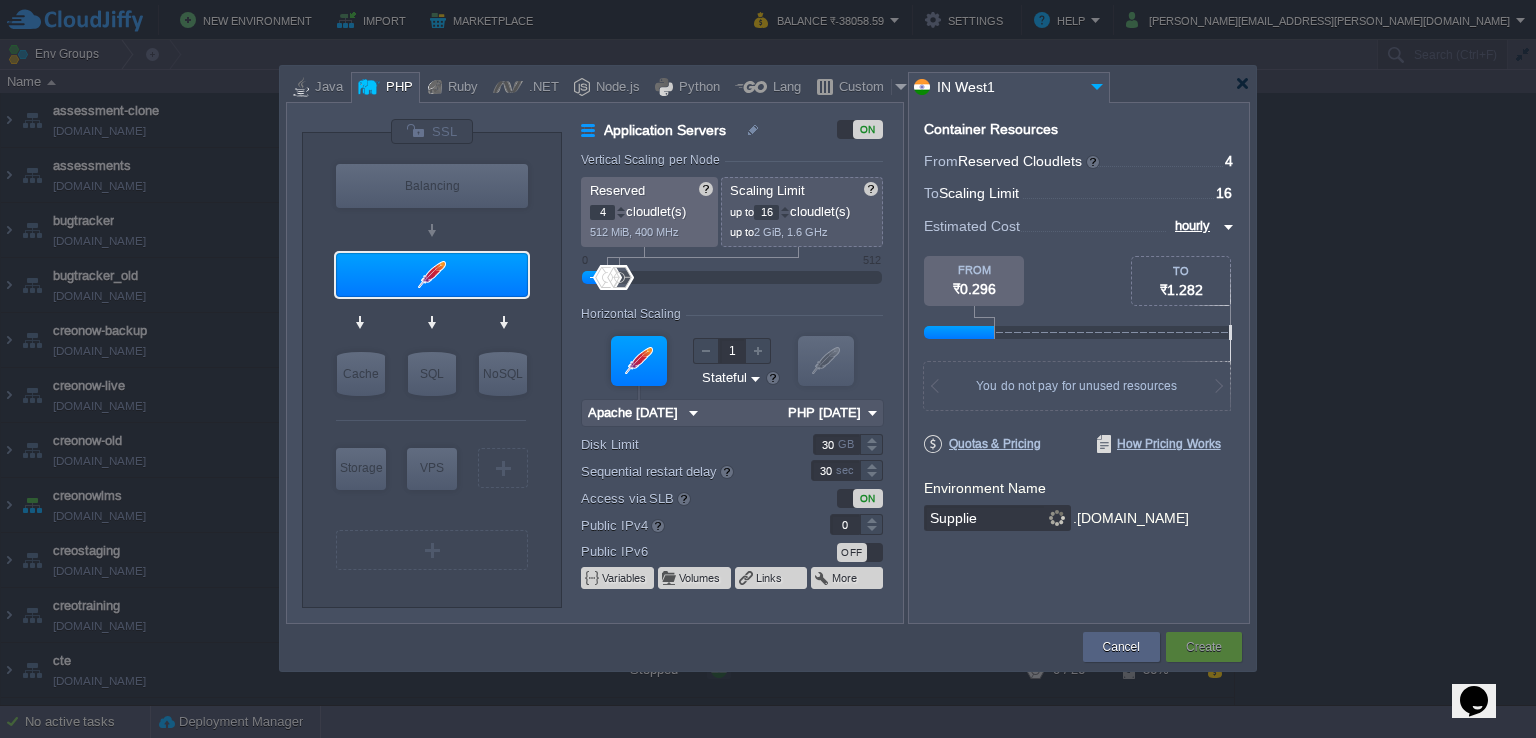 type on "Supplier" 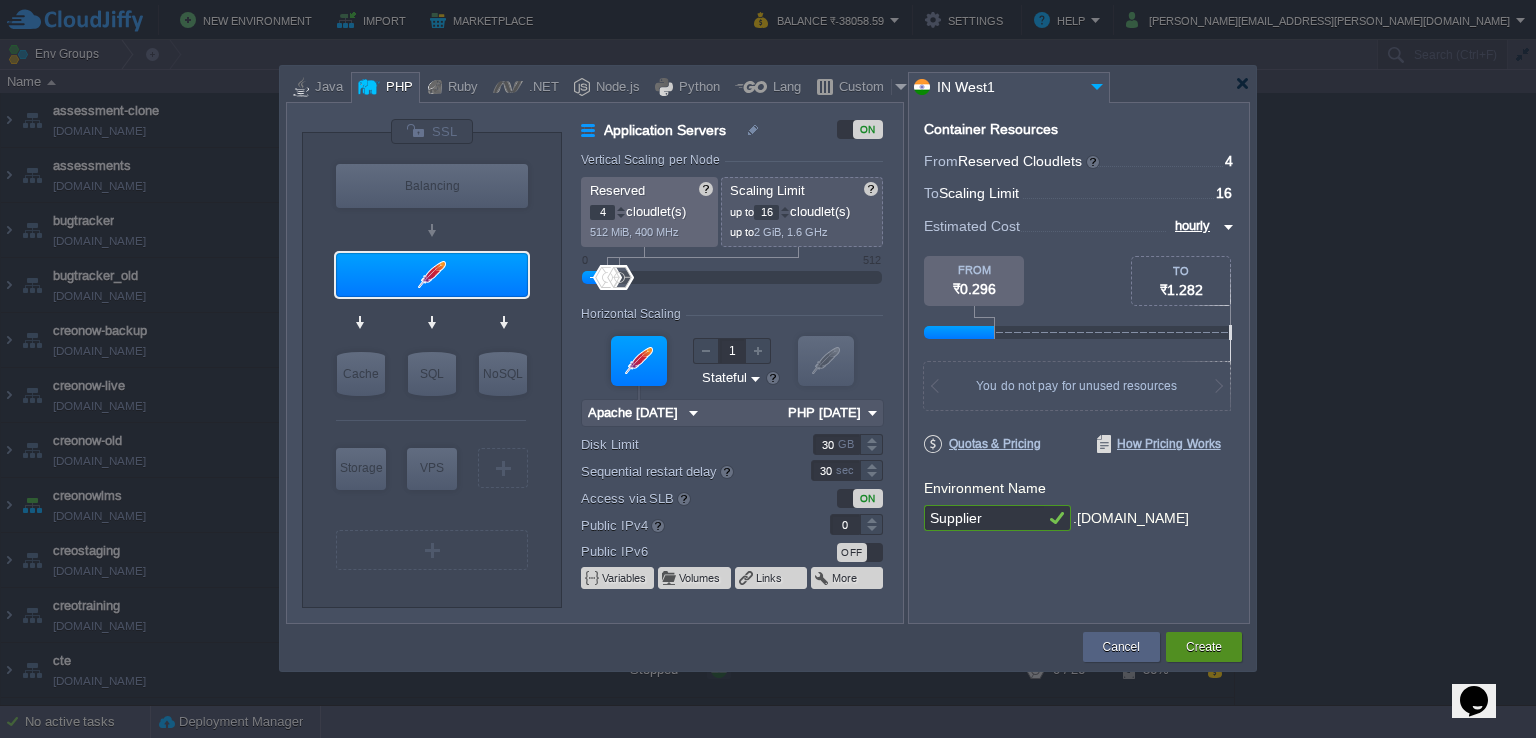 click on "Create" at bounding box center (1204, 647) 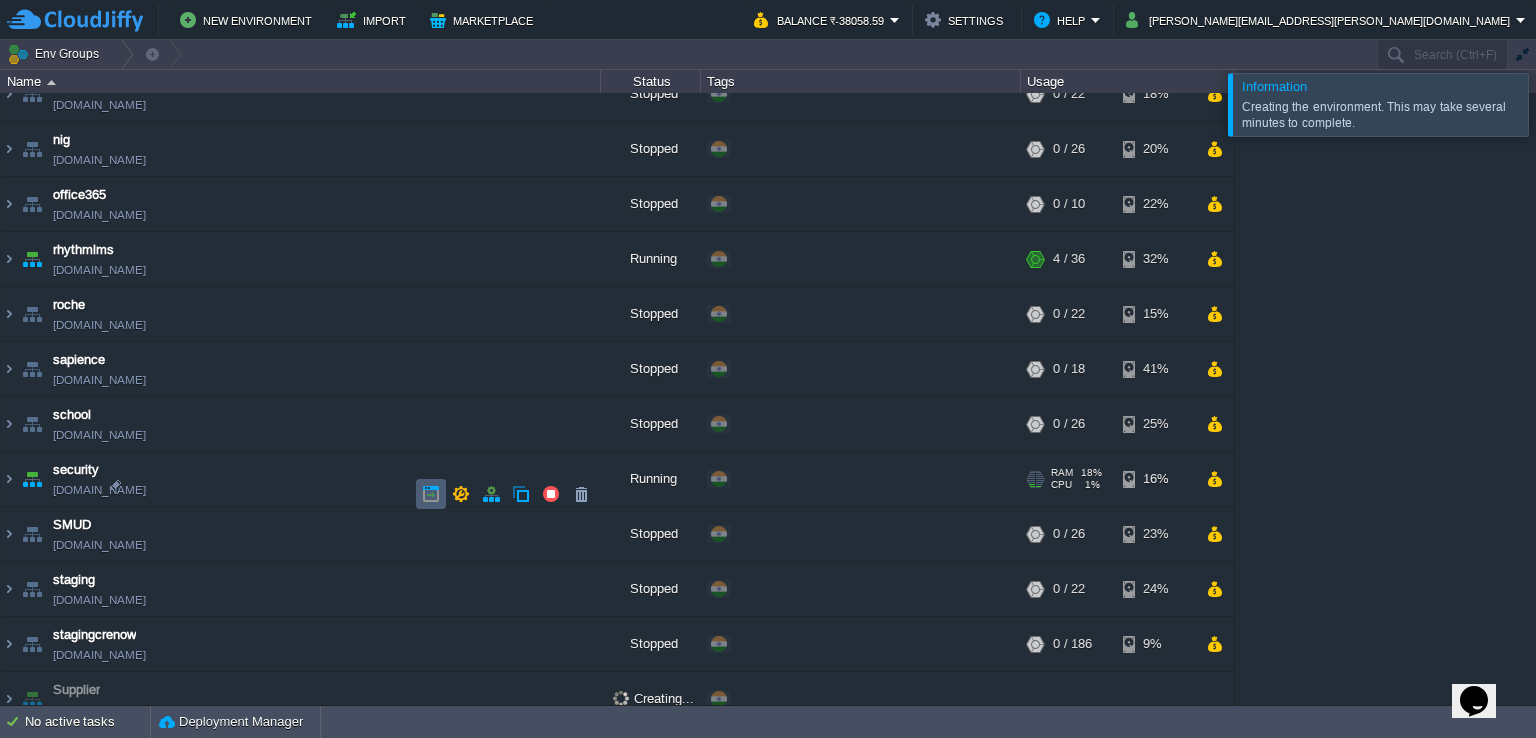 scroll, scrollTop: 1800, scrollLeft: 0, axis: vertical 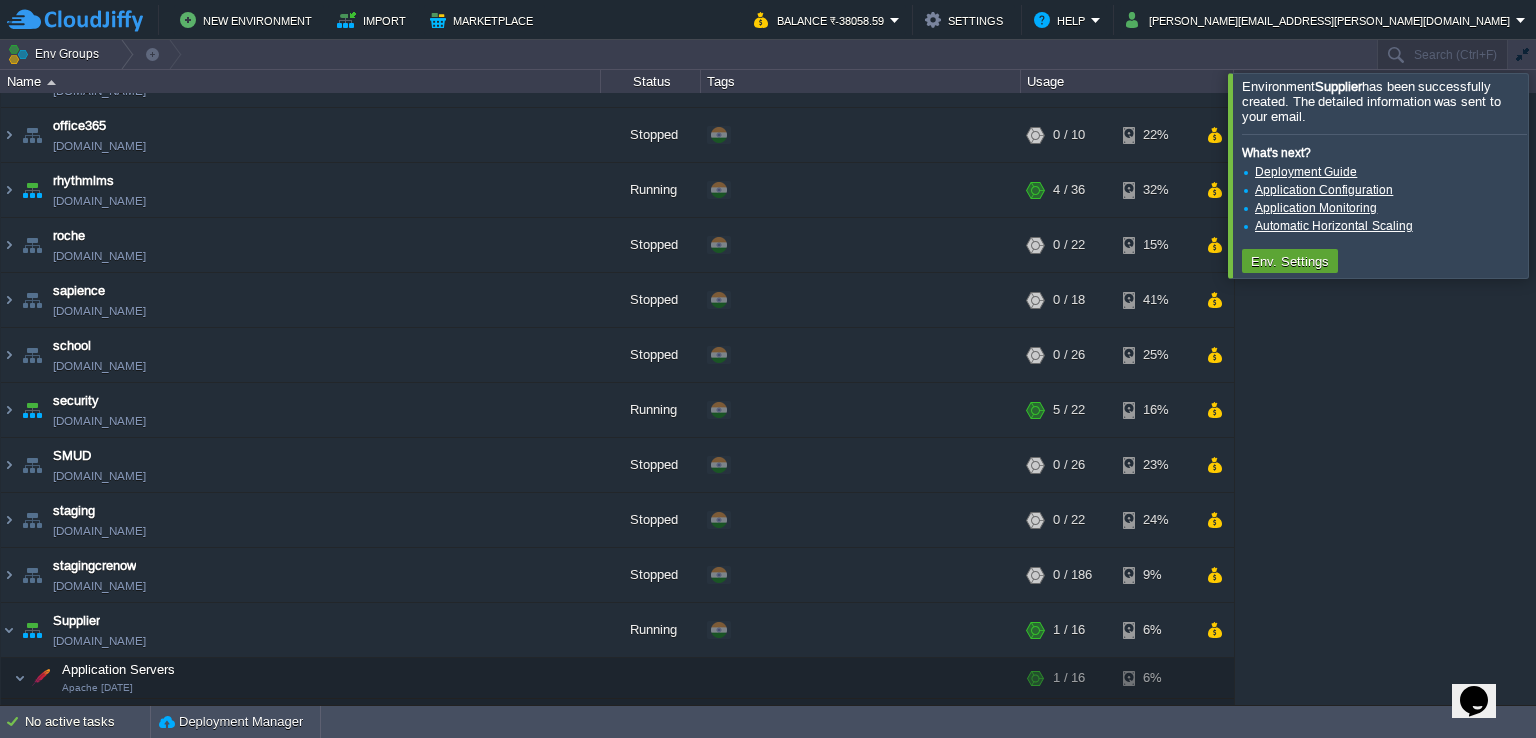 click at bounding box center (1560, 175) 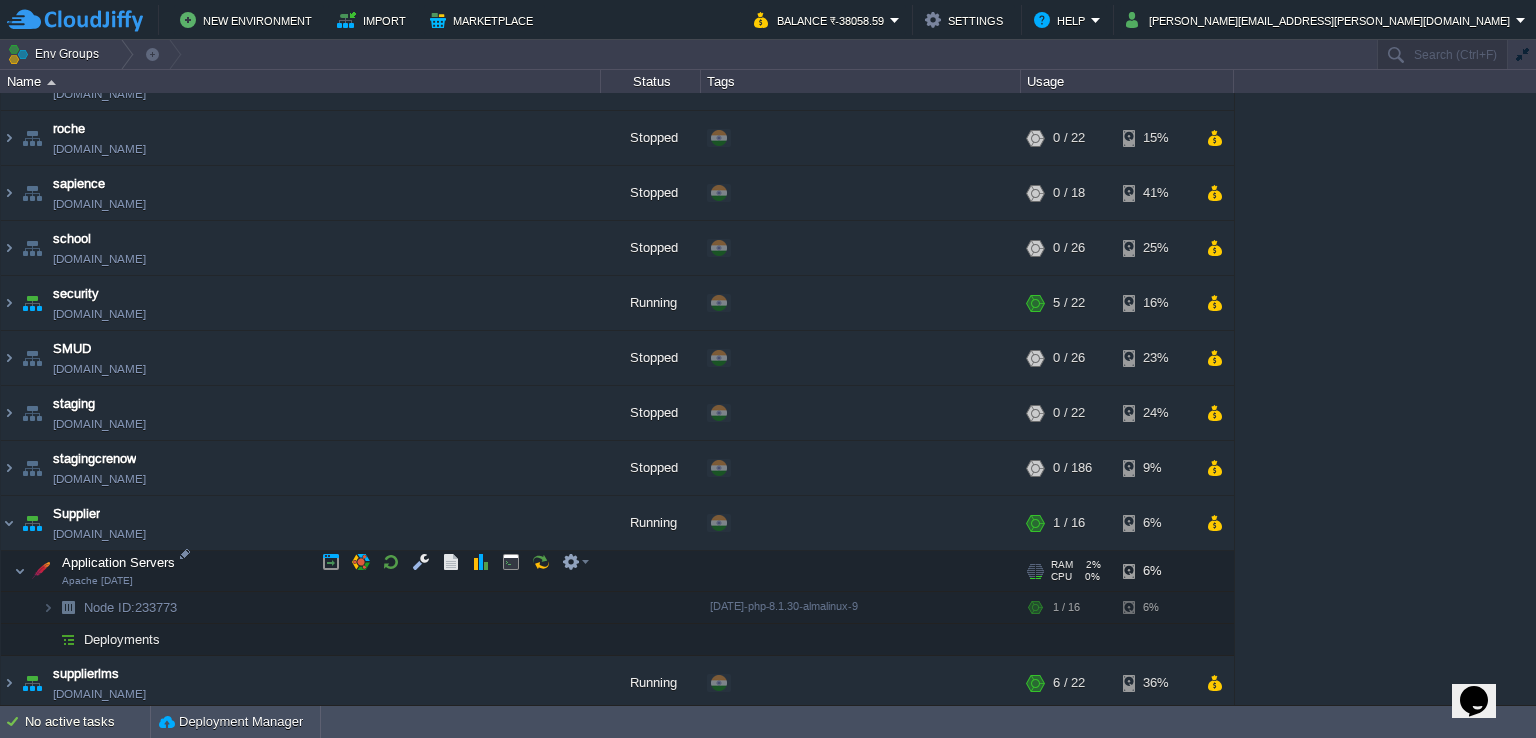 scroll, scrollTop: 2000, scrollLeft: 0, axis: vertical 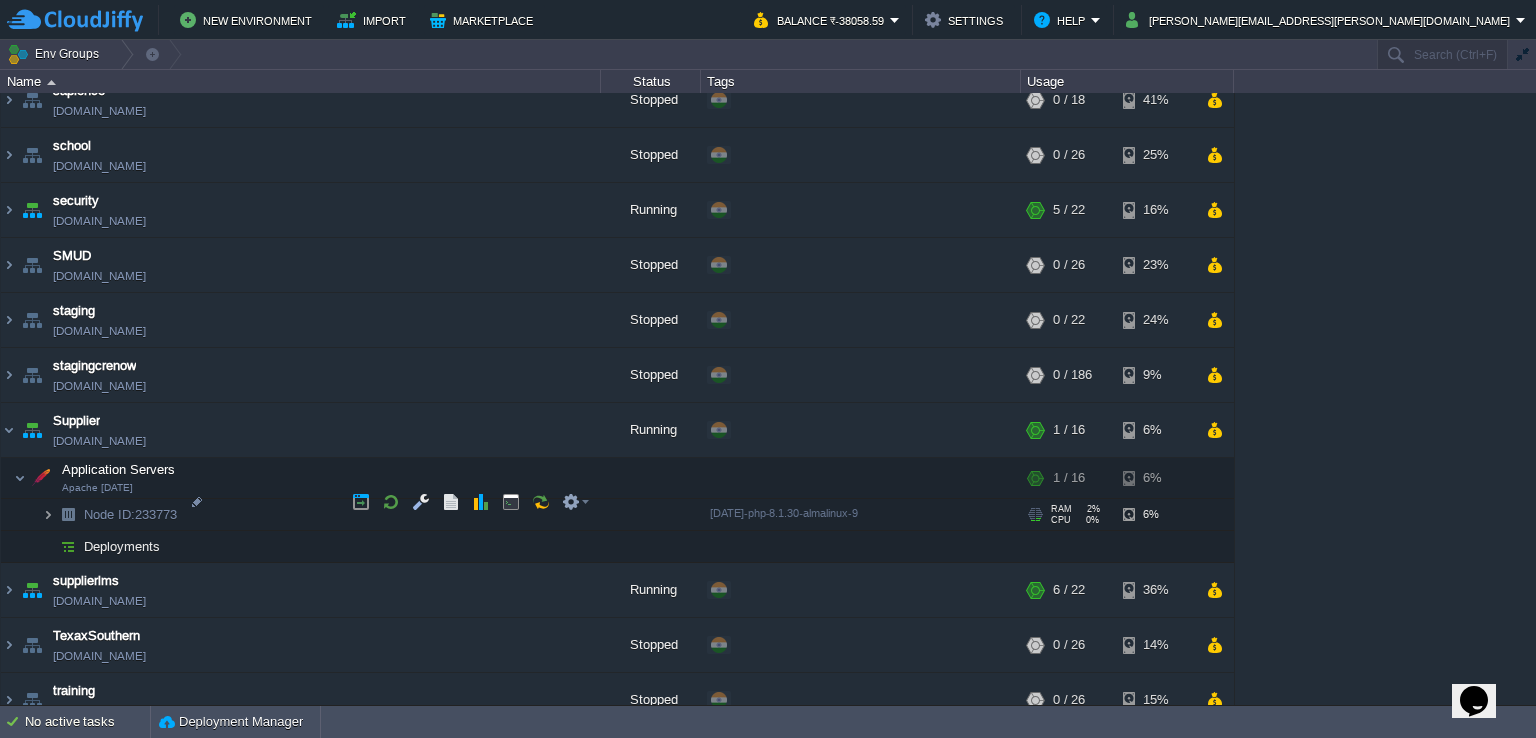click at bounding box center [48, 514] 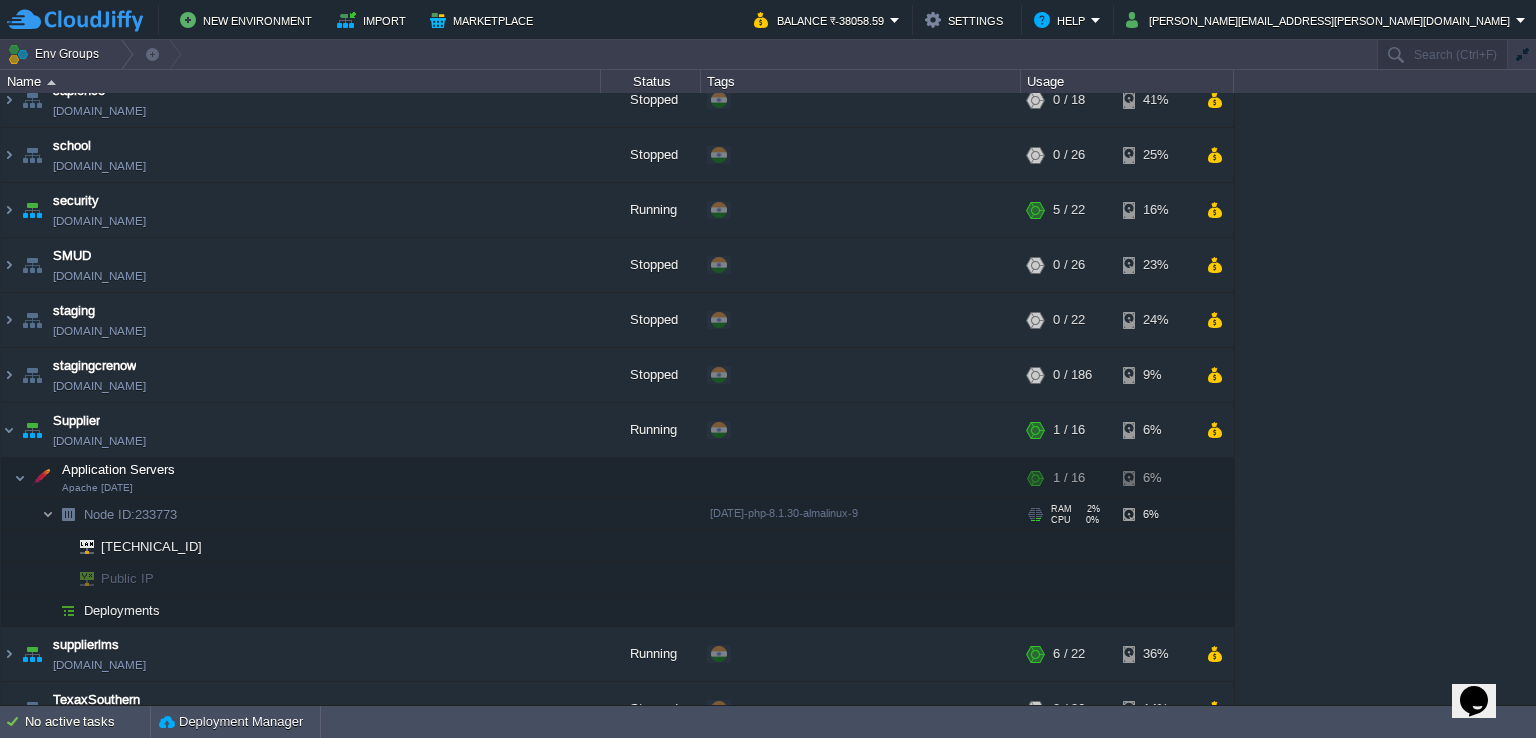 click at bounding box center [48, 514] 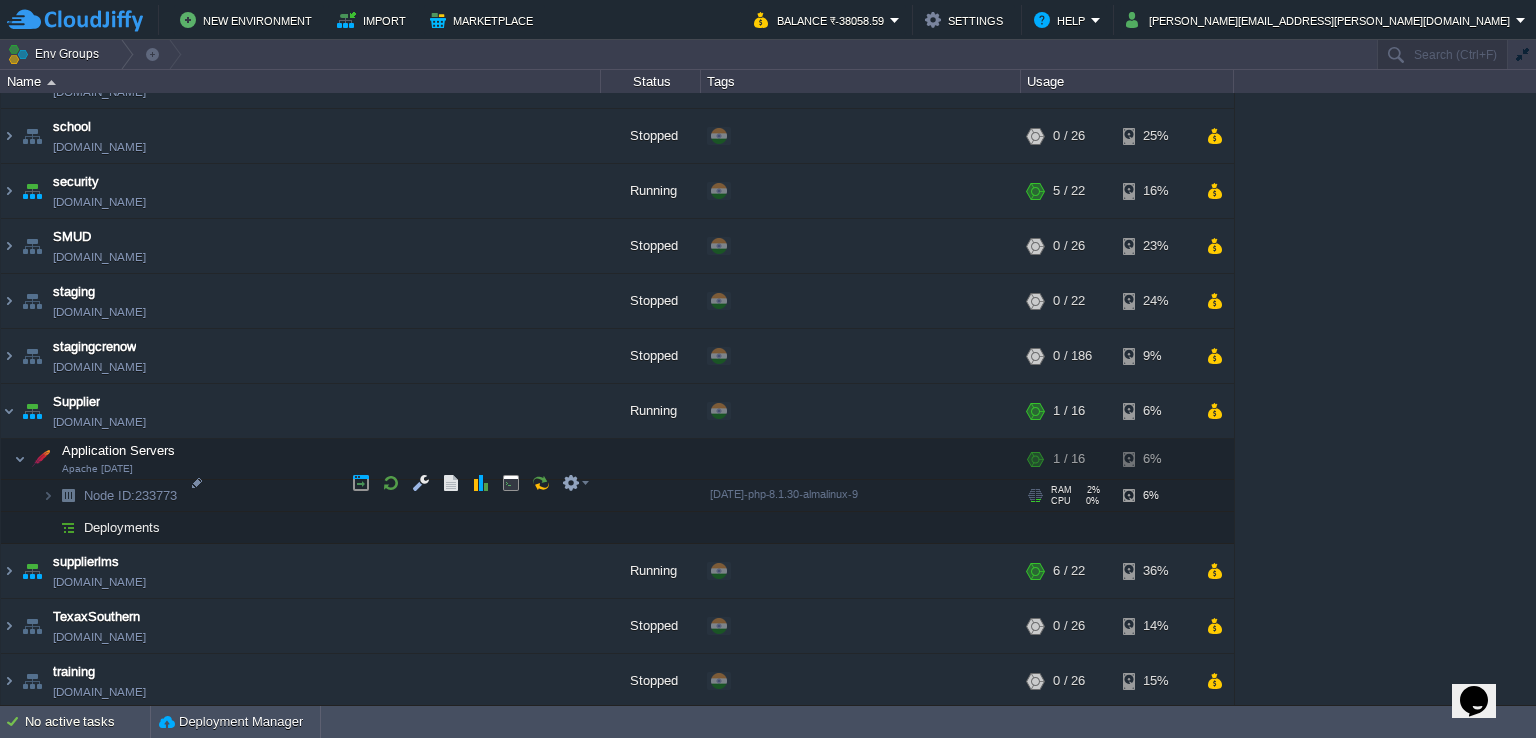 scroll, scrollTop: 2000, scrollLeft: 0, axis: vertical 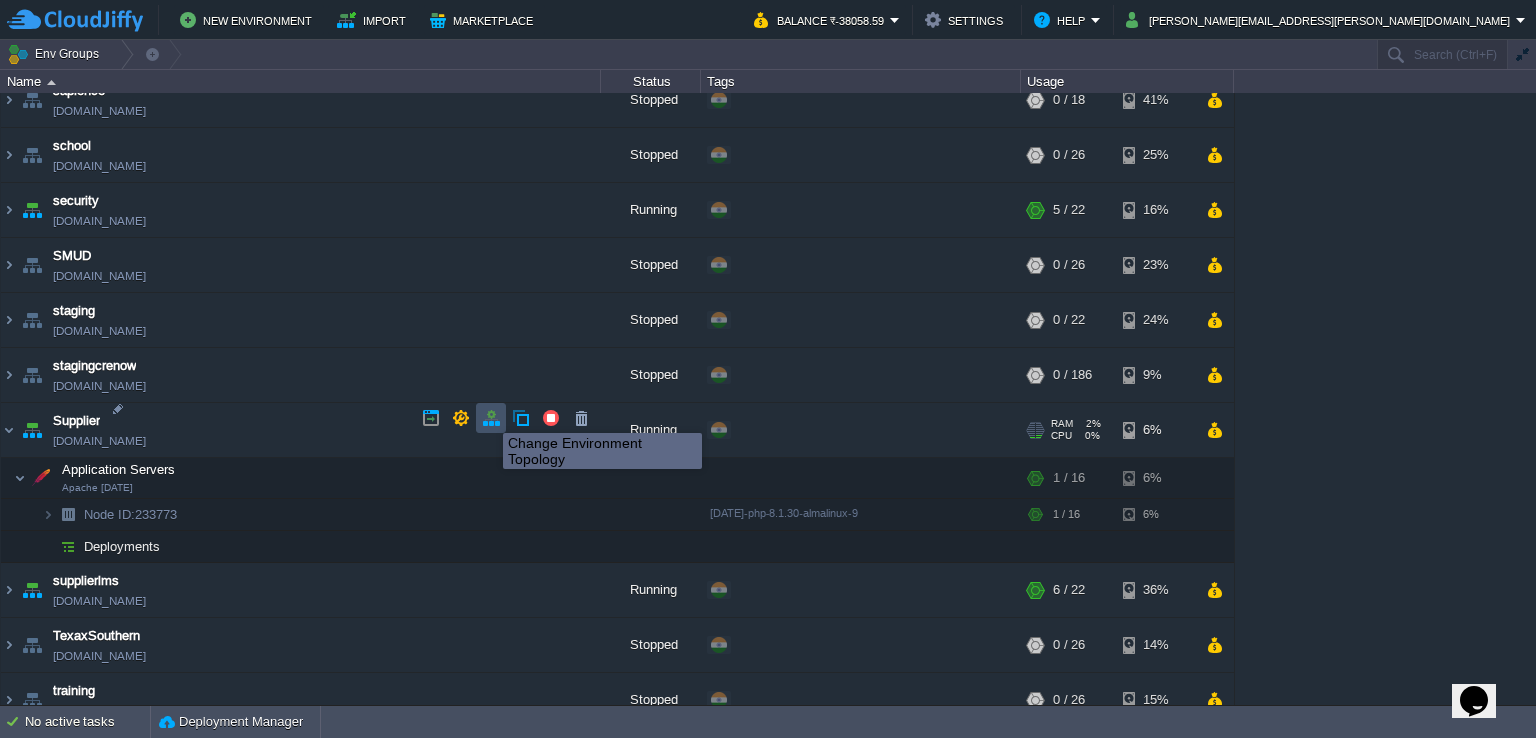 click at bounding box center (491, 418) 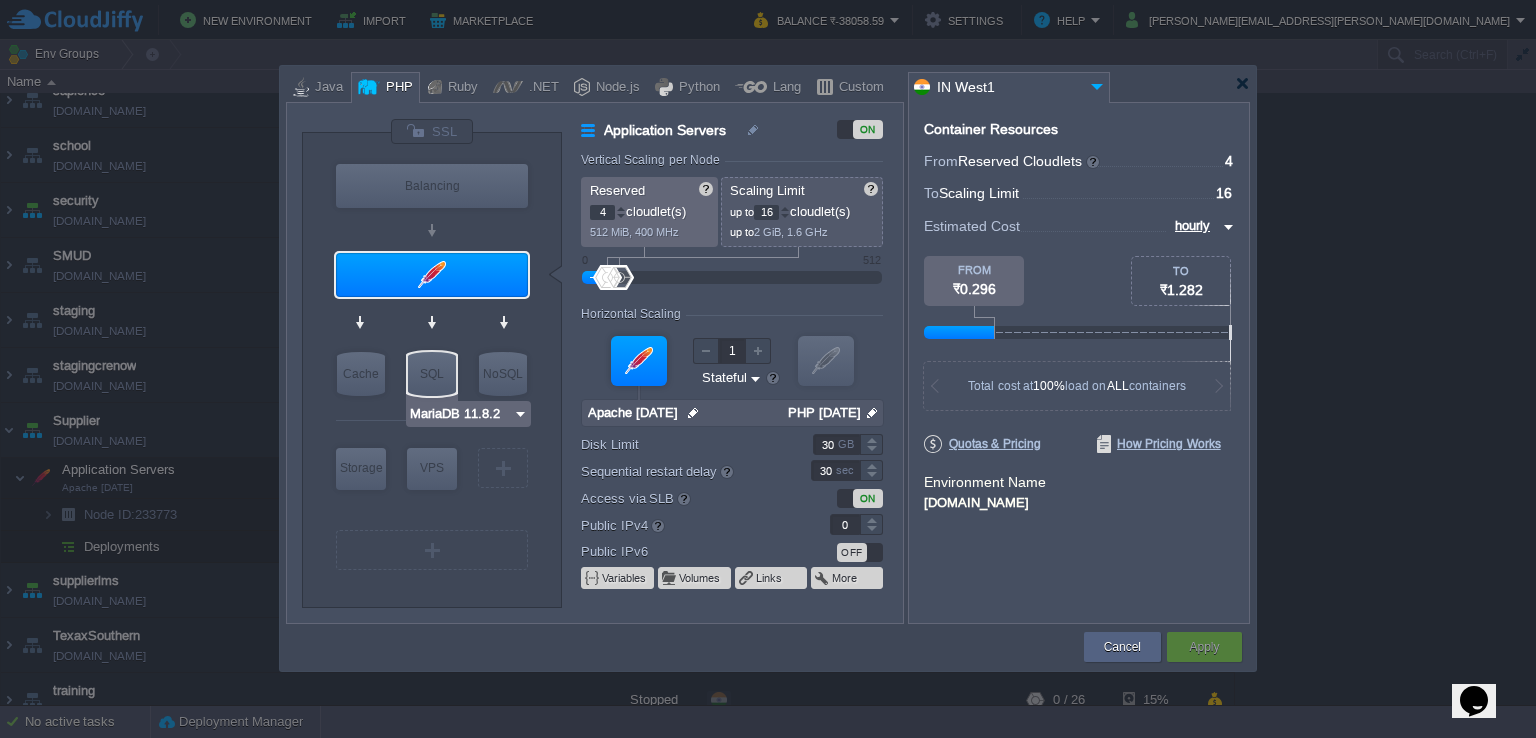 click at bounding box center (520, 414) 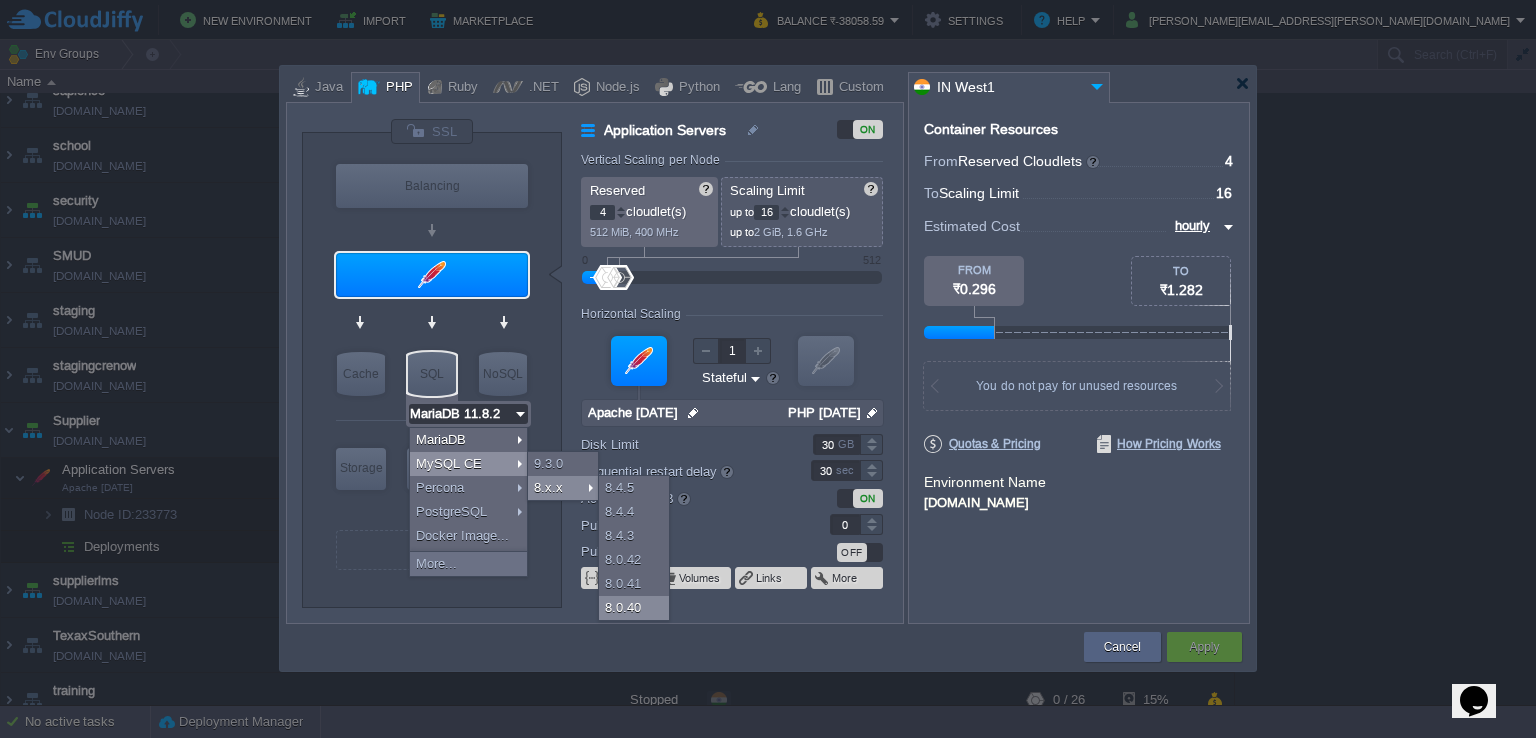 click on "8.0.40" at bounding box center [634, 608] 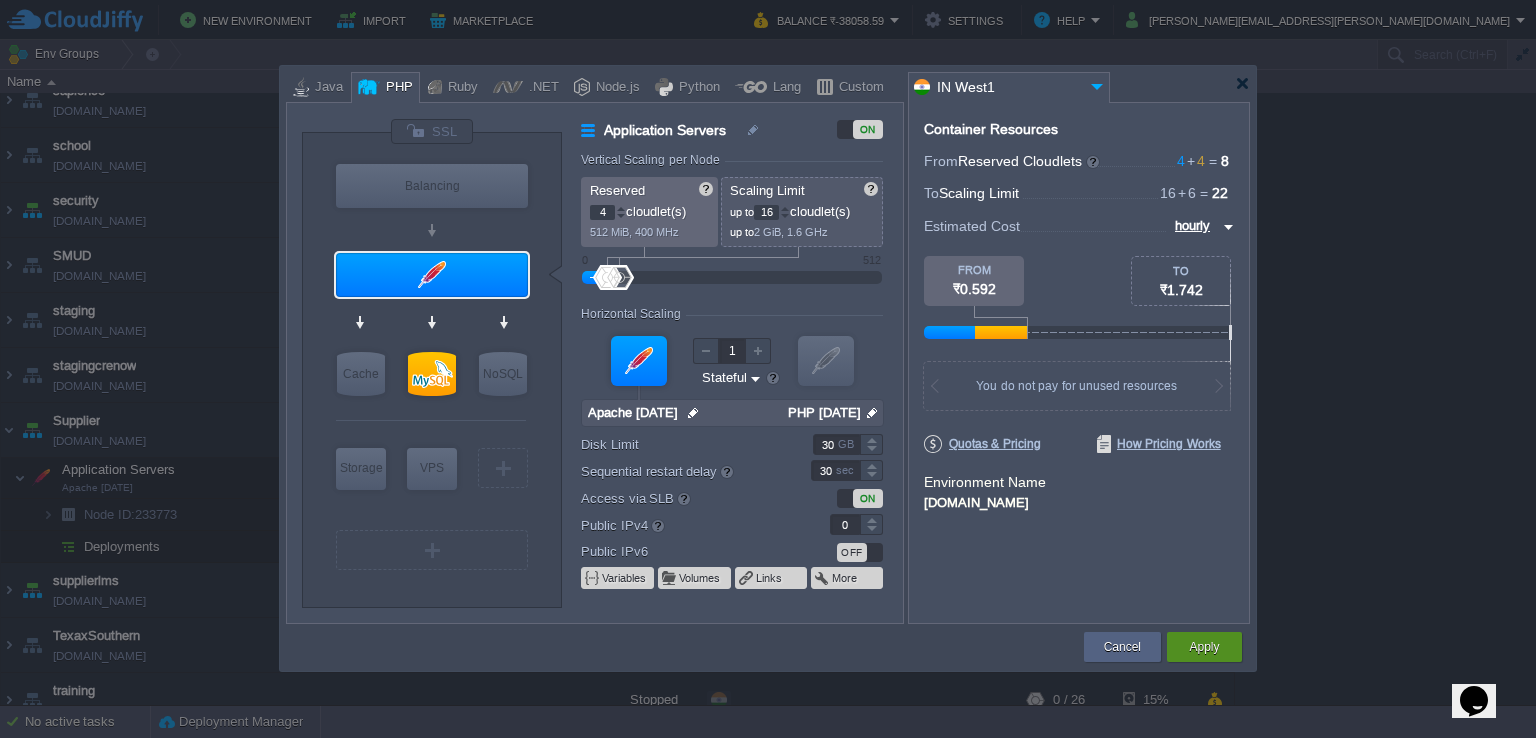 click on "Apply" at bounding box center [1204, 647] 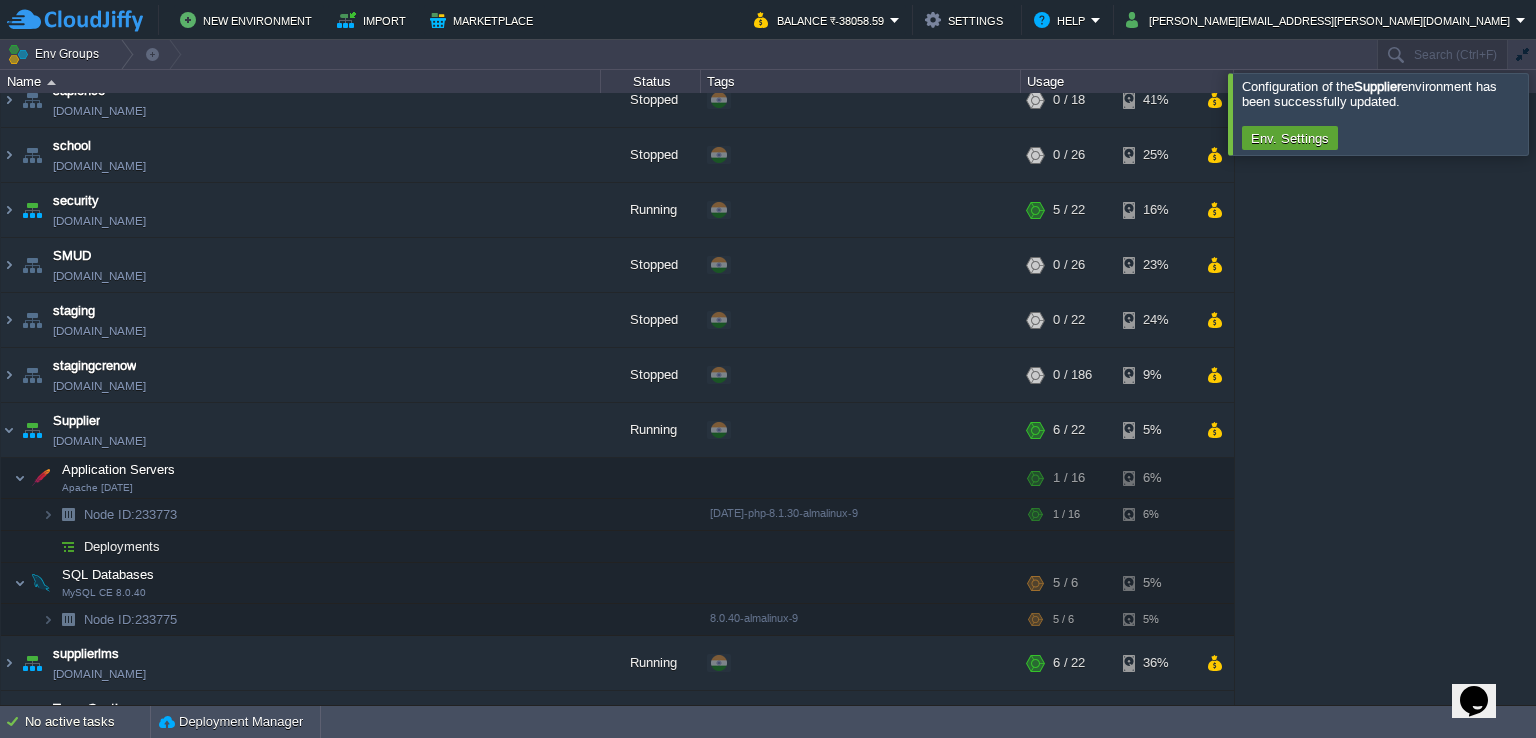 click at bounding box center [1560, 113] 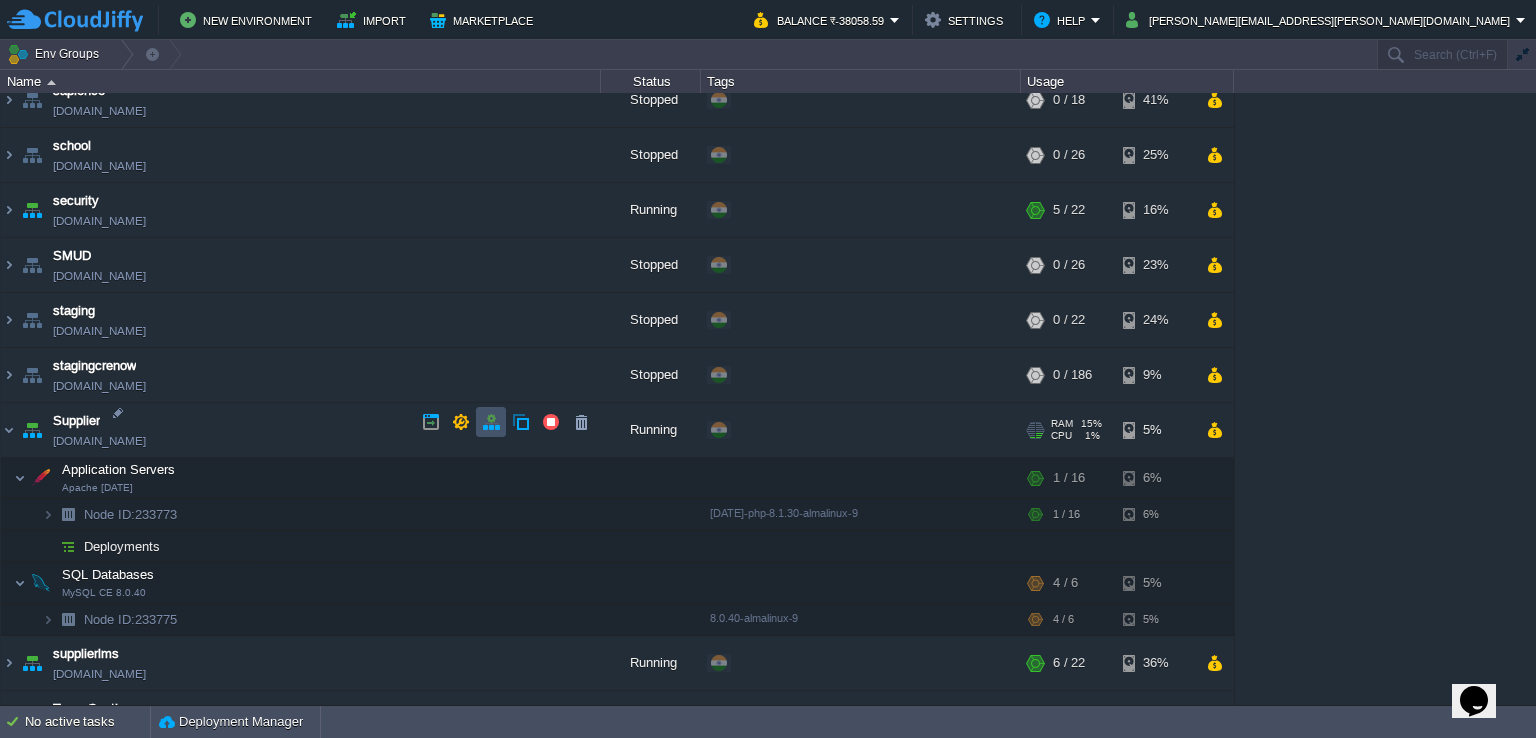click at bounding box center [491, 422] 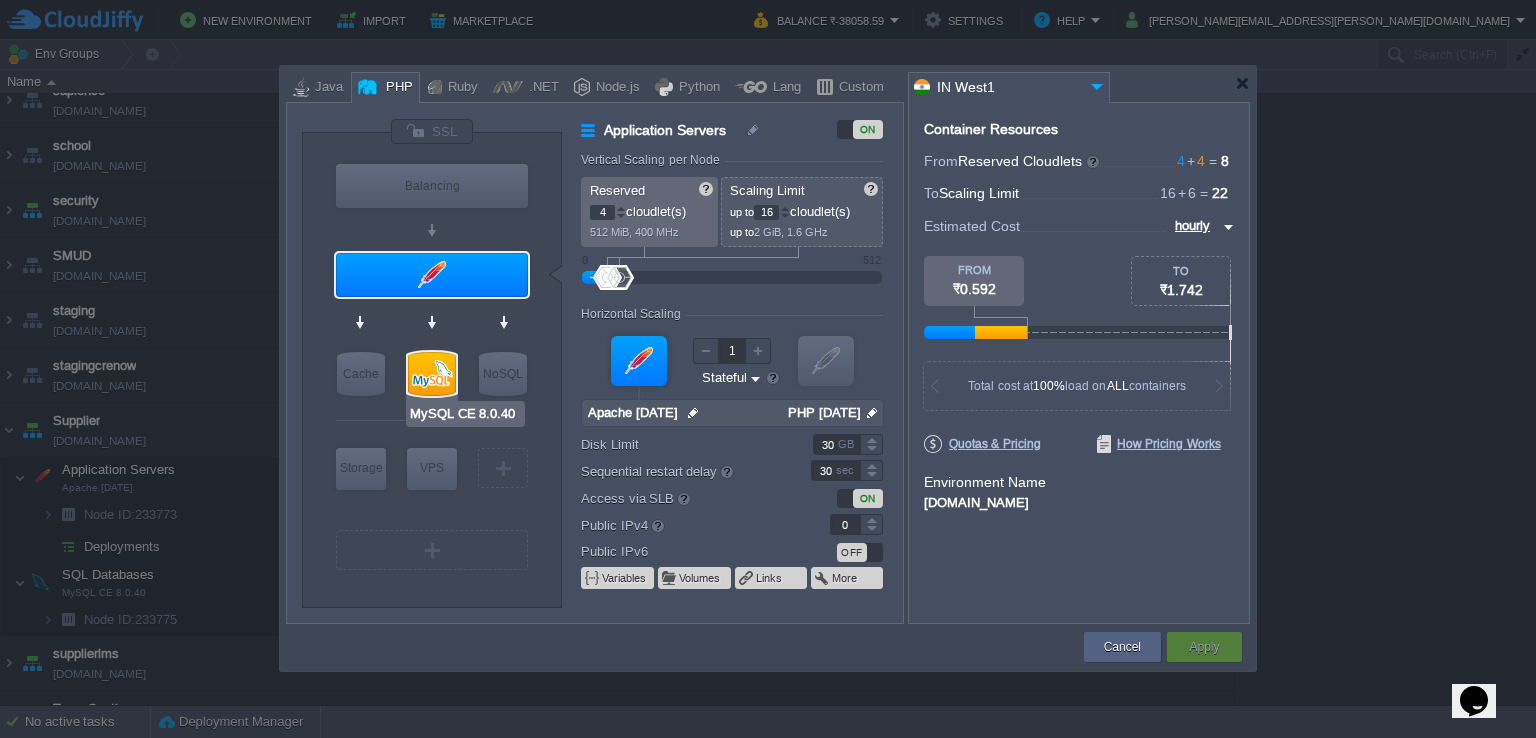 click at bounding box center [432, 374] 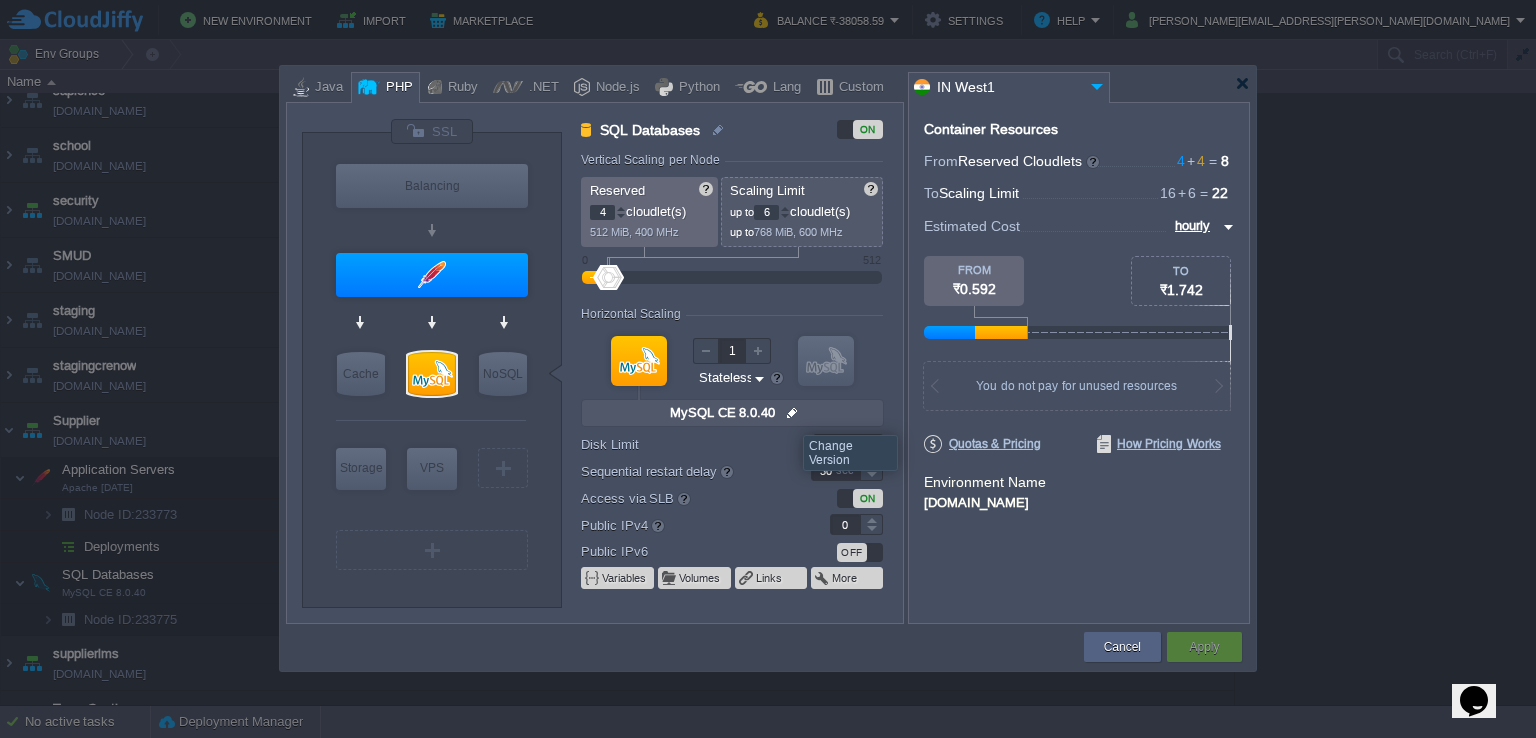 click at bounding box center [792, 413] 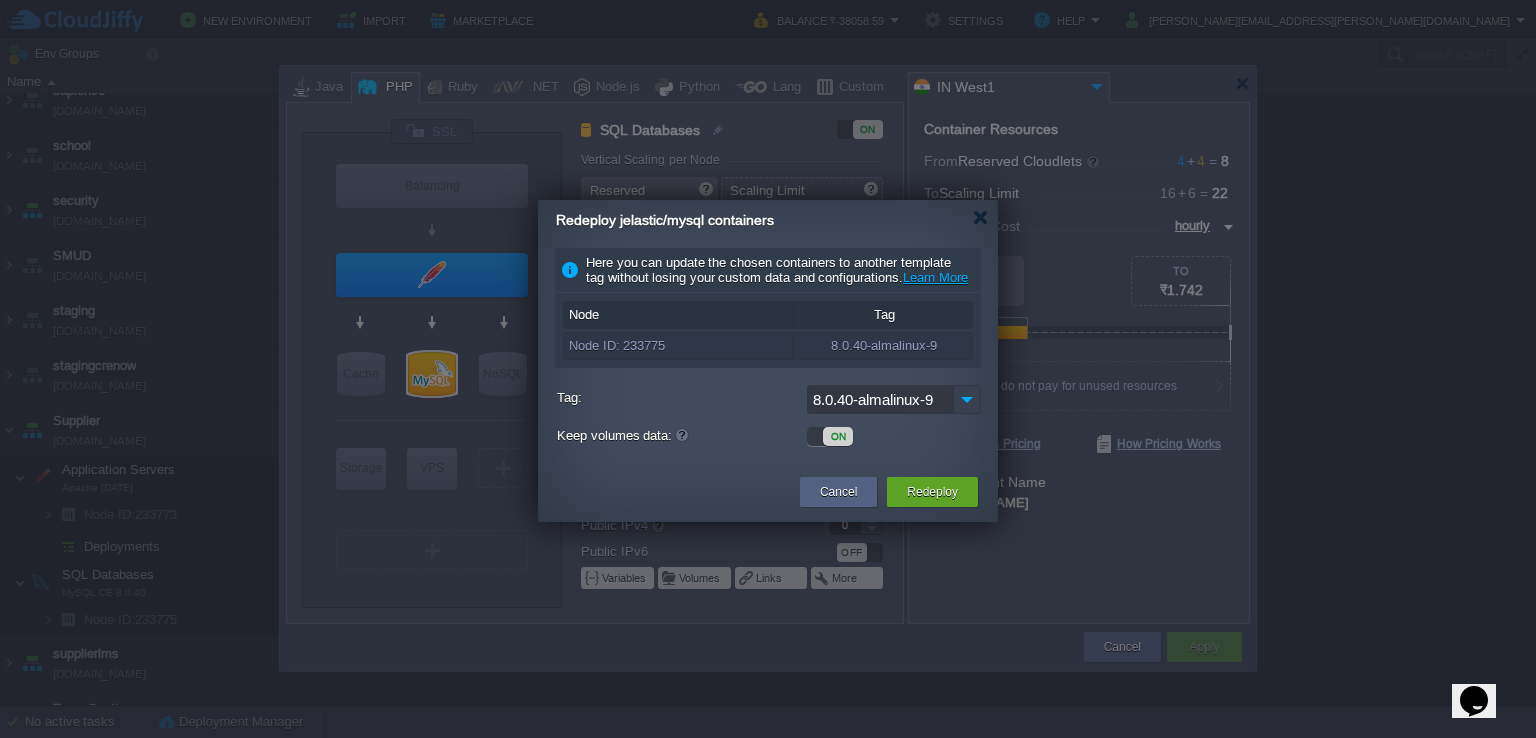 click at bounding box center [967, 399] 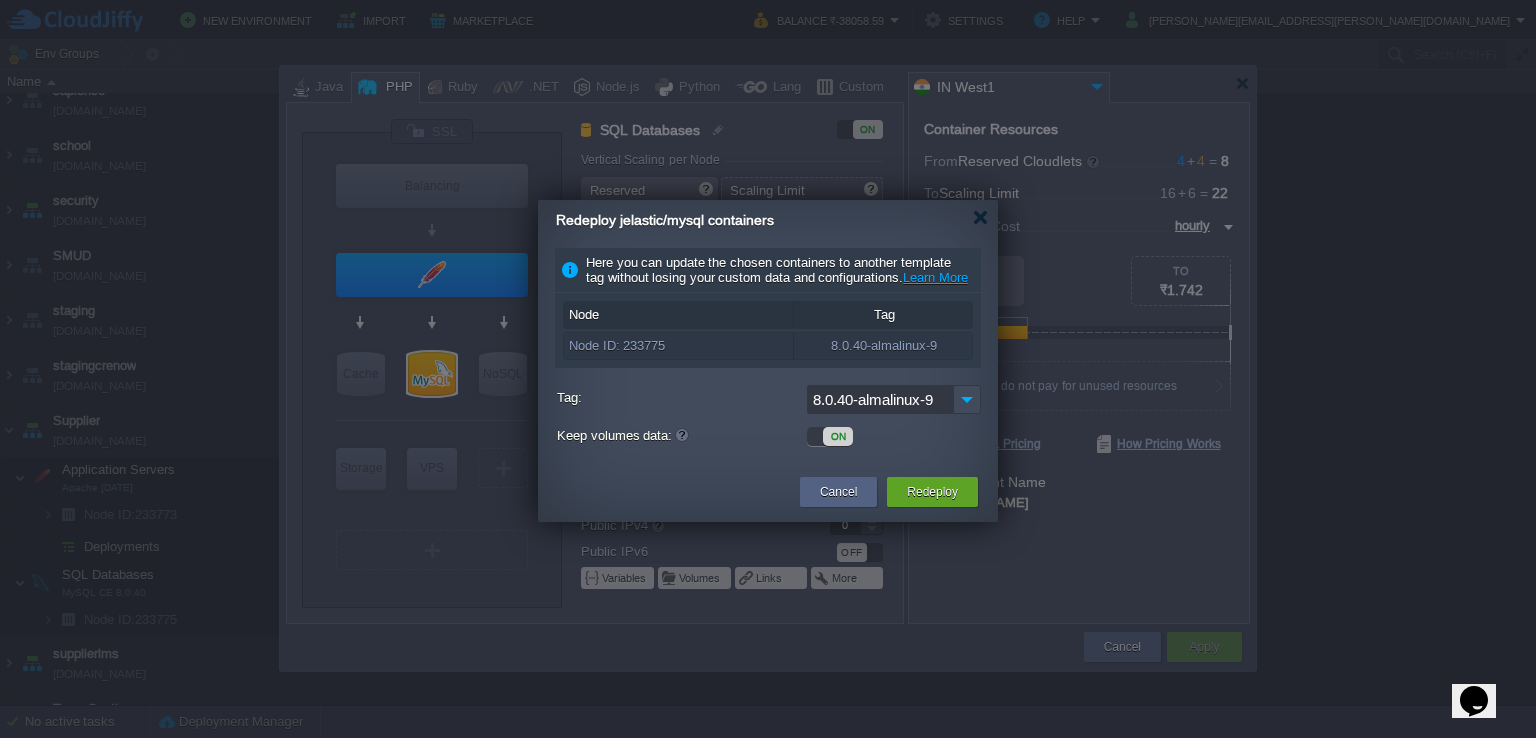 click at bounding box center (768, 369) 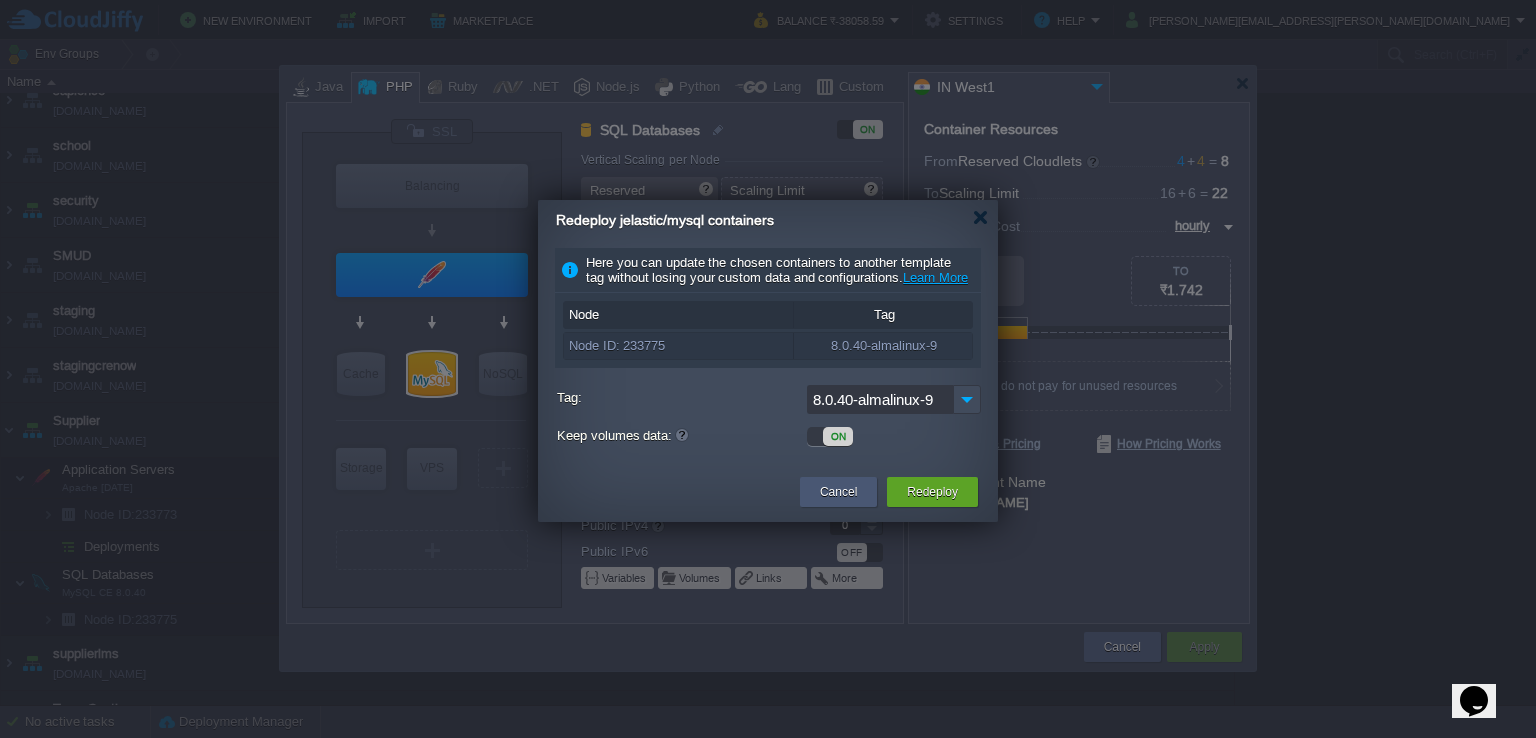click on "Cancel" at bounding box center [838, 492] 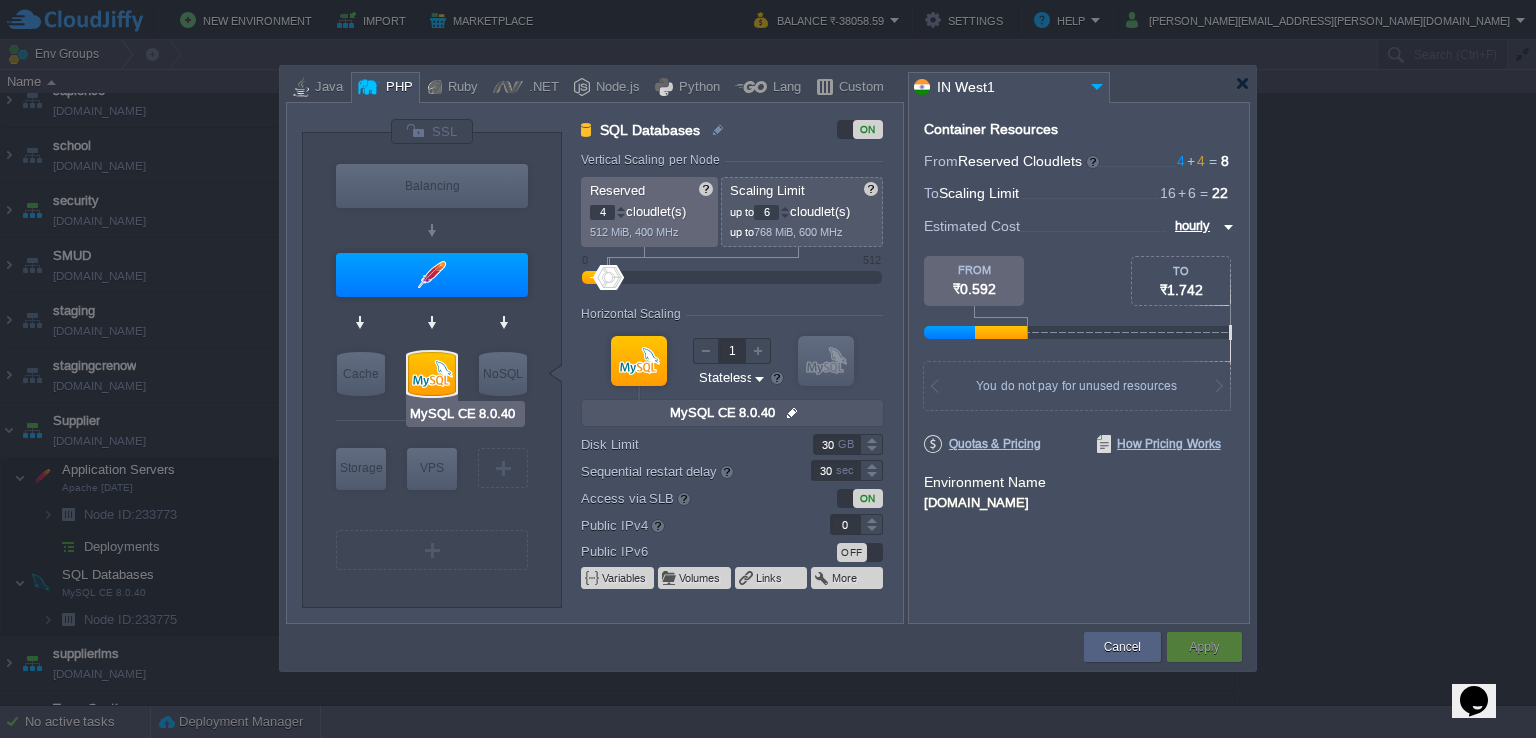 type on "Redis 7.2.4" 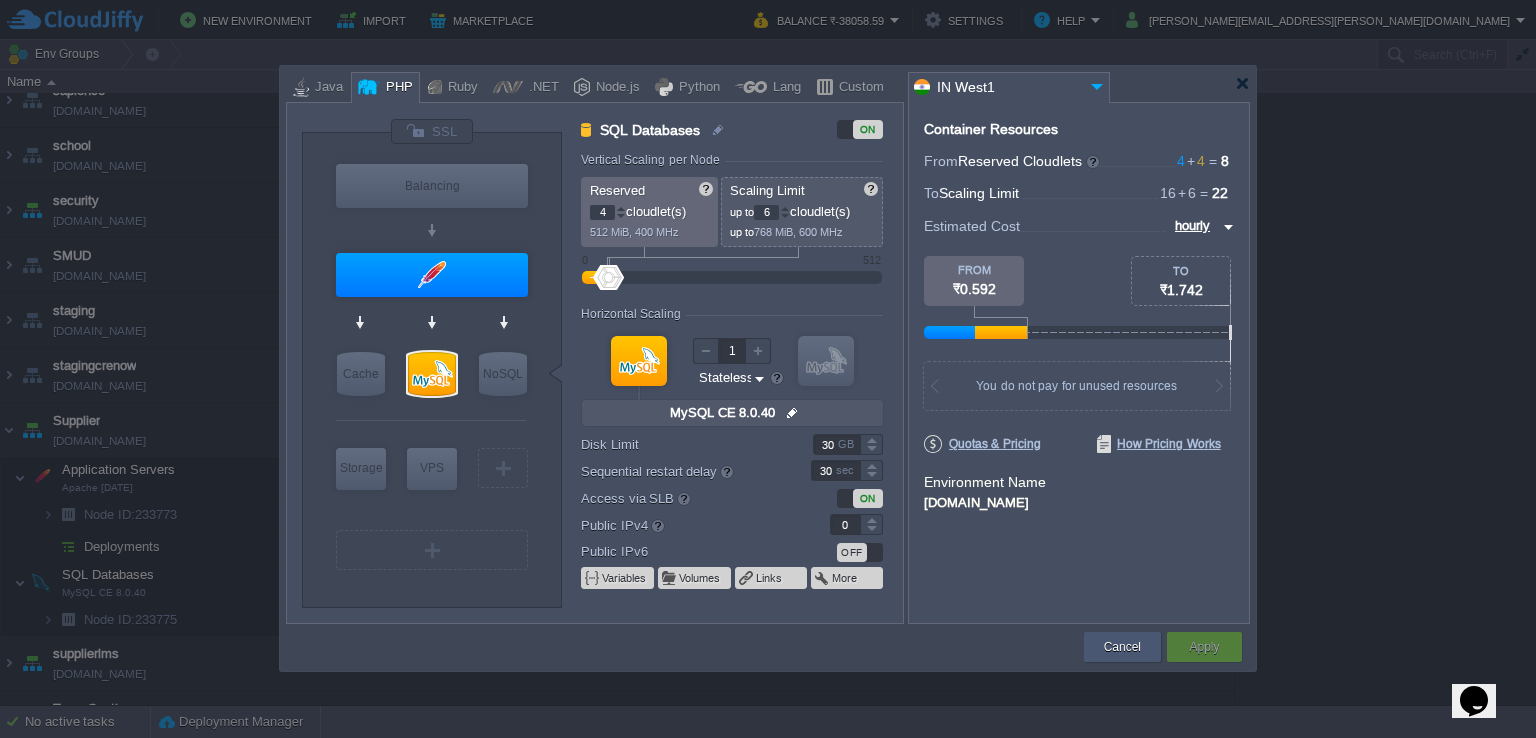 click on "Cancel" at bounding box center (1122, 647) 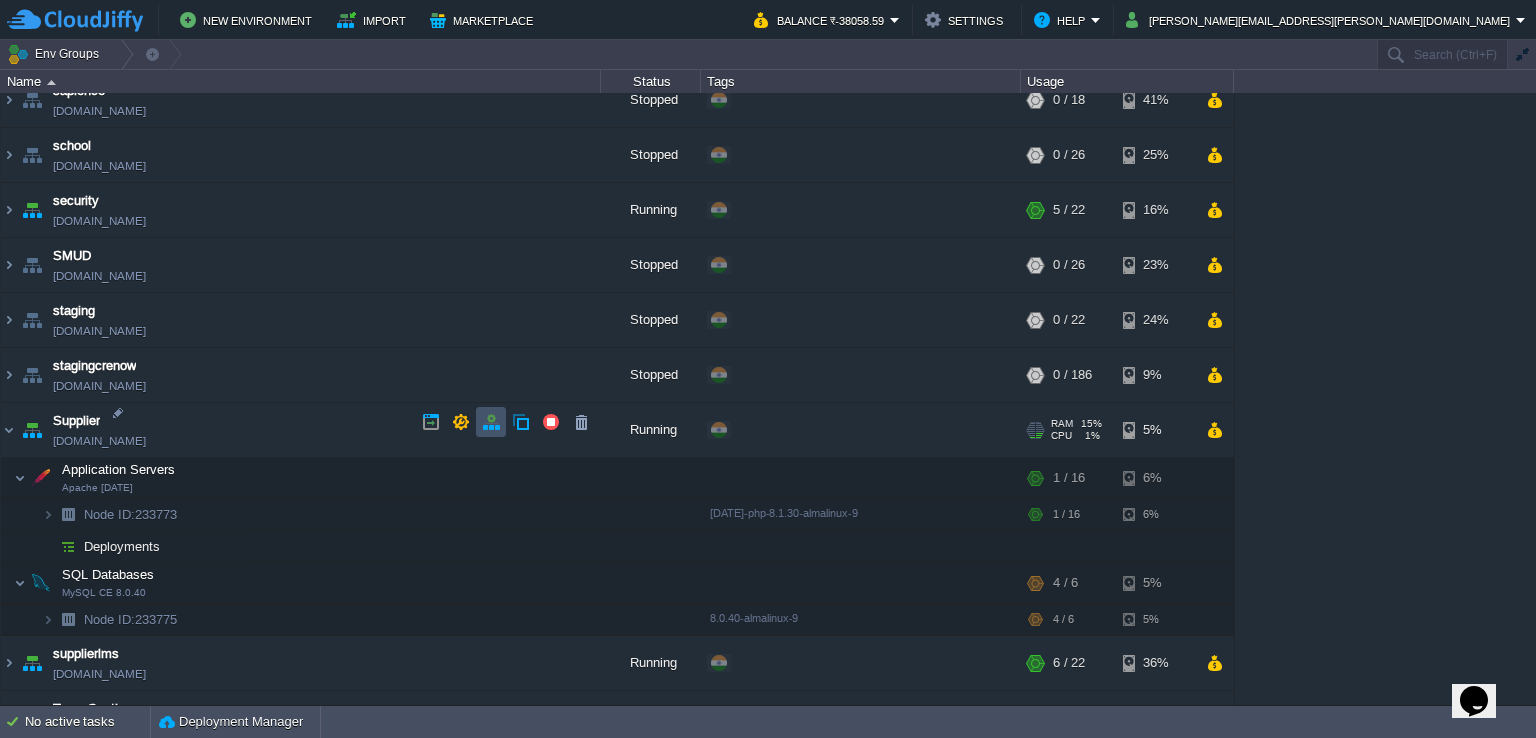 click at bounding box center [491, 422] 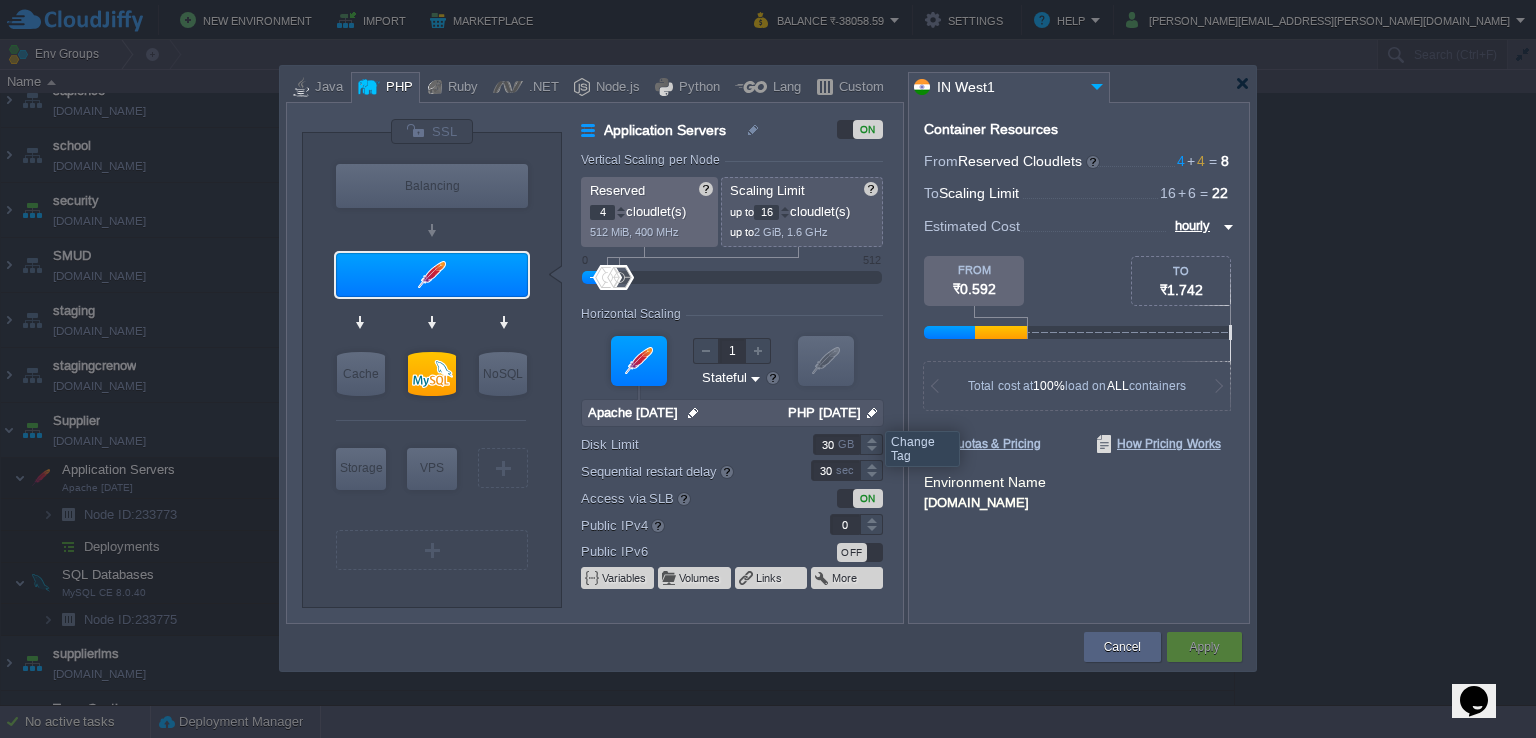 click at bounding box center (872, 413) 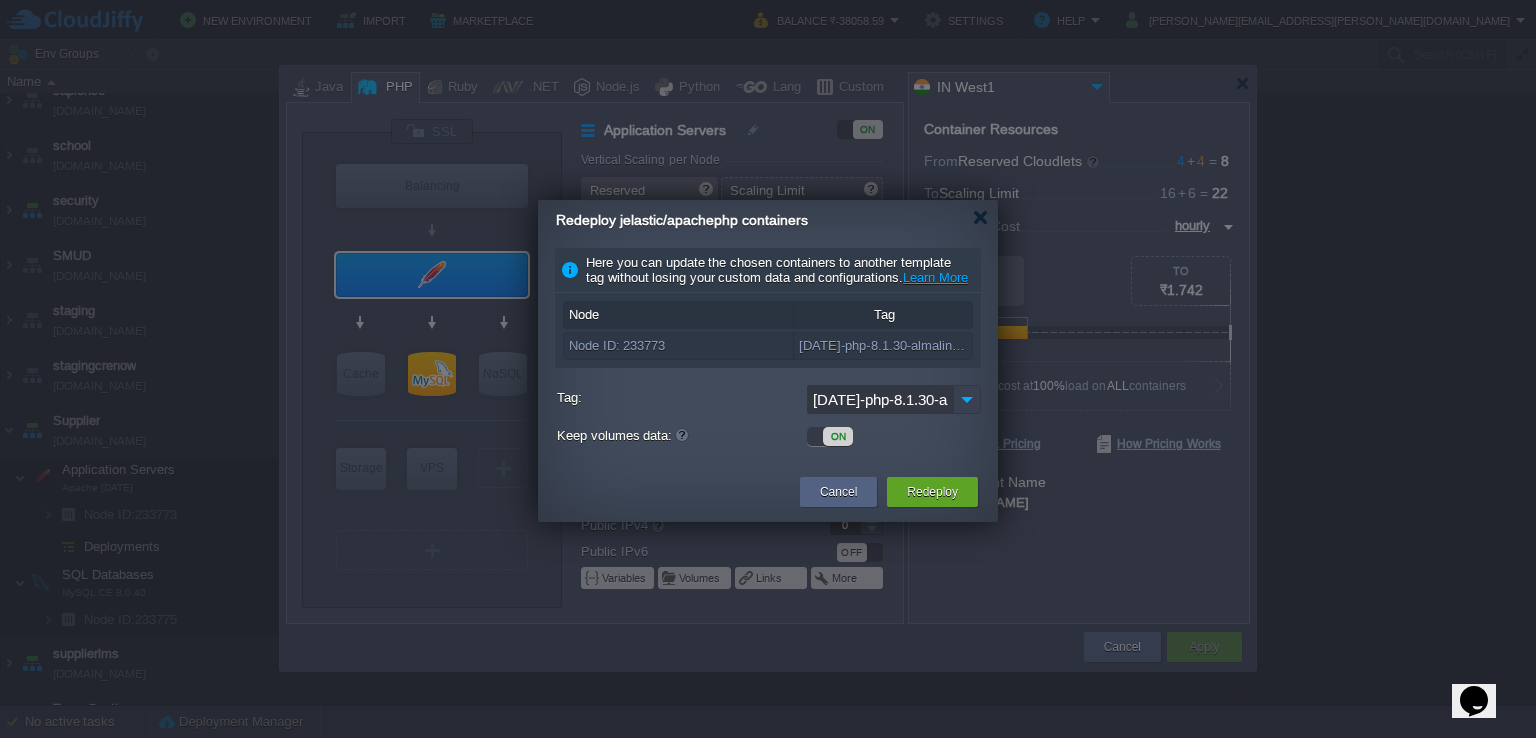 click at bounding box center [967, 399] 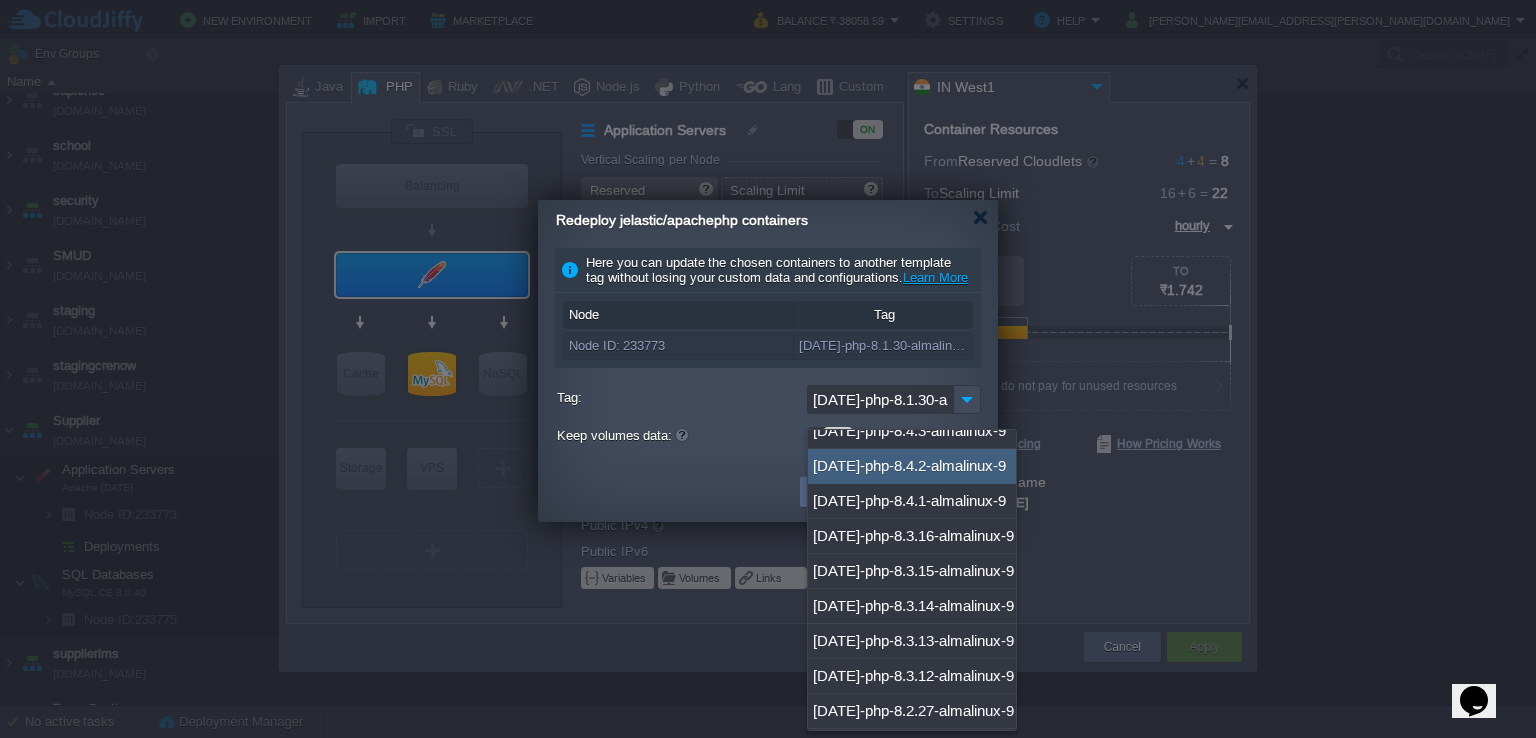scroll, scrollTop: 678, scrollLeft: 0, axis: vertical 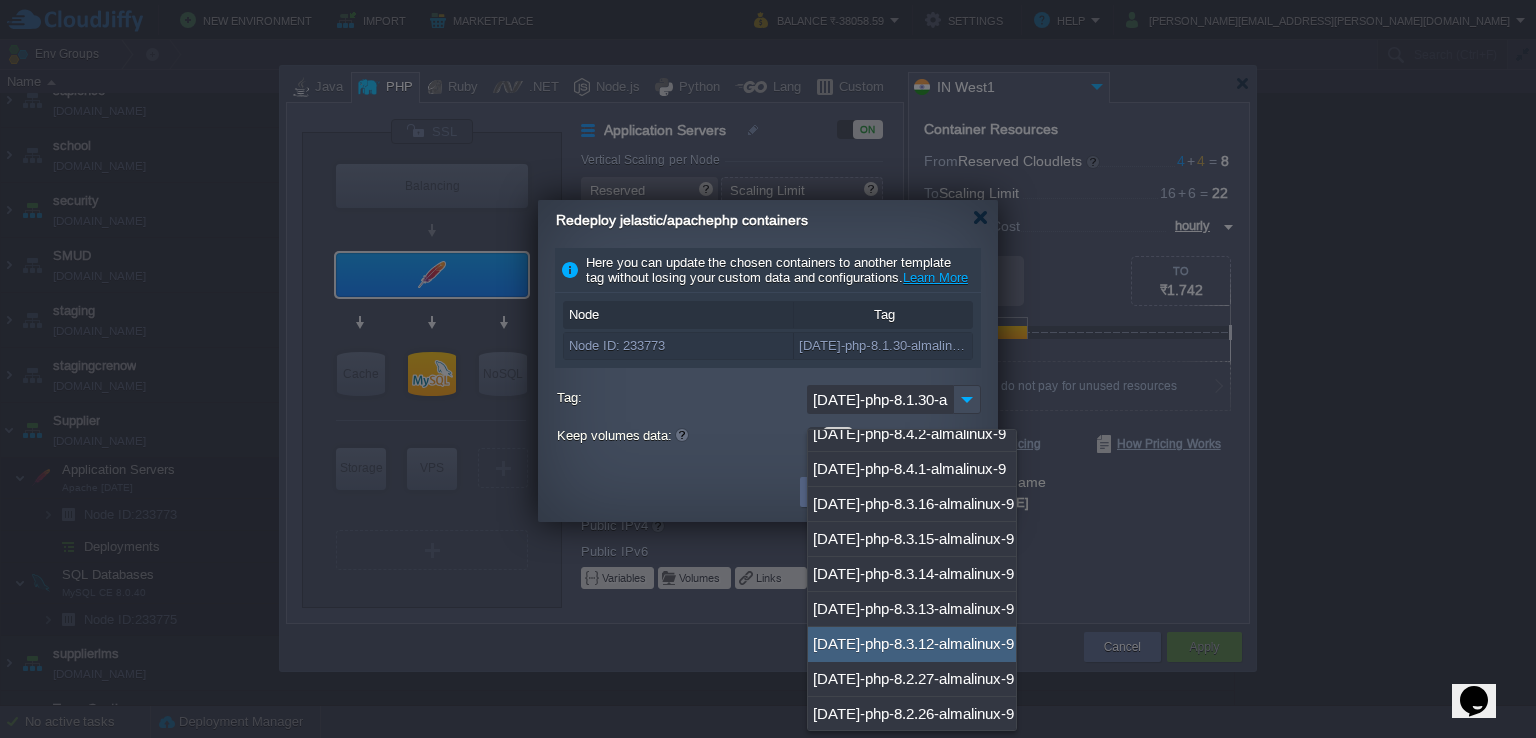 click on "[DATE]-php-8.3.12-almalinux-9" at bounding box center (912, 644) 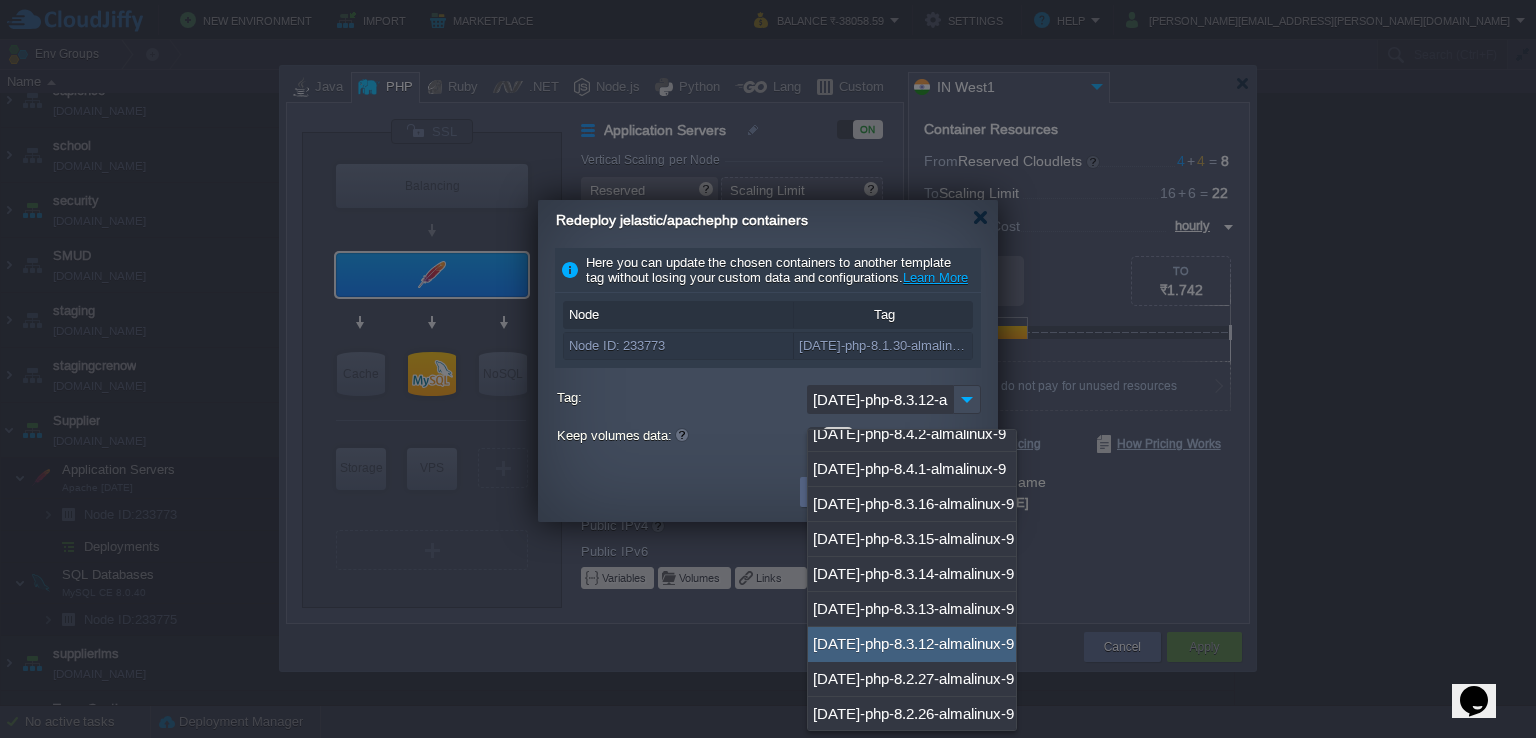 scroll, scrollTop: 0, scrollLeft: 65, axis: horizontal 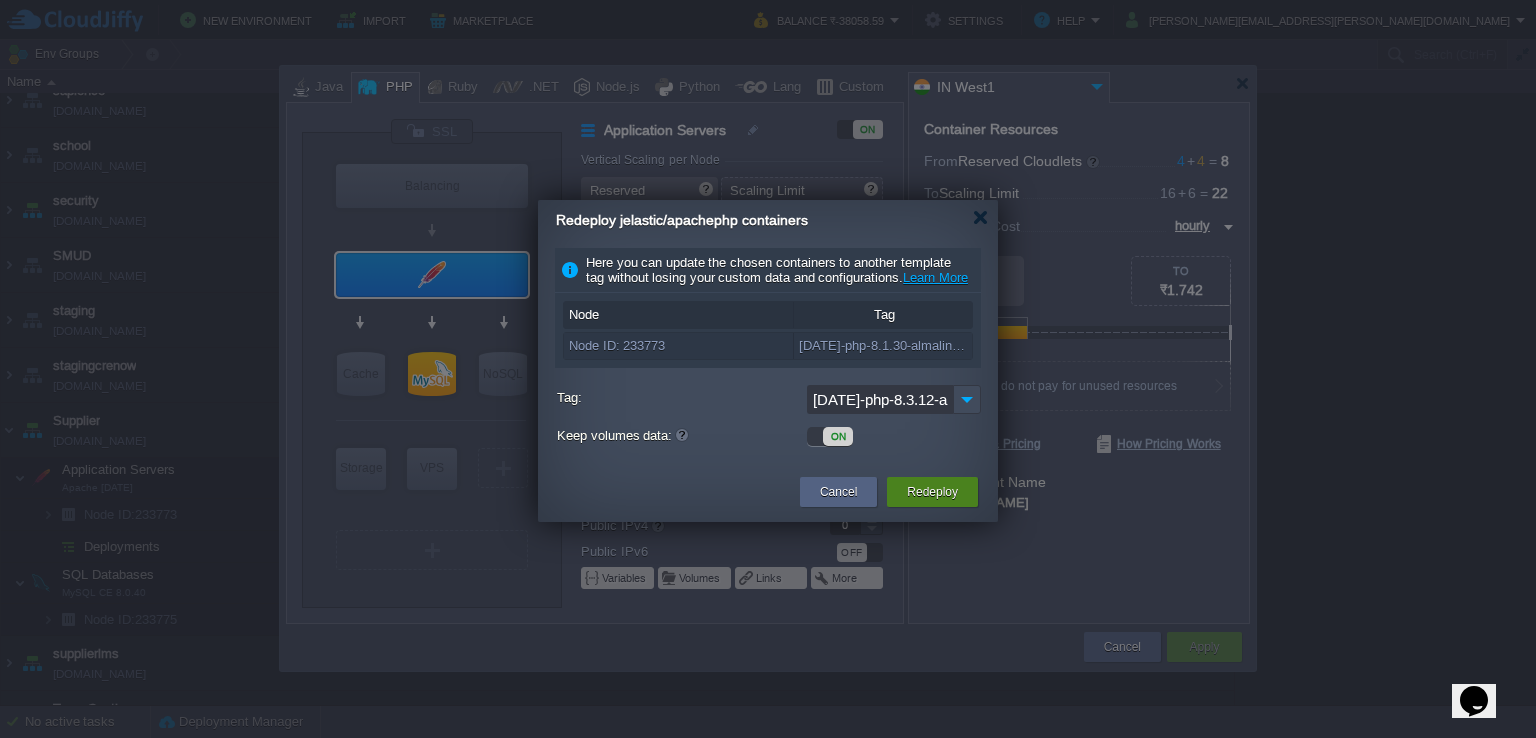 click on "Redeploy" at bounding box center [932, 492] 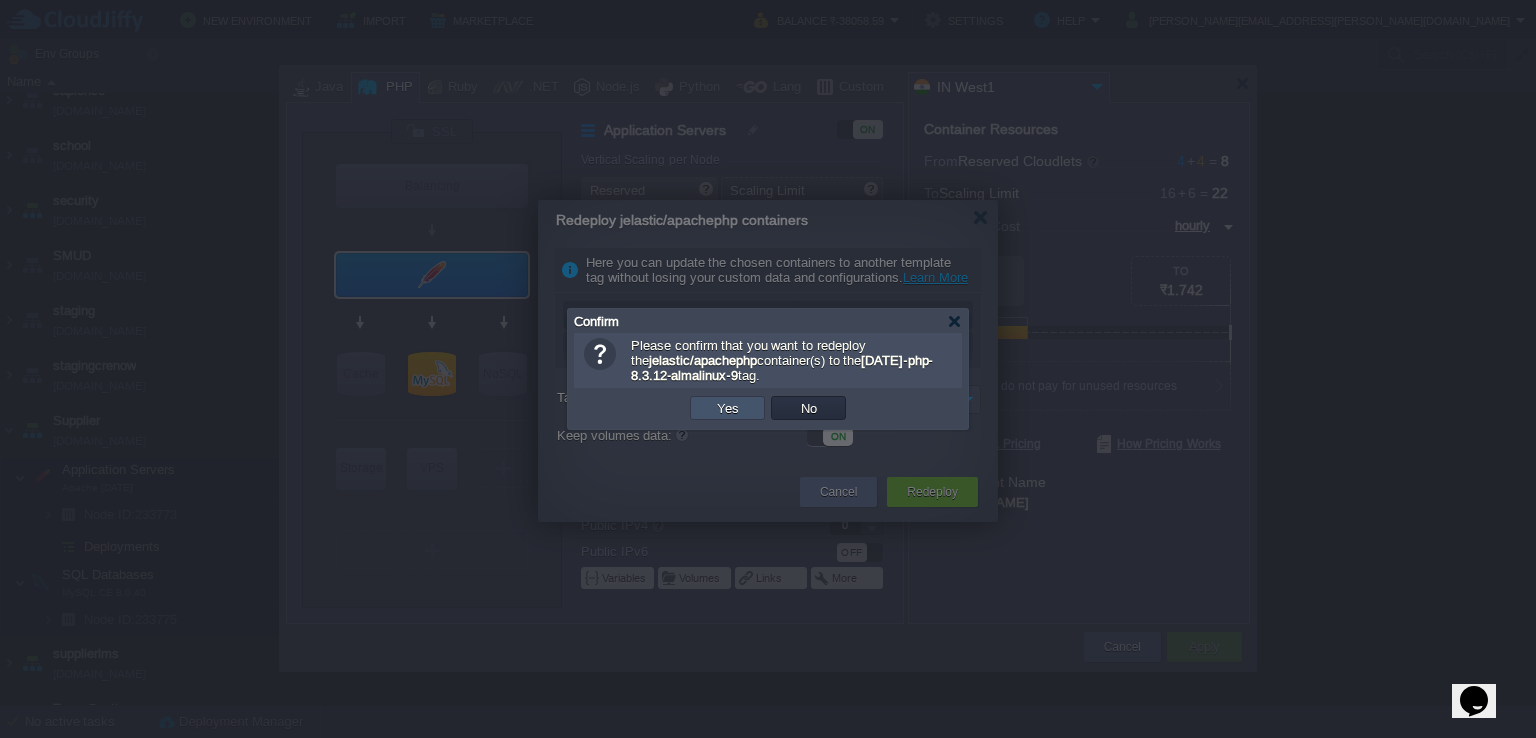 click on "Yes" at bounding box center [728, 408] 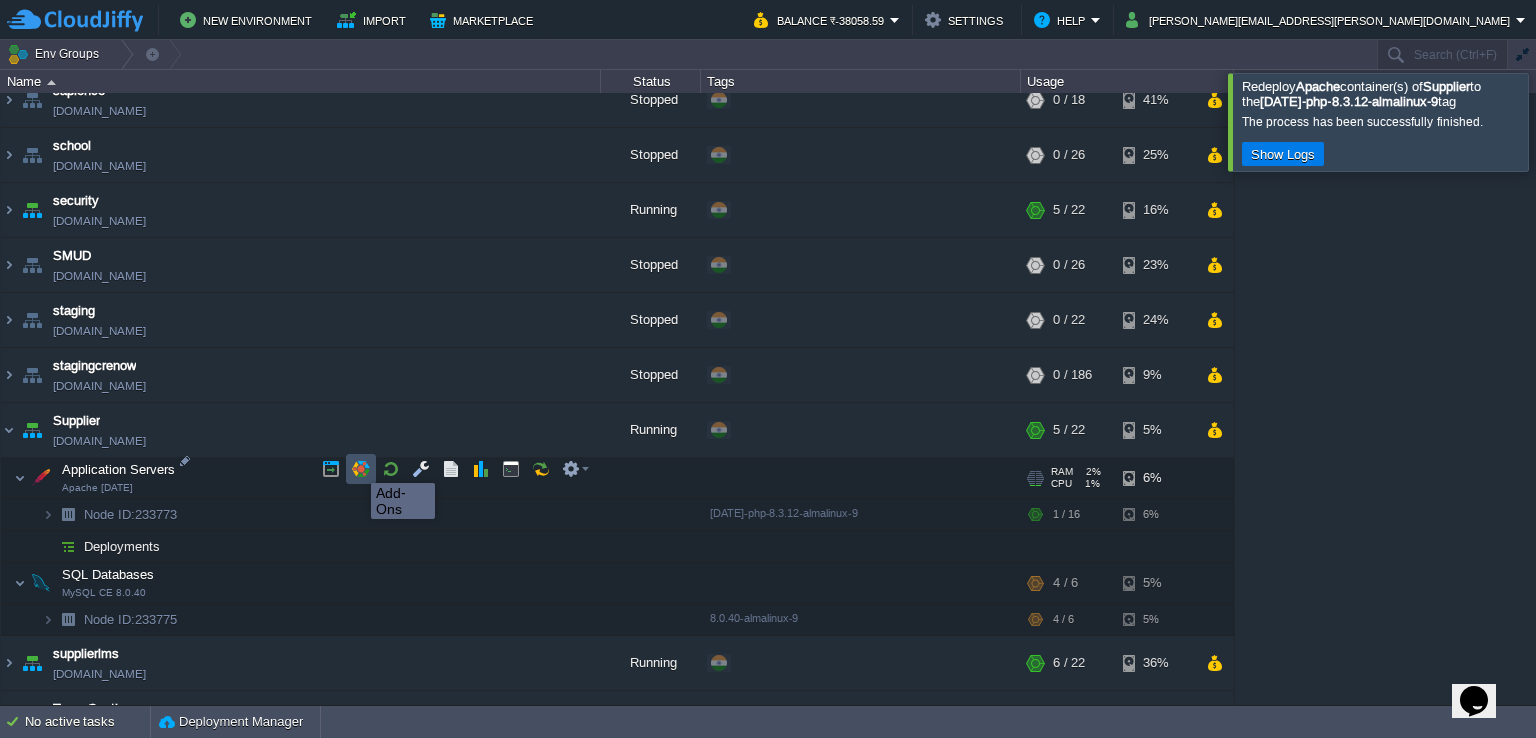 click at bounding box center [361, 469] 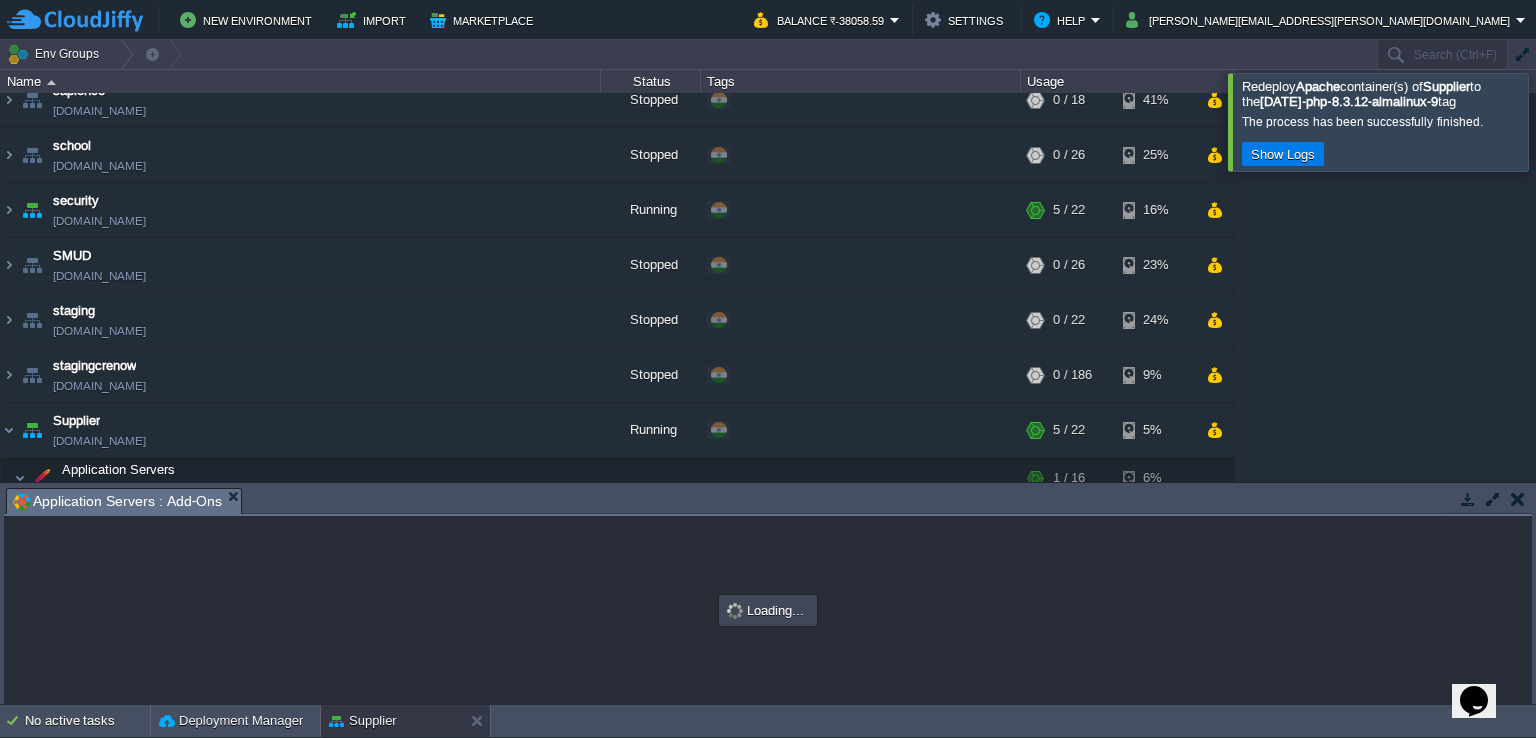 click at bounding box center [1493, 499] 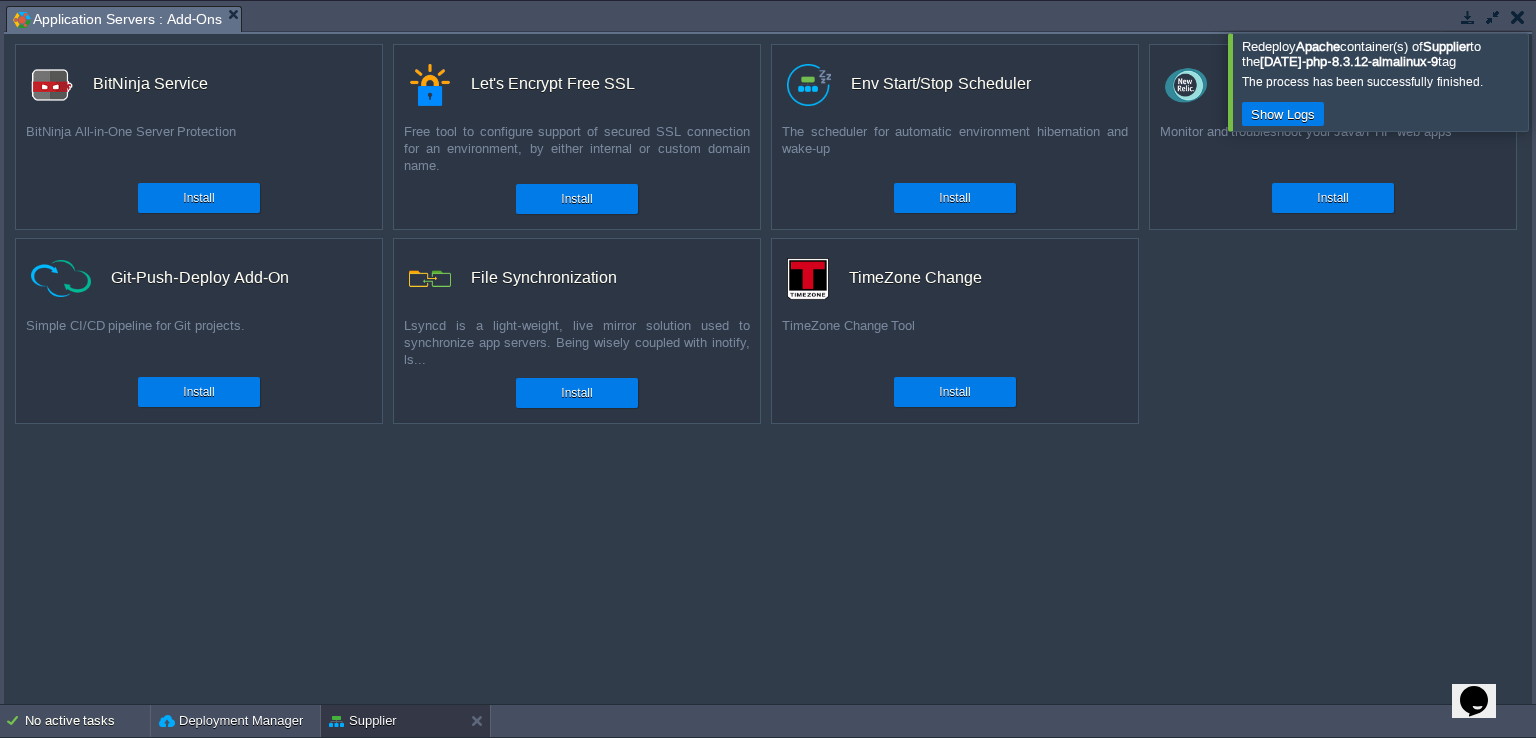 click at bounding box center [1560, 81] 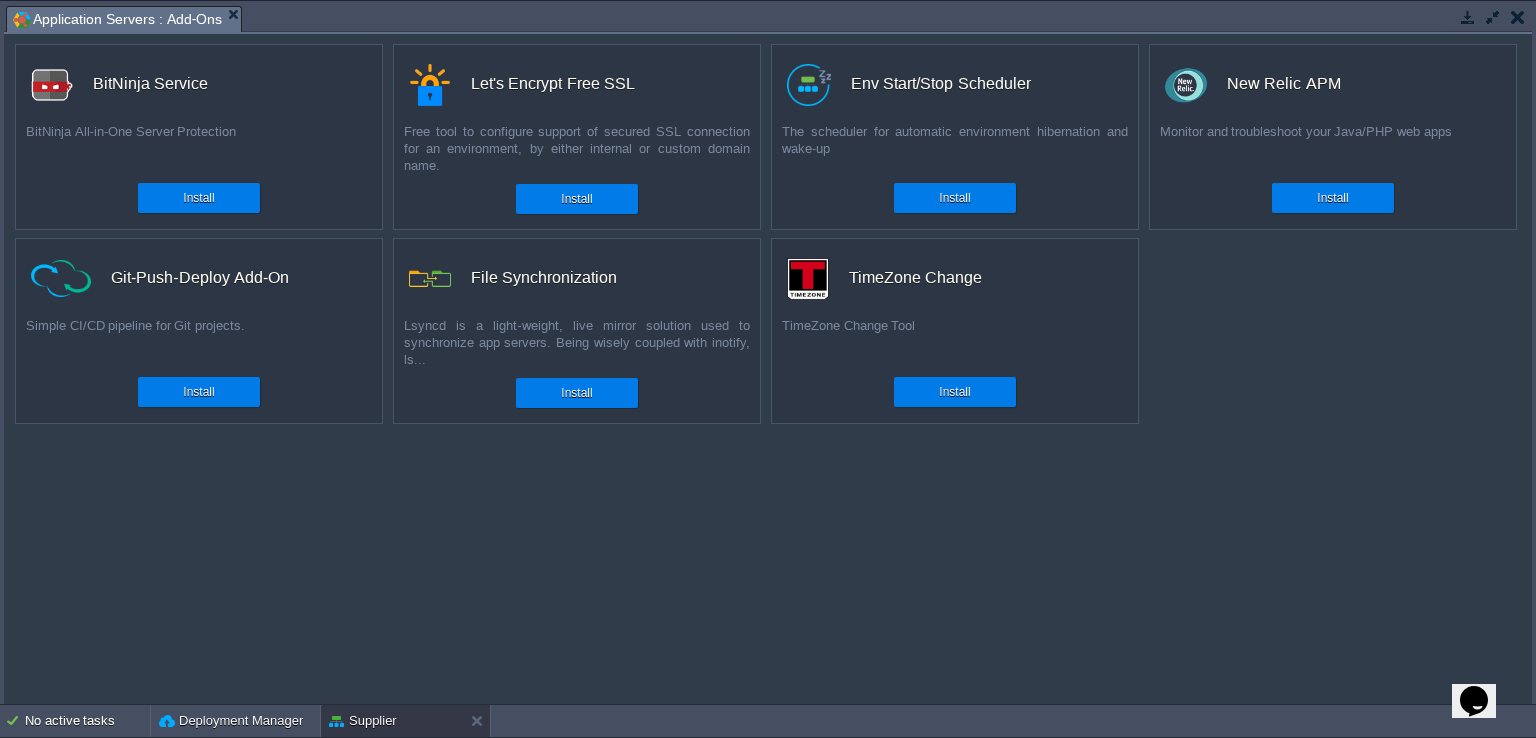 click at bounding box center [1468, 17] 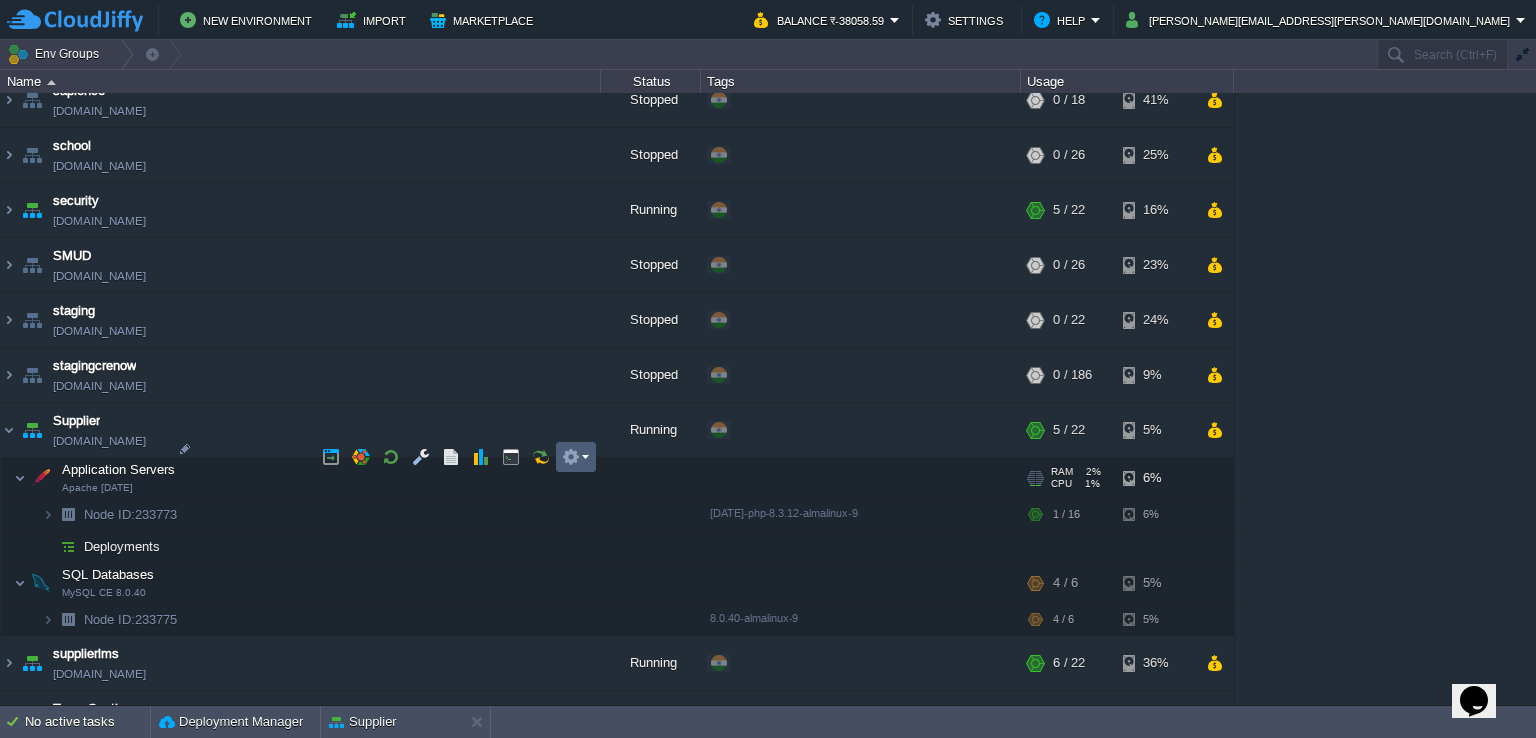 click at bounding box center [575, 457] 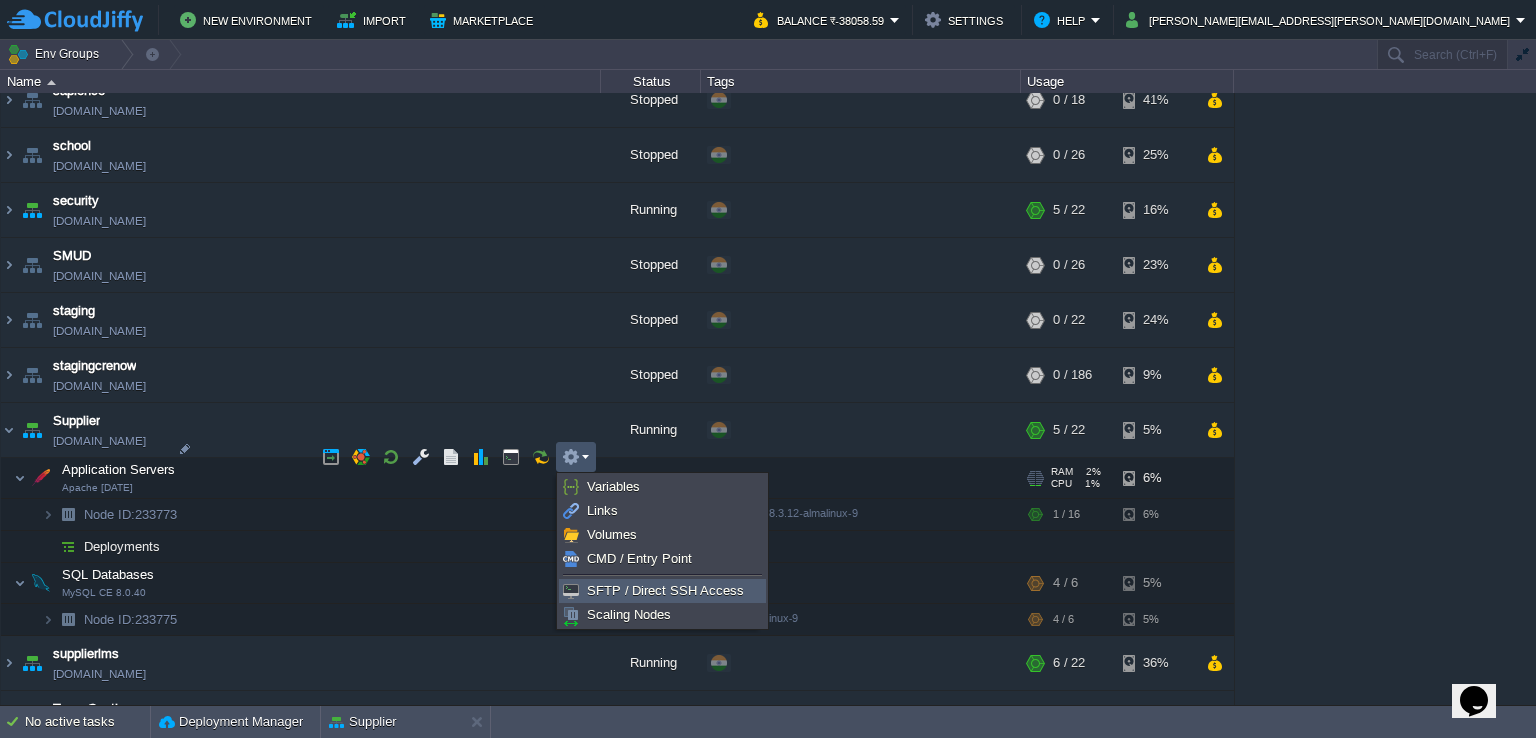 click on "SFTP / Direct SSH Access" at bounding box center (665, 590) 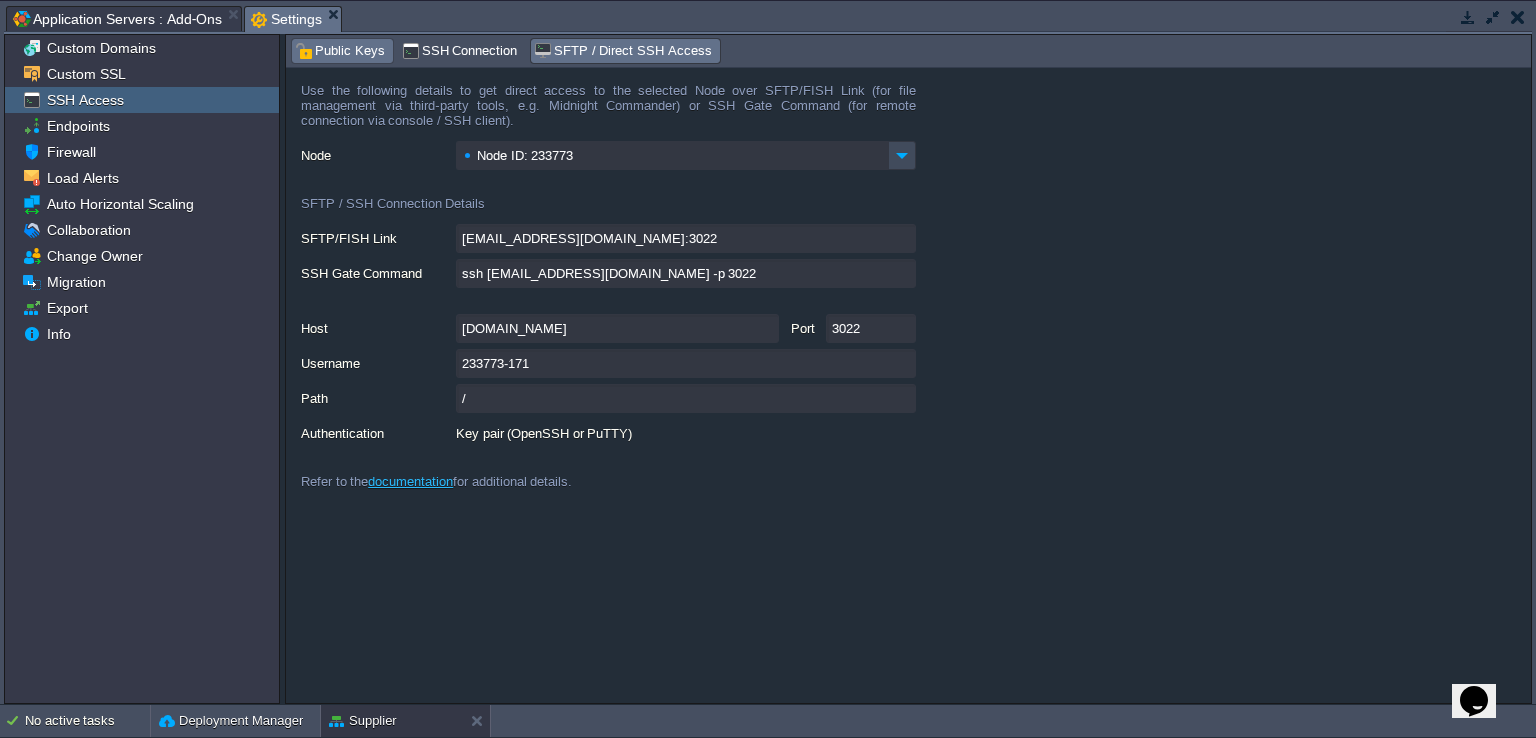 click on "Public Keys" at bounding box center [340, 51] 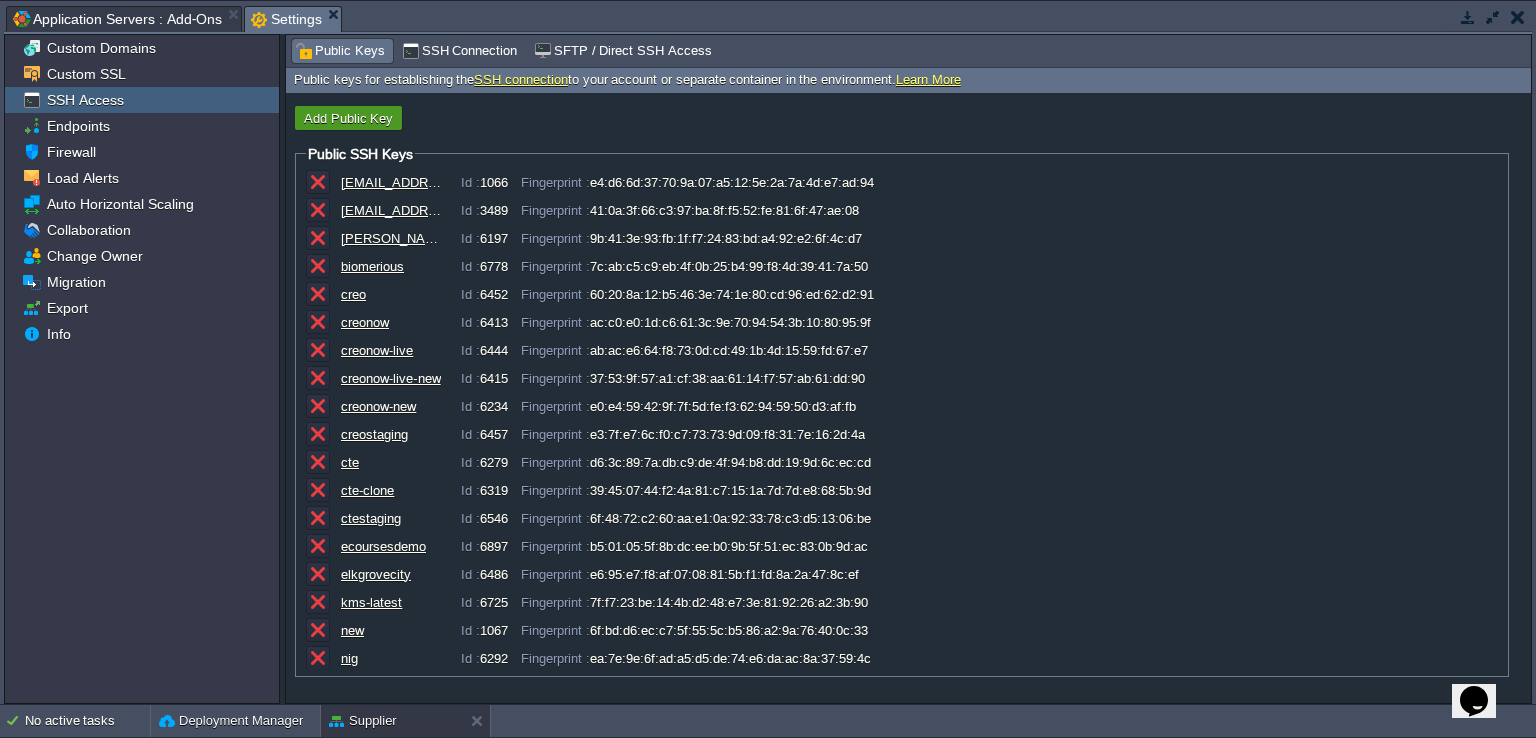 click on "Add Public Key" at bounding box center (348, 118) 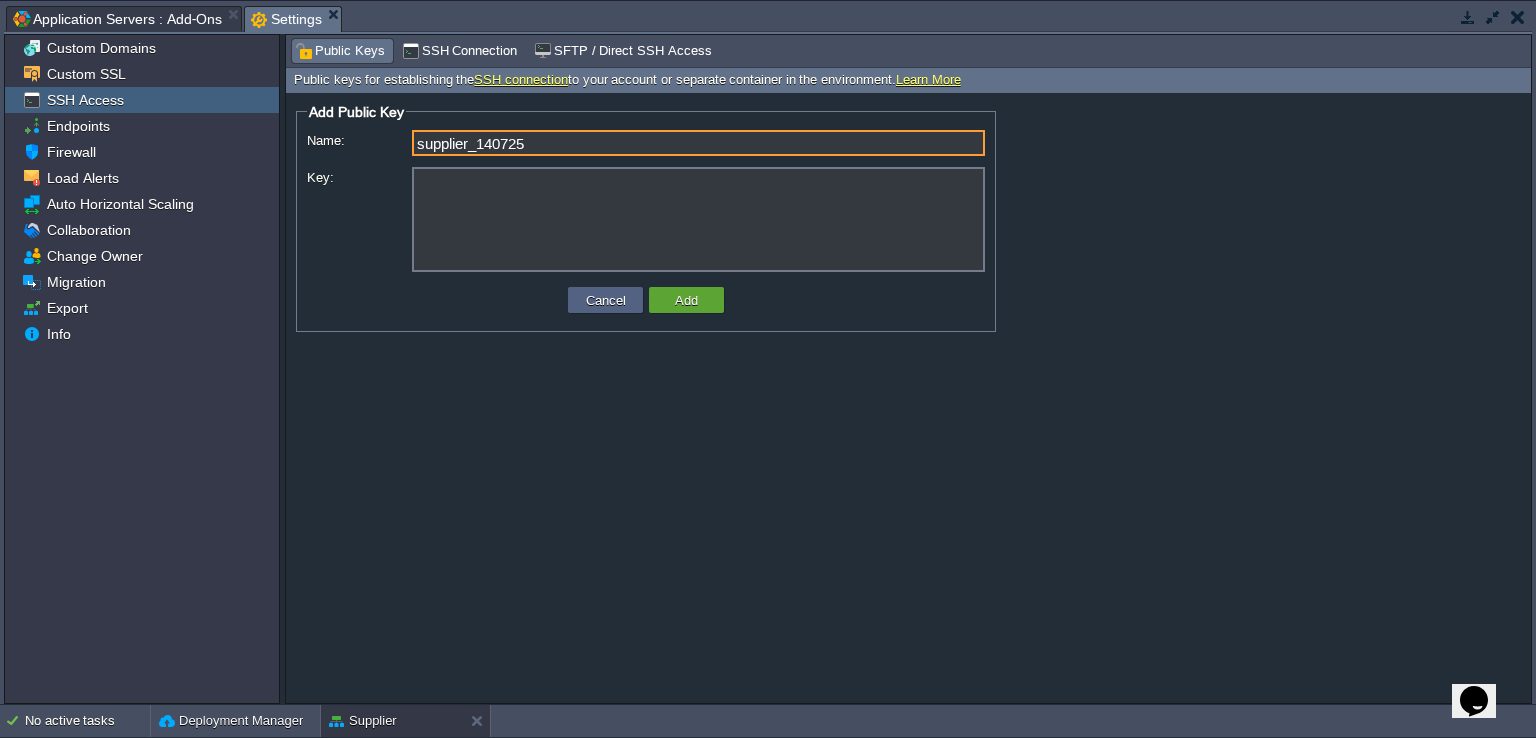 type on "supplier_140725" 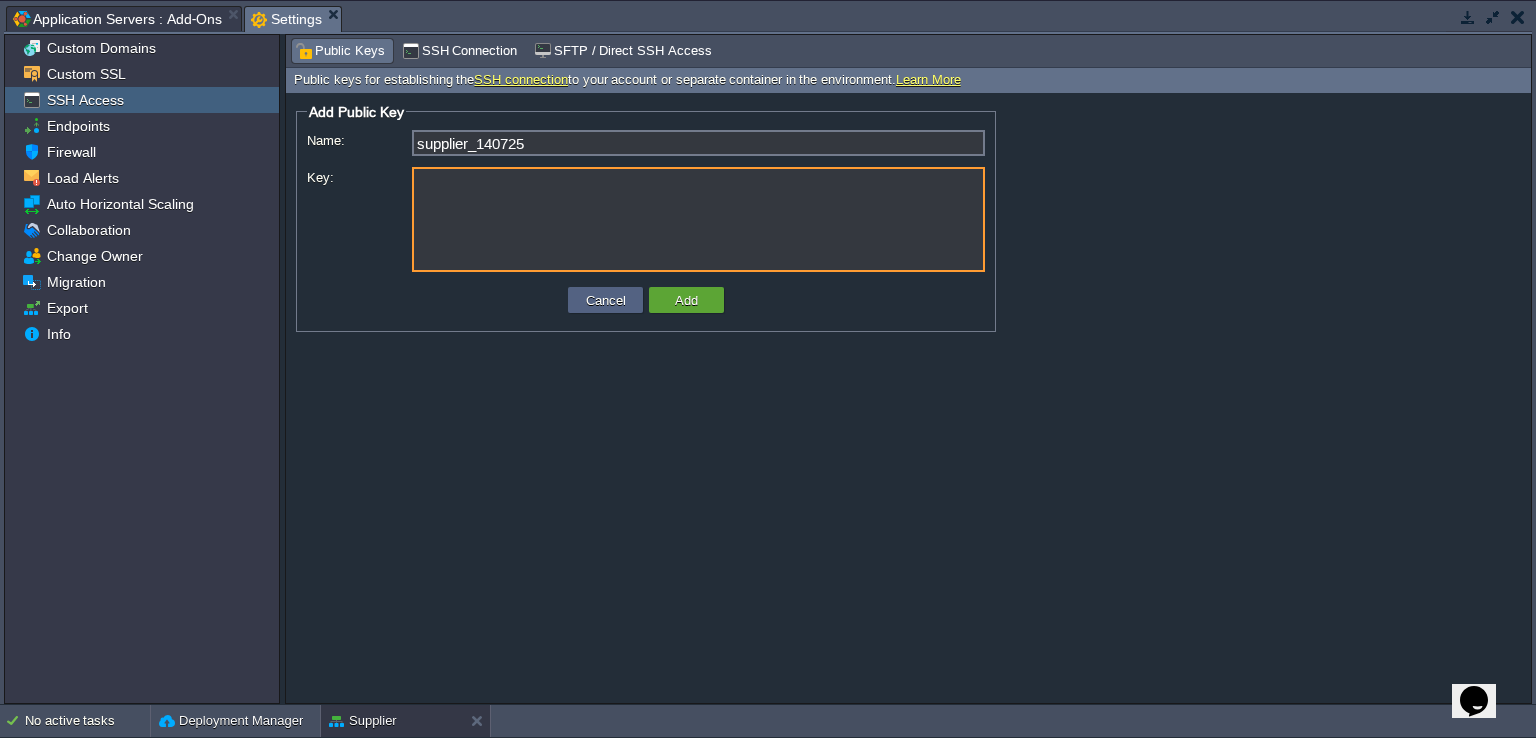 click on "Key:" at bounding box center (698, 219) 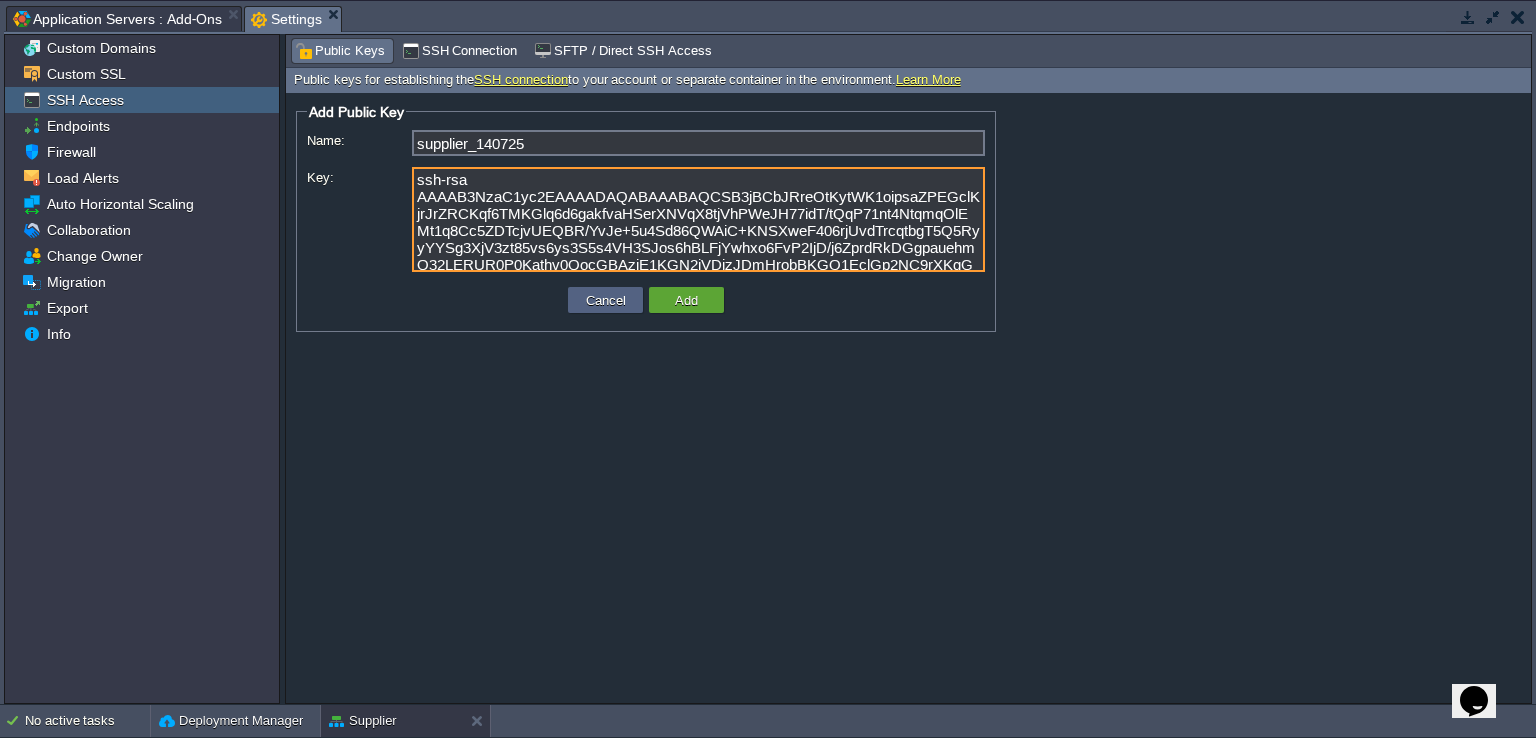 scroll, scrollTop: 29, scrollLeft: 0, axis: vertical 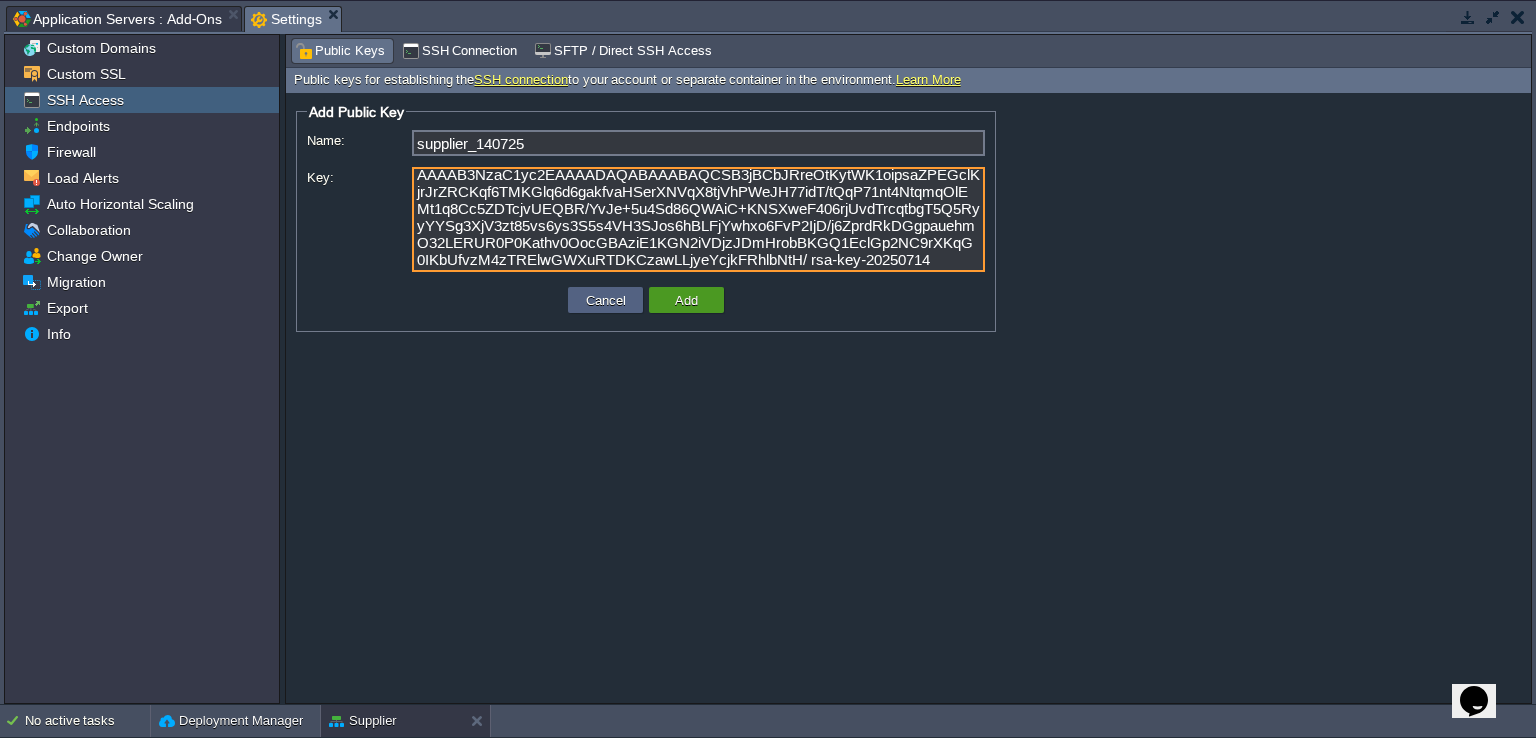 type on "ssh-rsa AAAAB3NzaC1yc2EAAAADAQABAAABAQCSB3jBCbJRreOtKytWK1oipsaZPEGclKjrJrZRCKqf6TMKGlq6d6gakfvaHSerXNVqX8tjVhPWeJH77idT/tQqP71nt4NtqmqOlEMt1q8Cc5ZDTcjvUEQBR/YvJe+5u4Sd86QWAiC+KNSXweF406rjUvdTrcqtbgT5Q5RyyYYSg3XjV3zt85vs6ys3S5s4VH3SJos6hBLFjYwhxo6FvP2IjD/j6ZprdRkDGgpauehmO32LERUR0P0Kathv0OocGBAziE1KGN2iVDjzJDmHrobBKGQ1EclGp2NC9rXKqG0IKbUfvzM4zTRElwGWXuRTDKCzawLLjyeYcjkFRhlbNtH/ rsa-key-20250714" 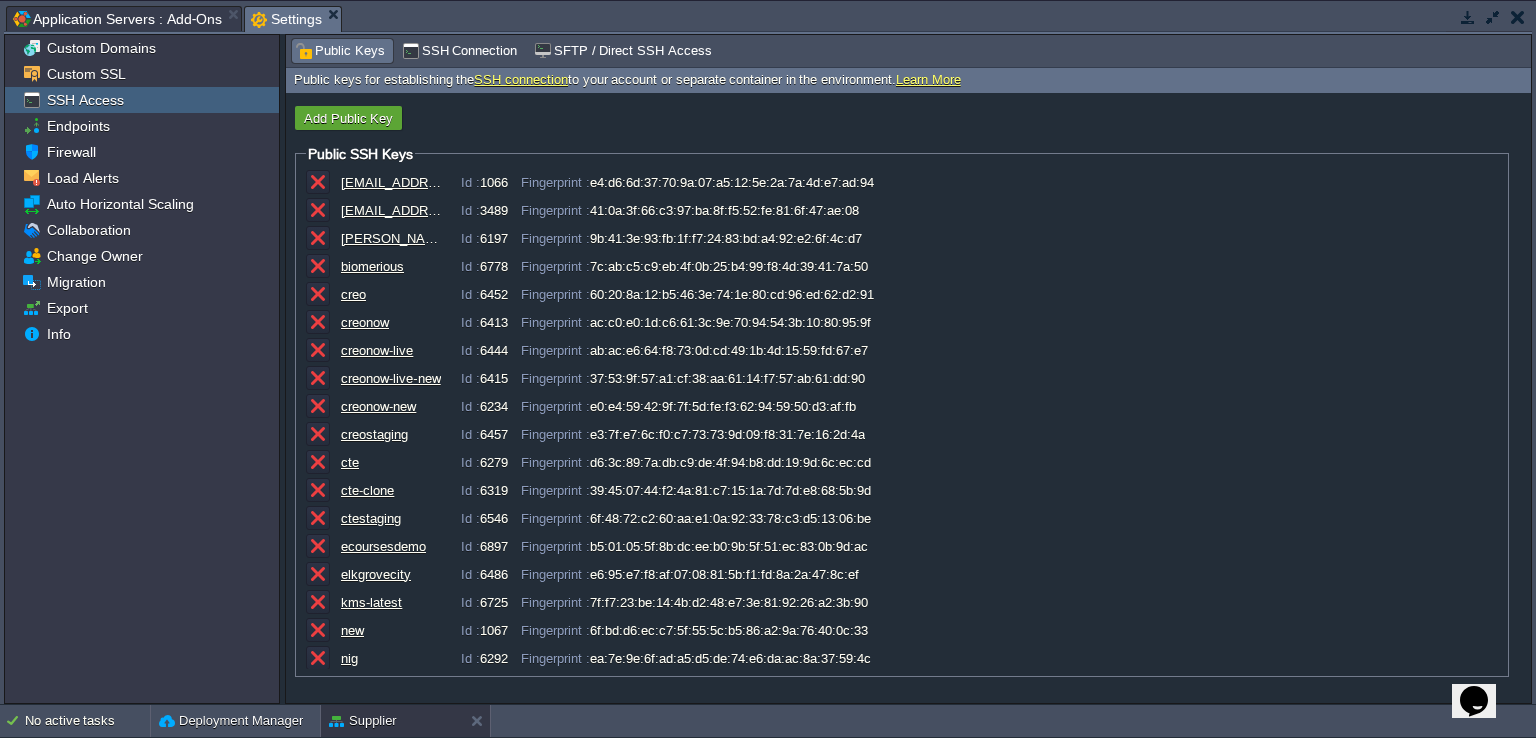 click at bounding box center [1468, 17] 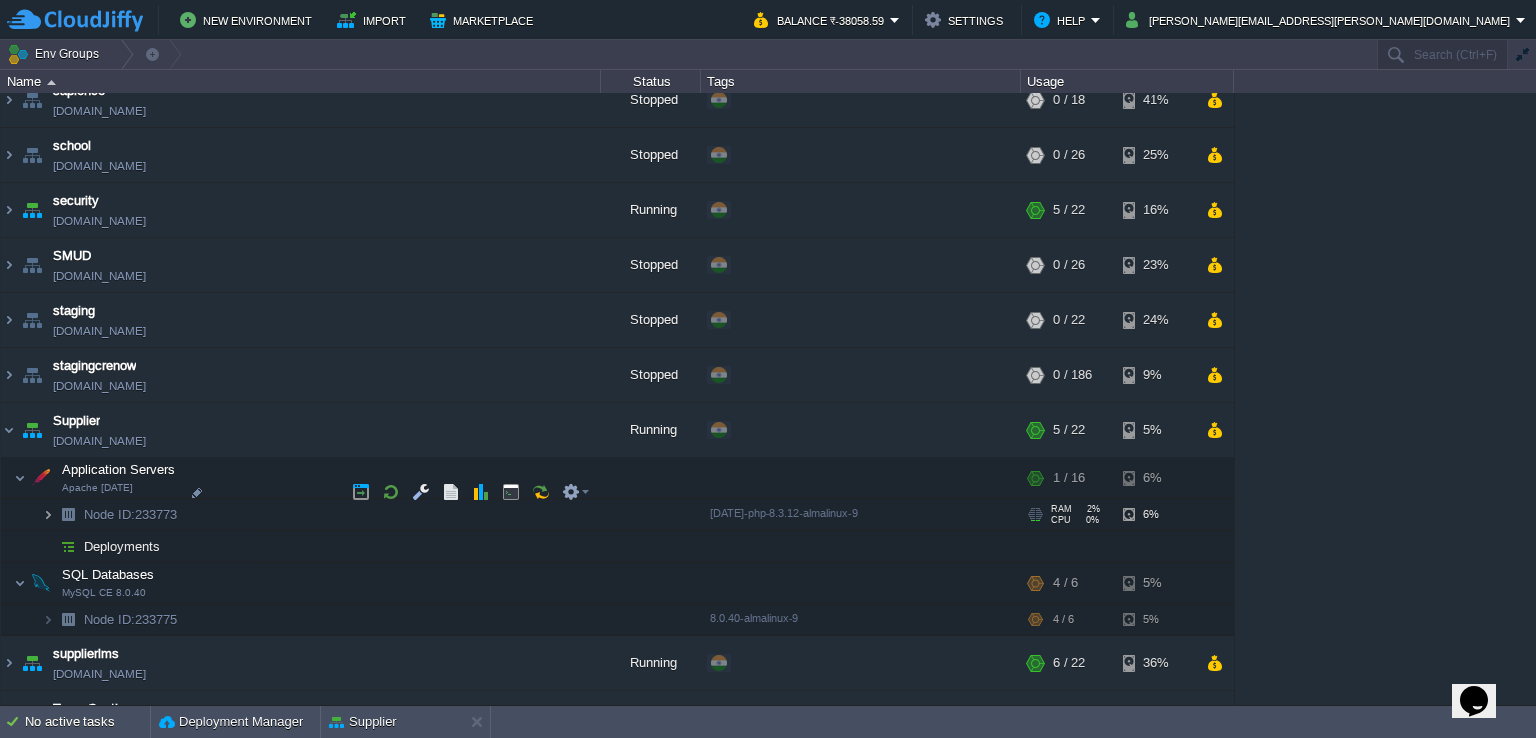 click at bounding box center [48, 514] 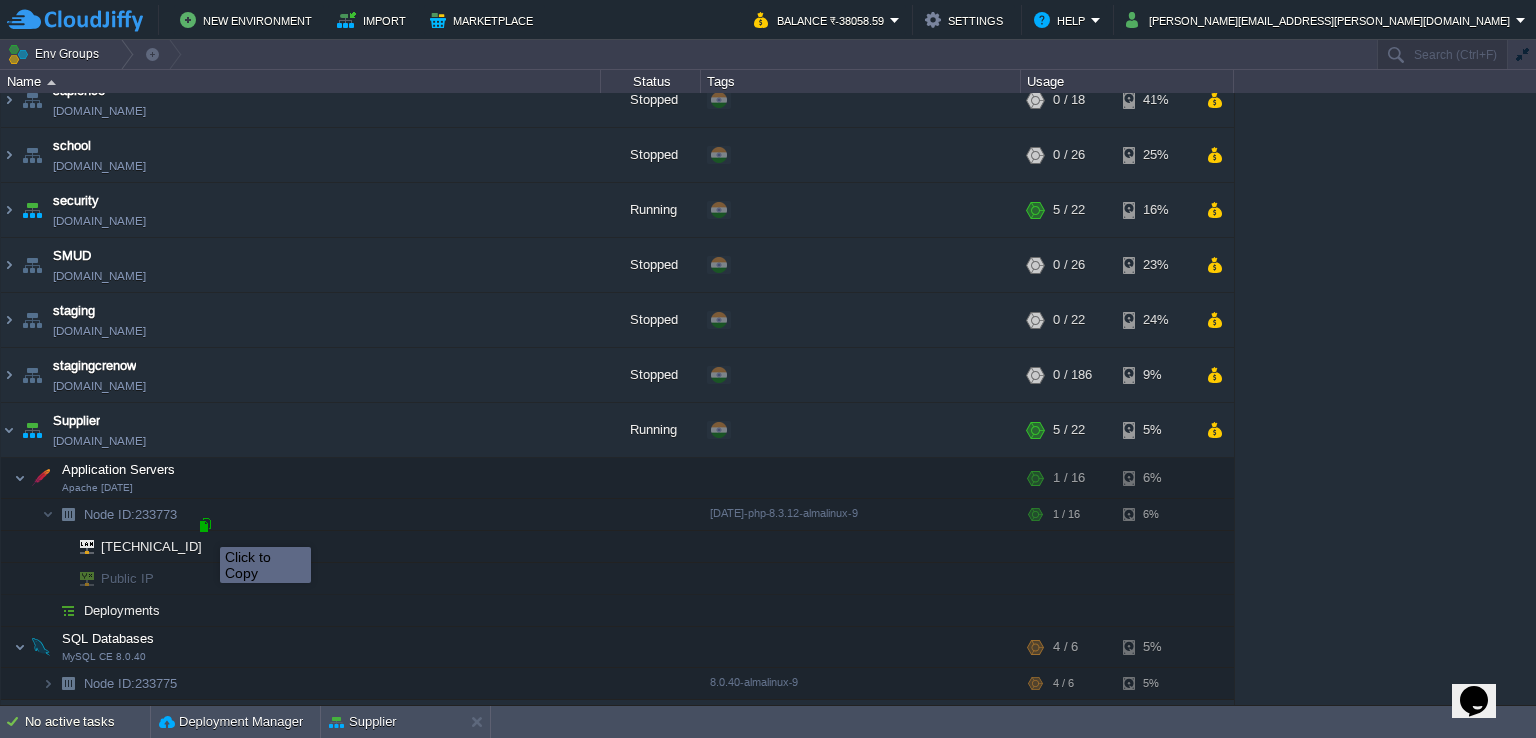 click at bounding box center [205, 525] 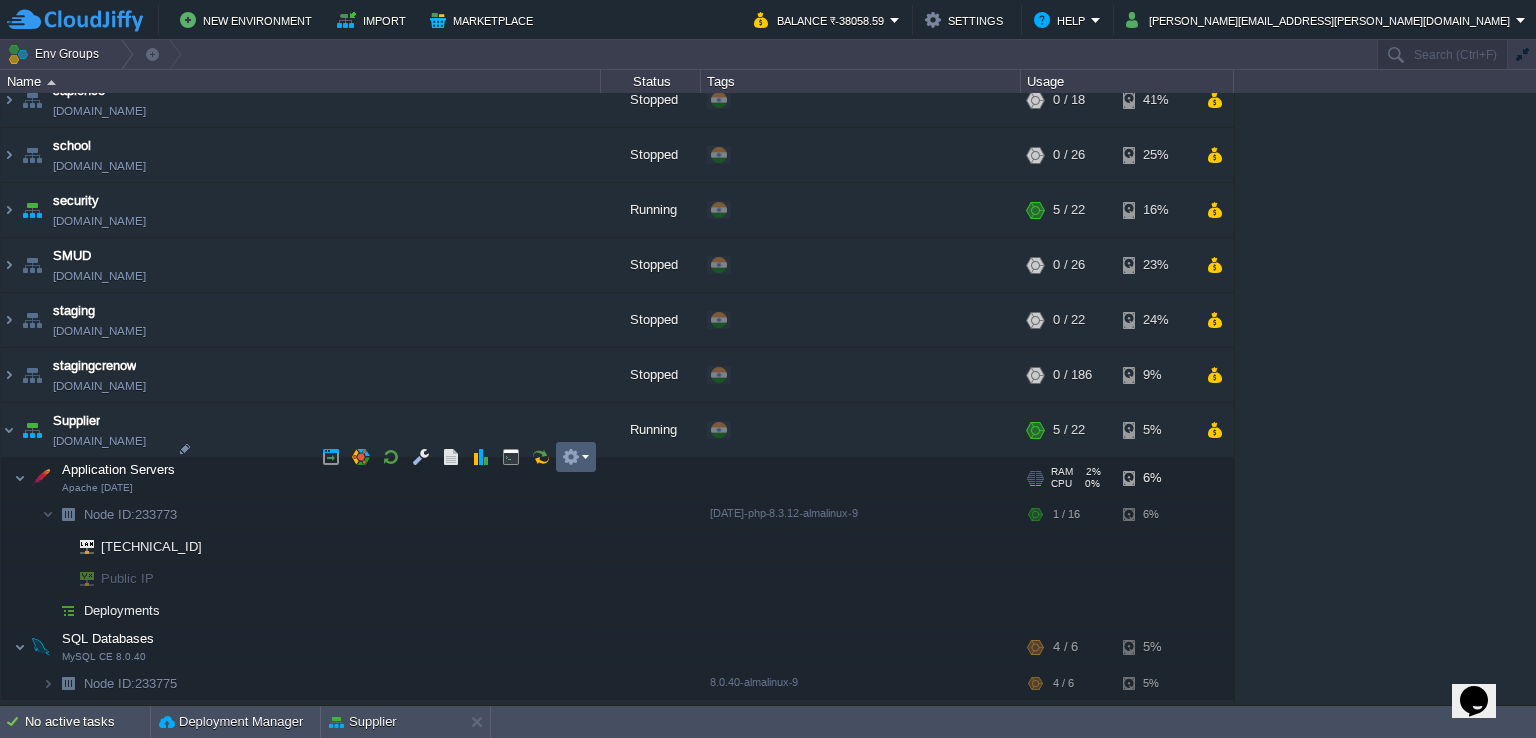 click at bounding box center [571, 457] 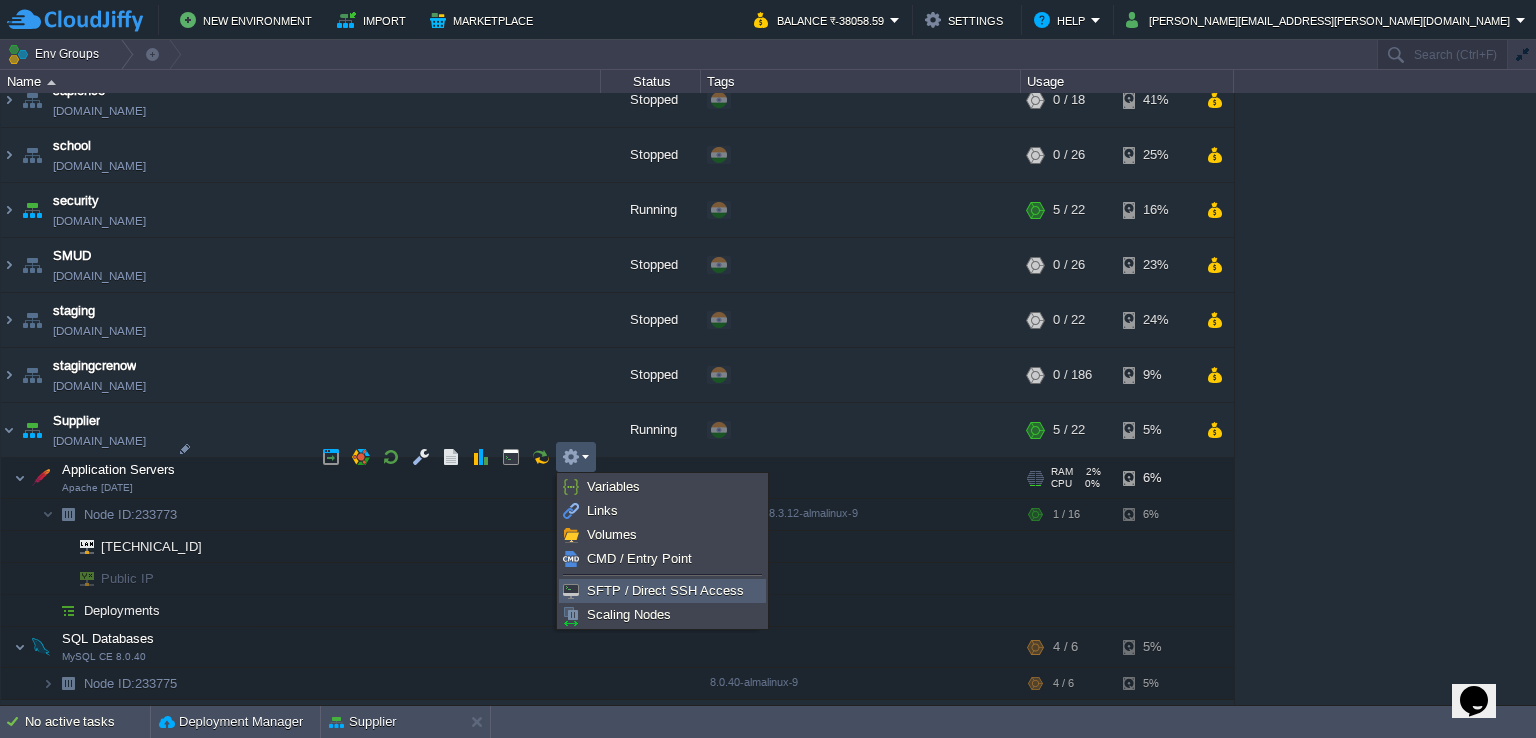 click on "SFTP / Direct SSH Access" at bounding box center [665, 590] 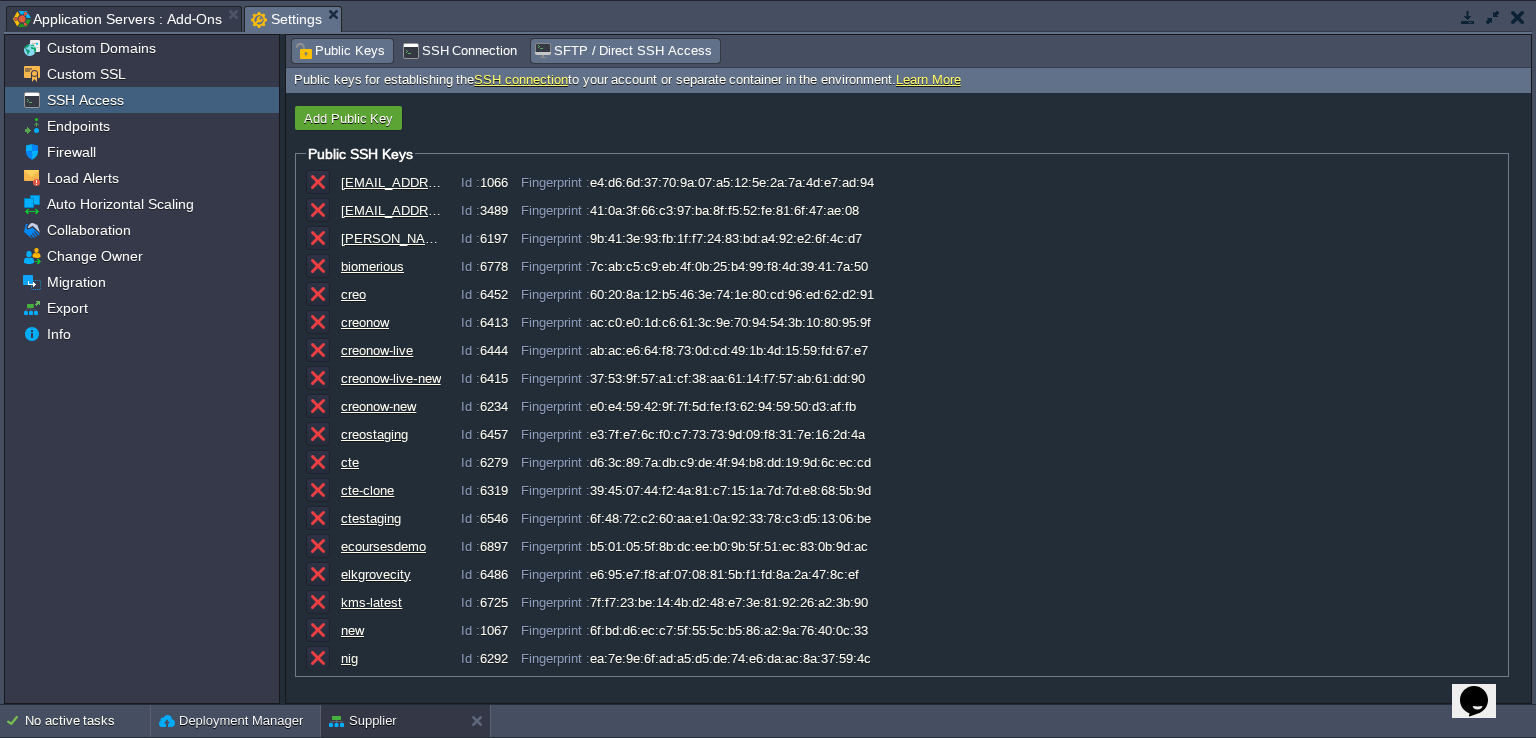 click on "SFTP / Direct SSH Access" at bounding box center [622, 51] 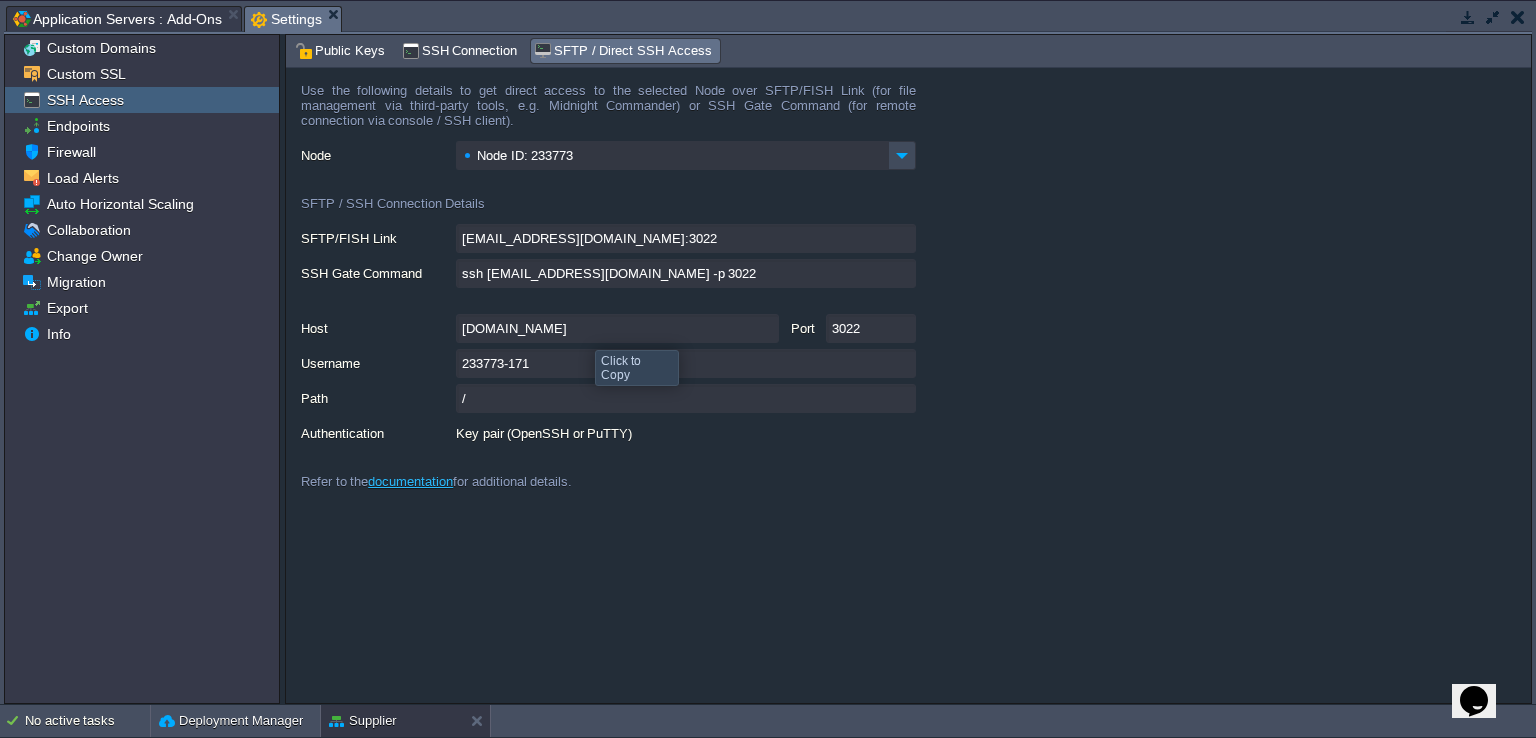 click on "[DOMAIN_NAME]" at bounding box center [617, 328] 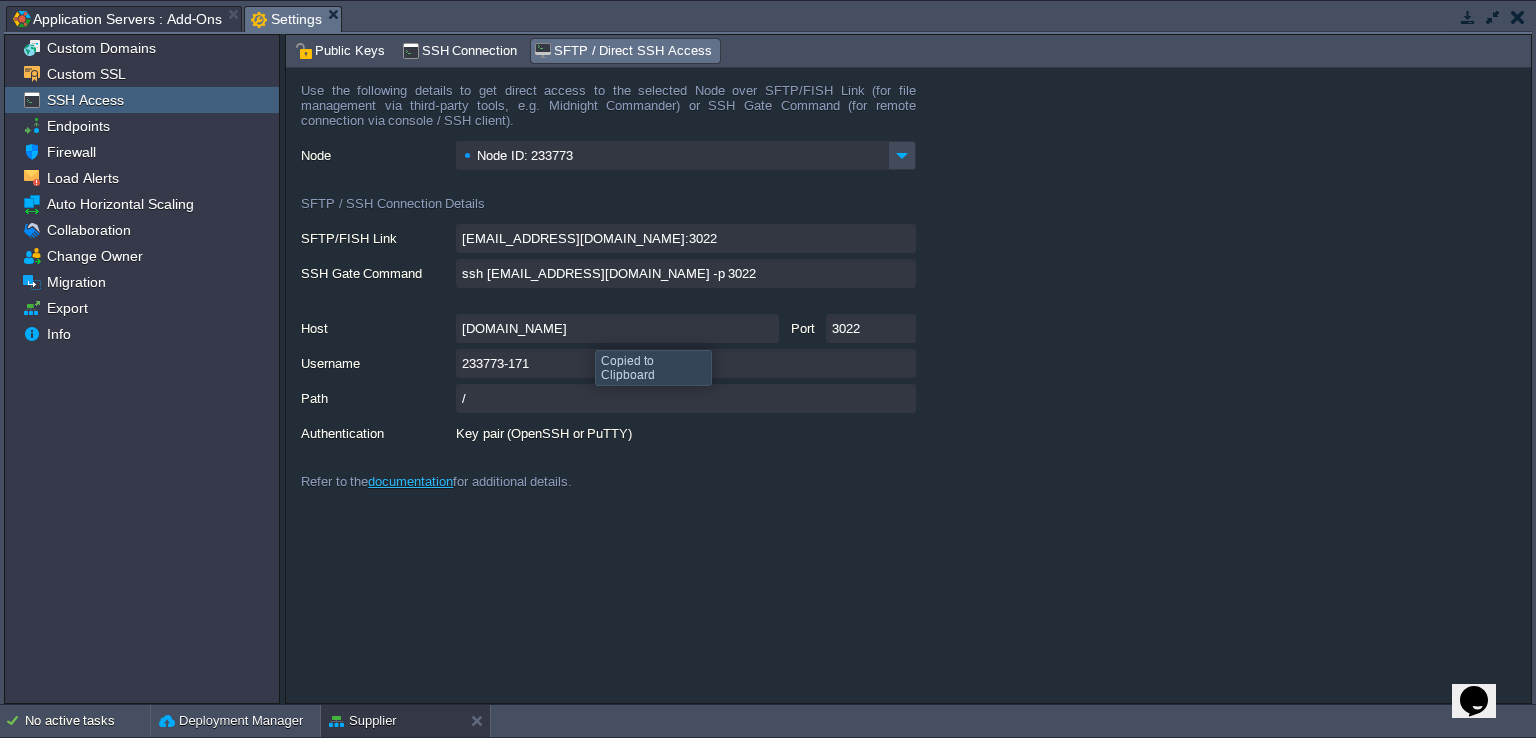 click on "[DOMAIN_NAME]" at bounding box center [617, 328] 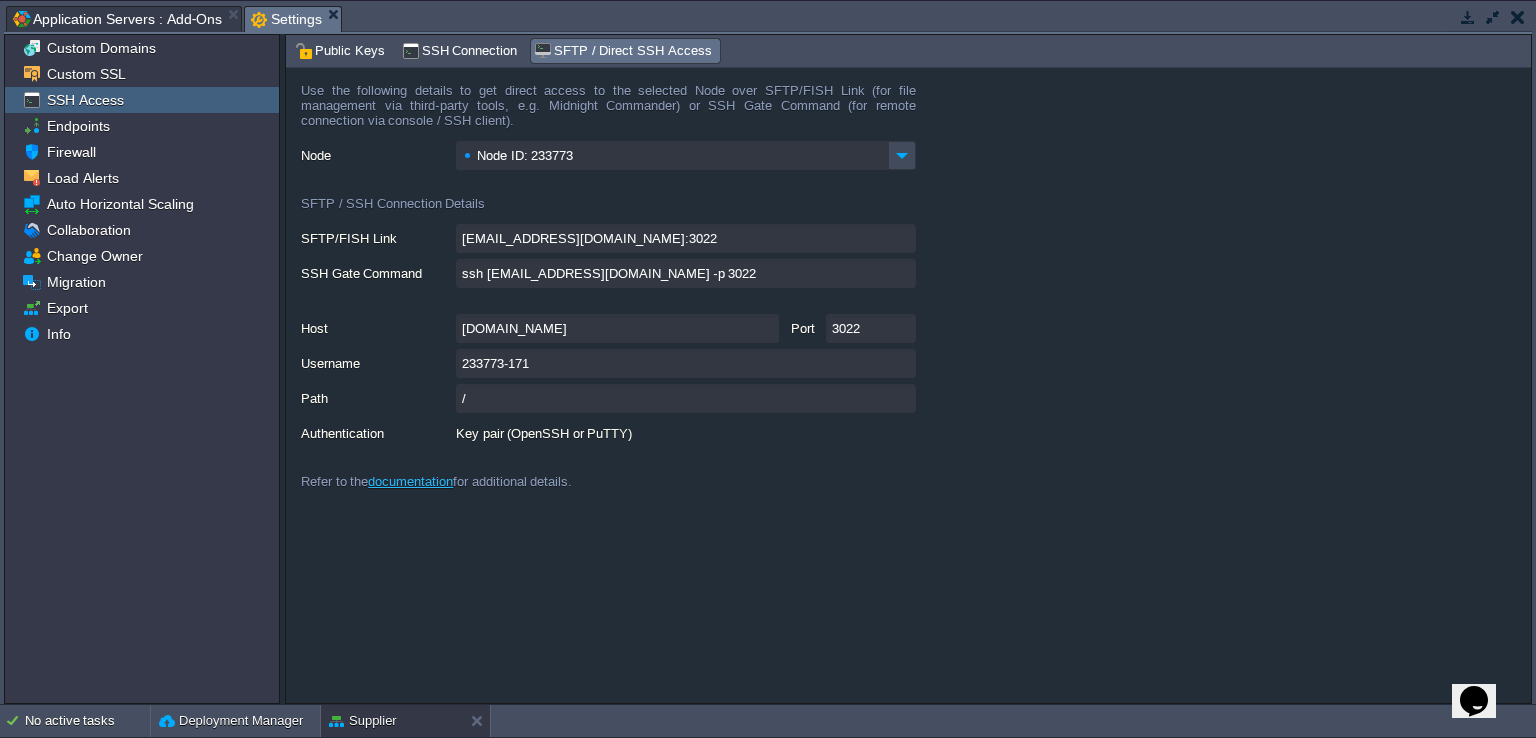 click on "3022" at bounding box center (871, 328) 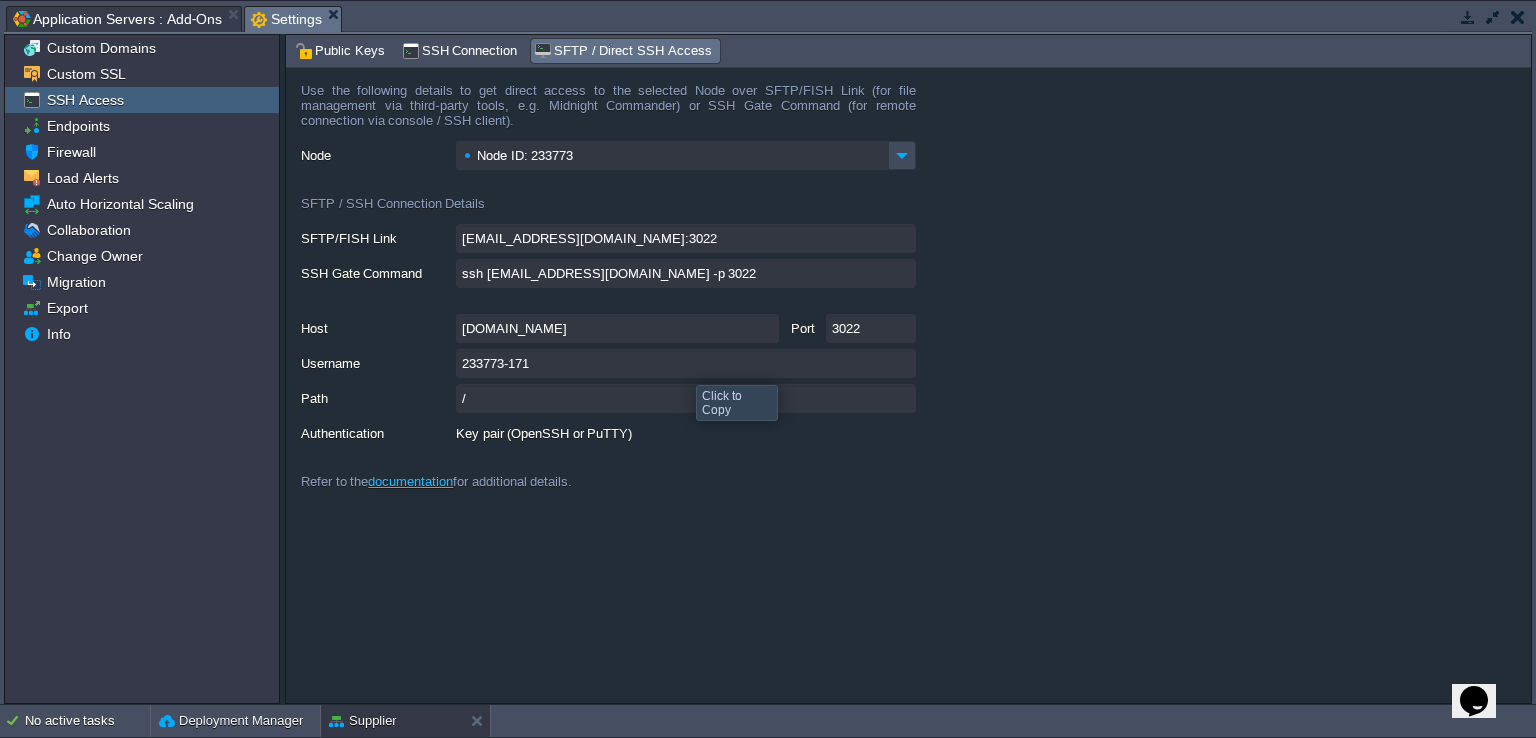 click on "233773-171" at bounding box center (686, 363) 